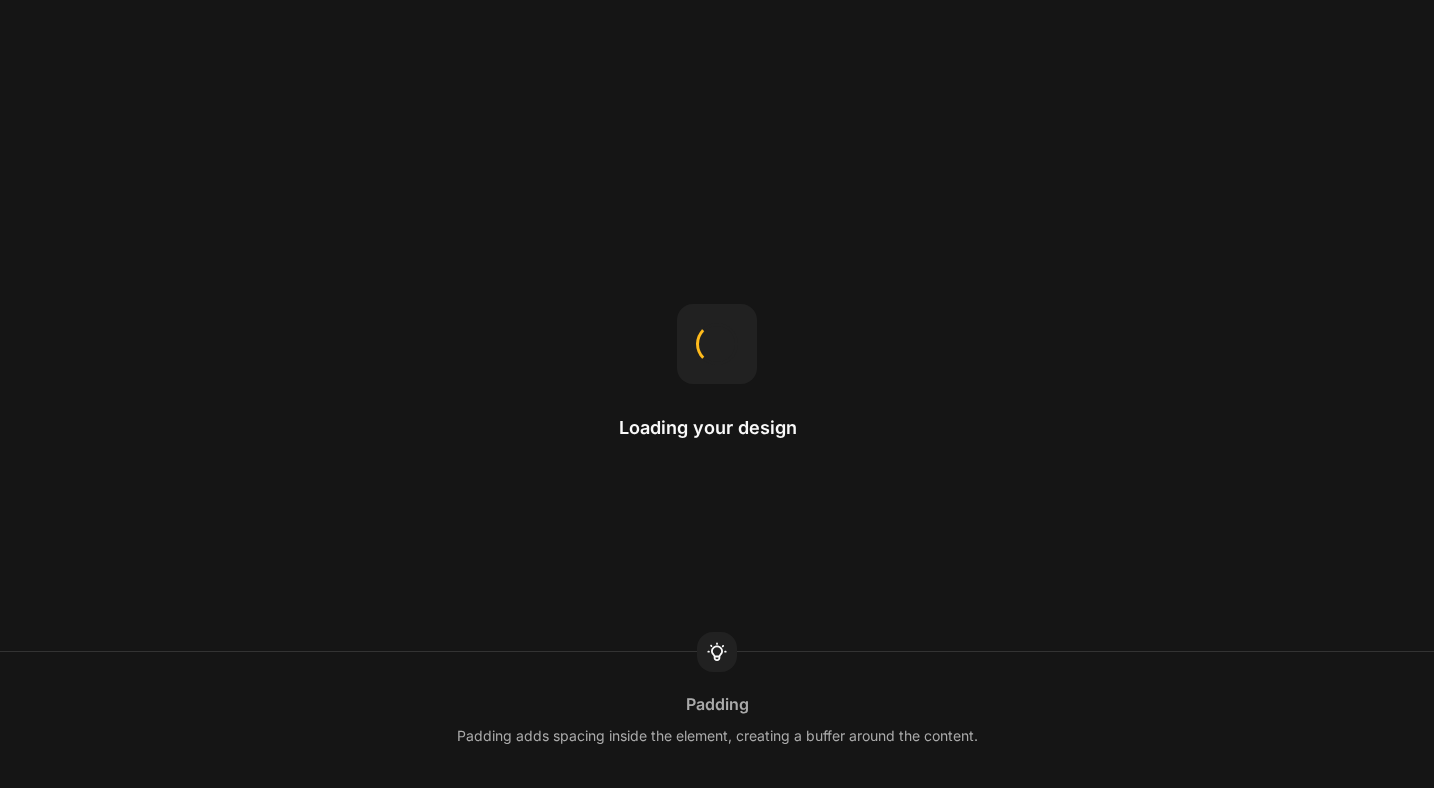 scroll, scrollTop: 0, scrollLeft: 0, axis: both 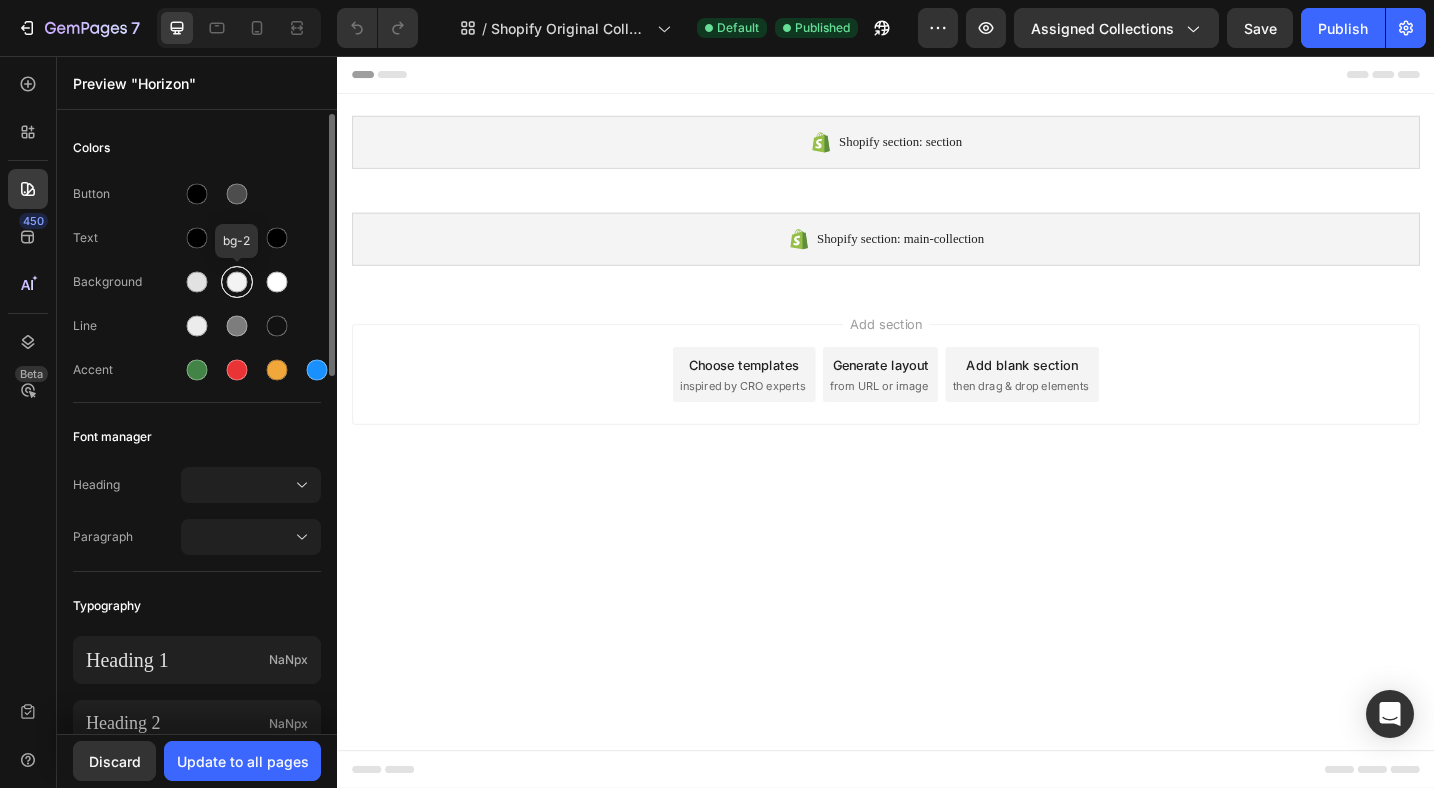 click at bounding box center [237, 282] 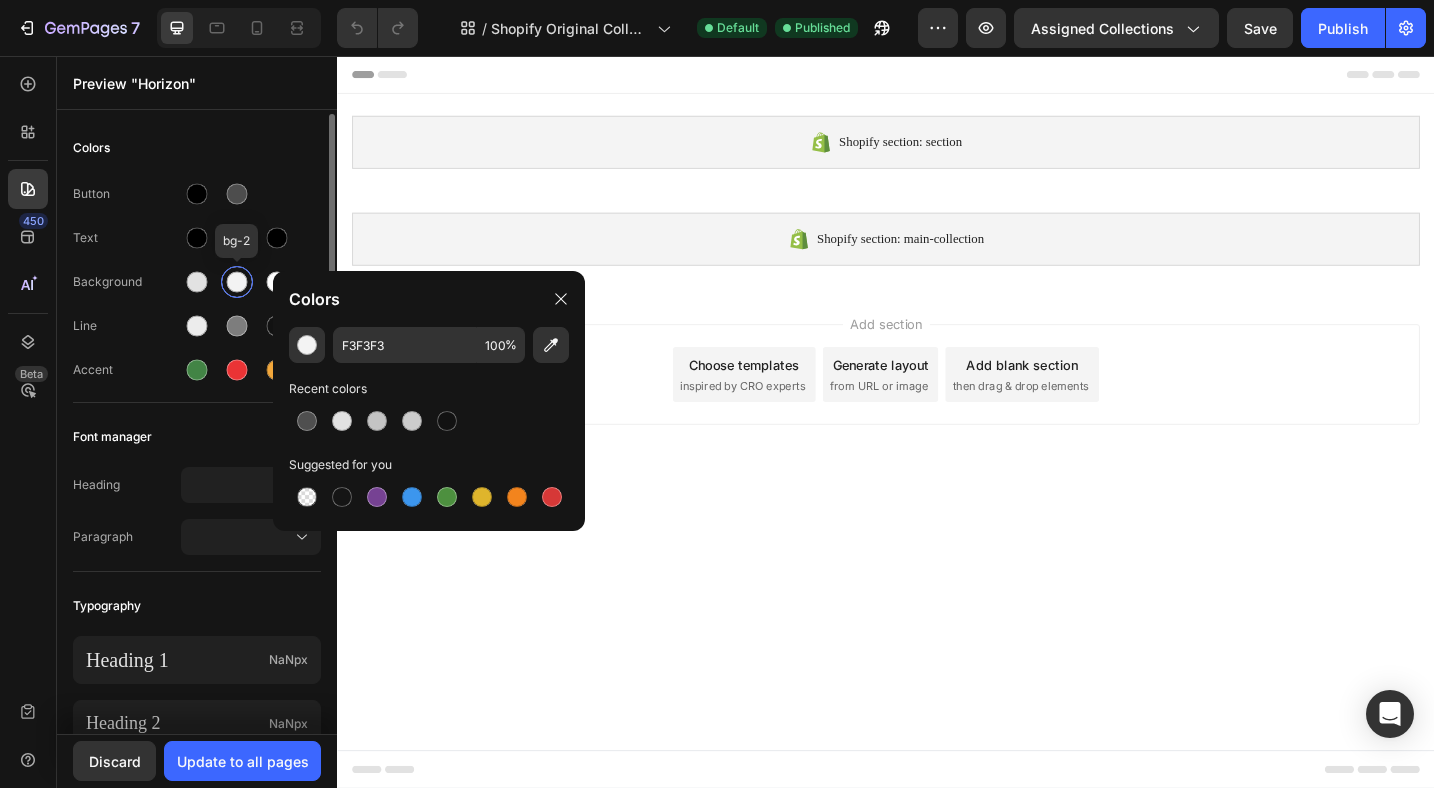 click at bounding box center (237, 282) 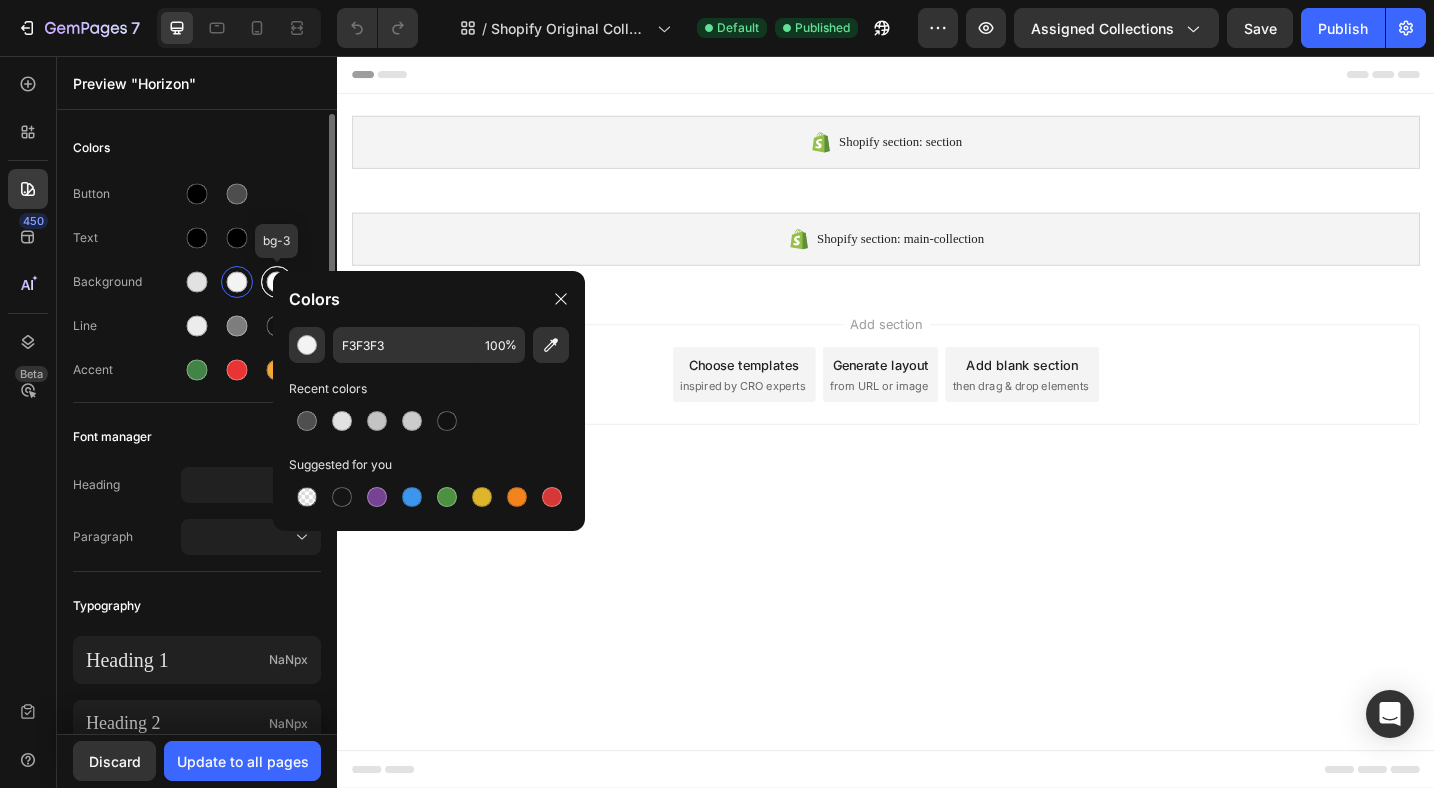 click at bounding box center (277, 282) 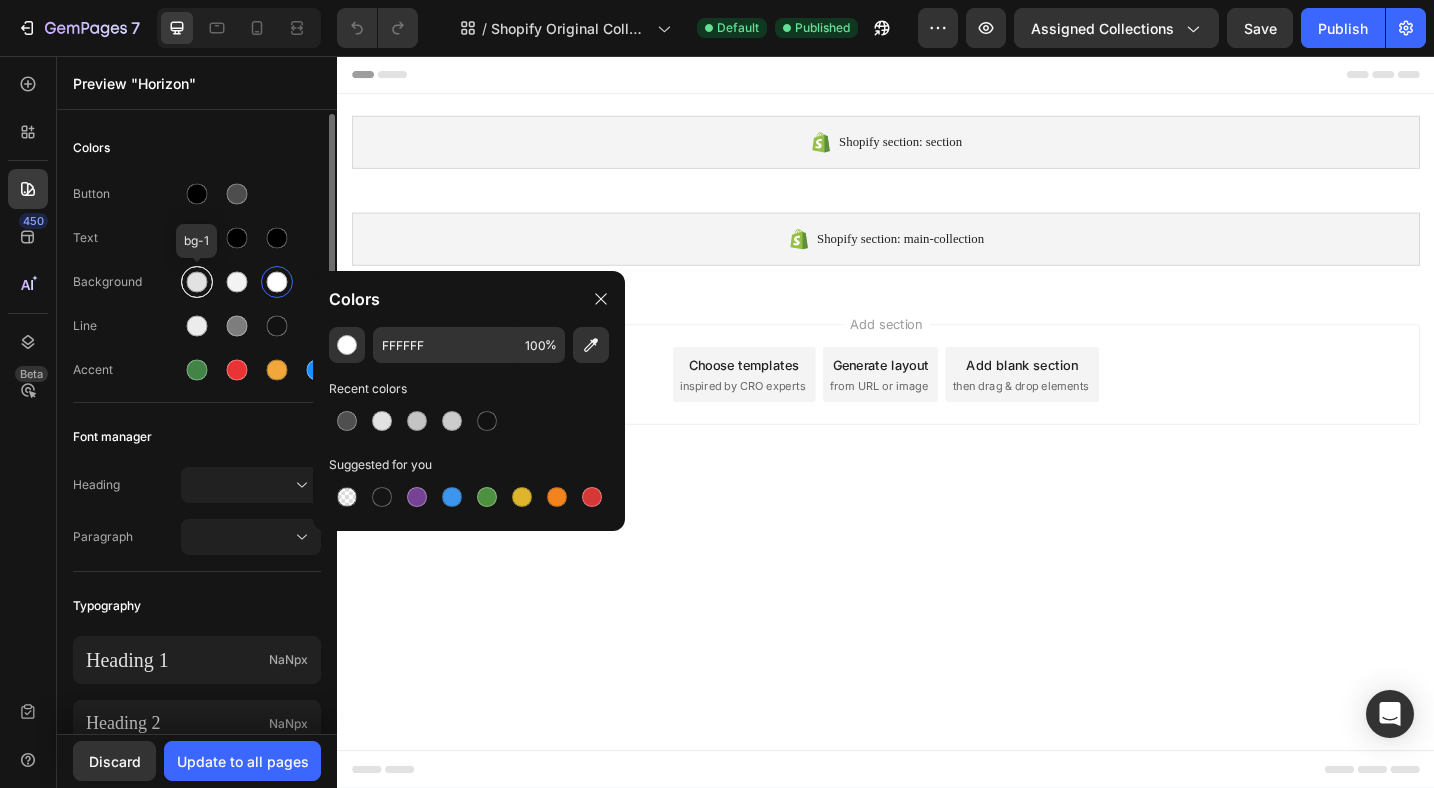 click at bounding box center [197, 282] 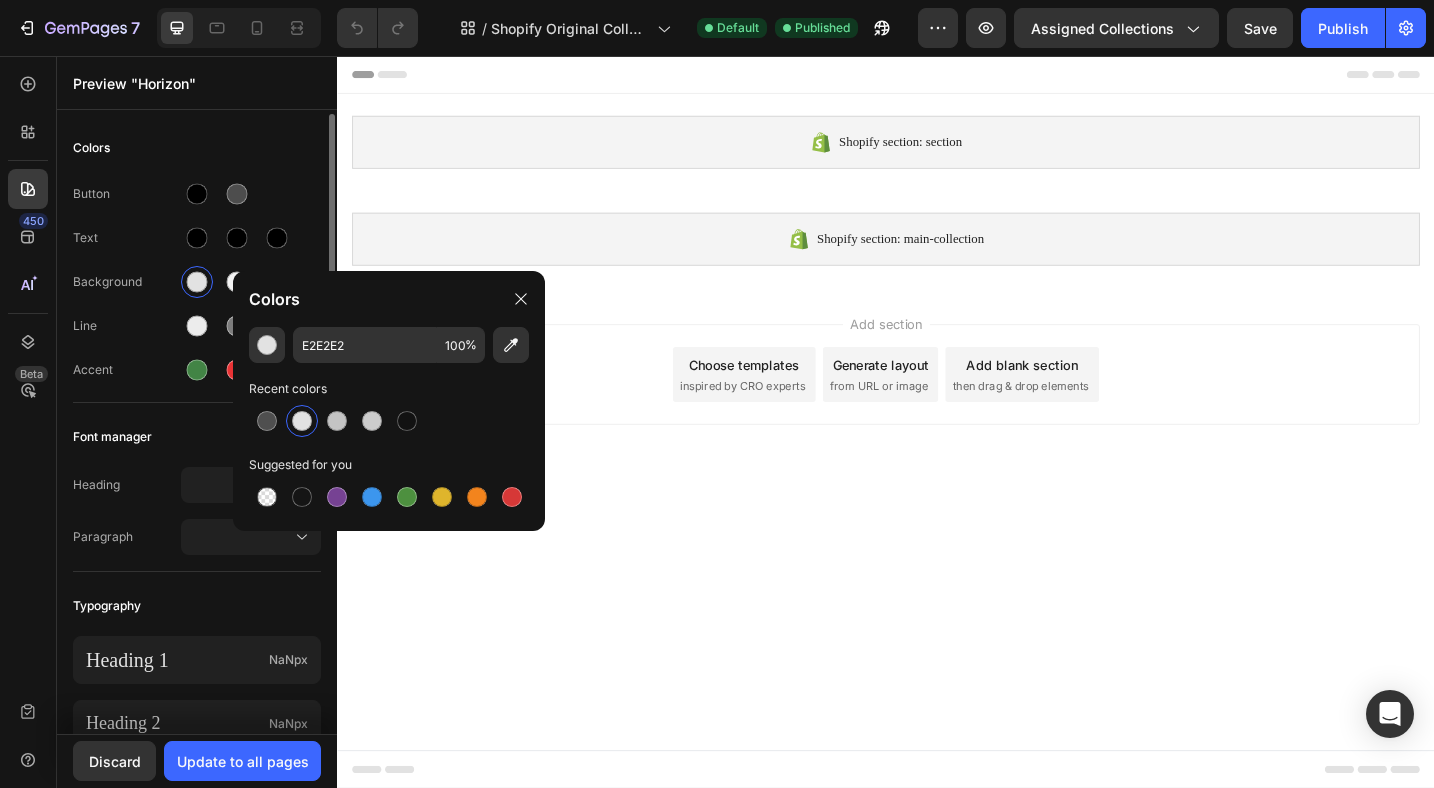 click on "Button Text Background Line Accent" 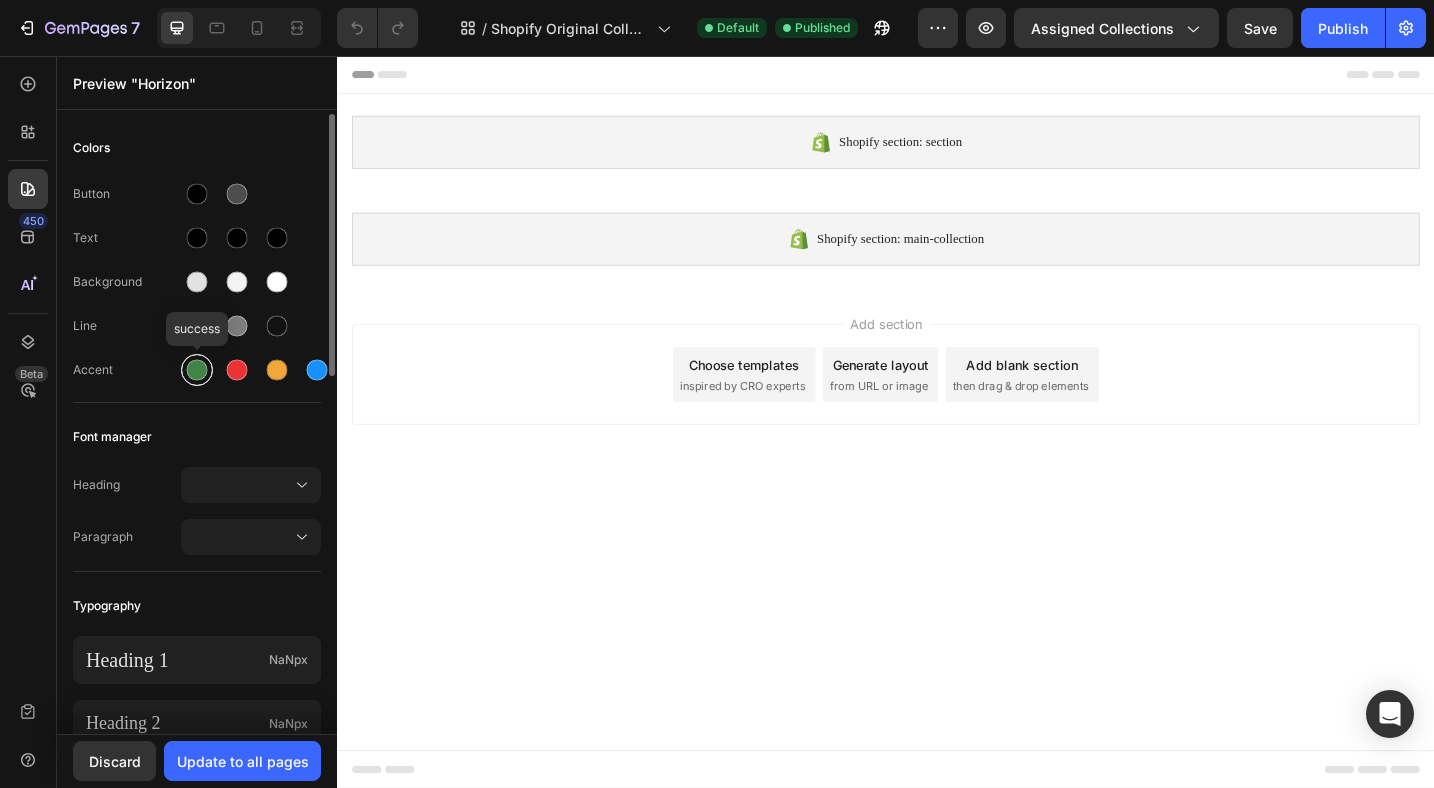 click at bounding box center (197, 370) 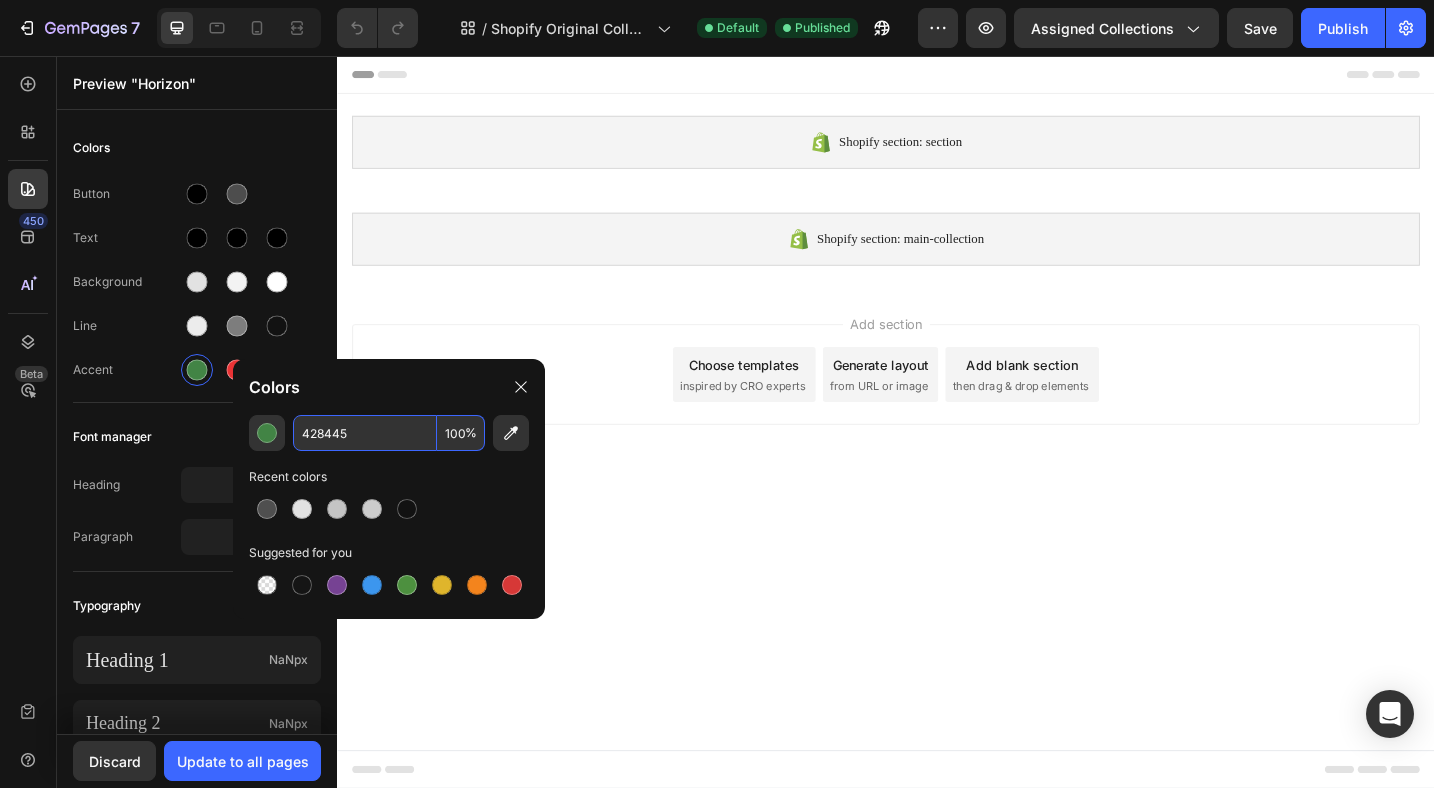 click on "428445" at bounding box center (365, 433) 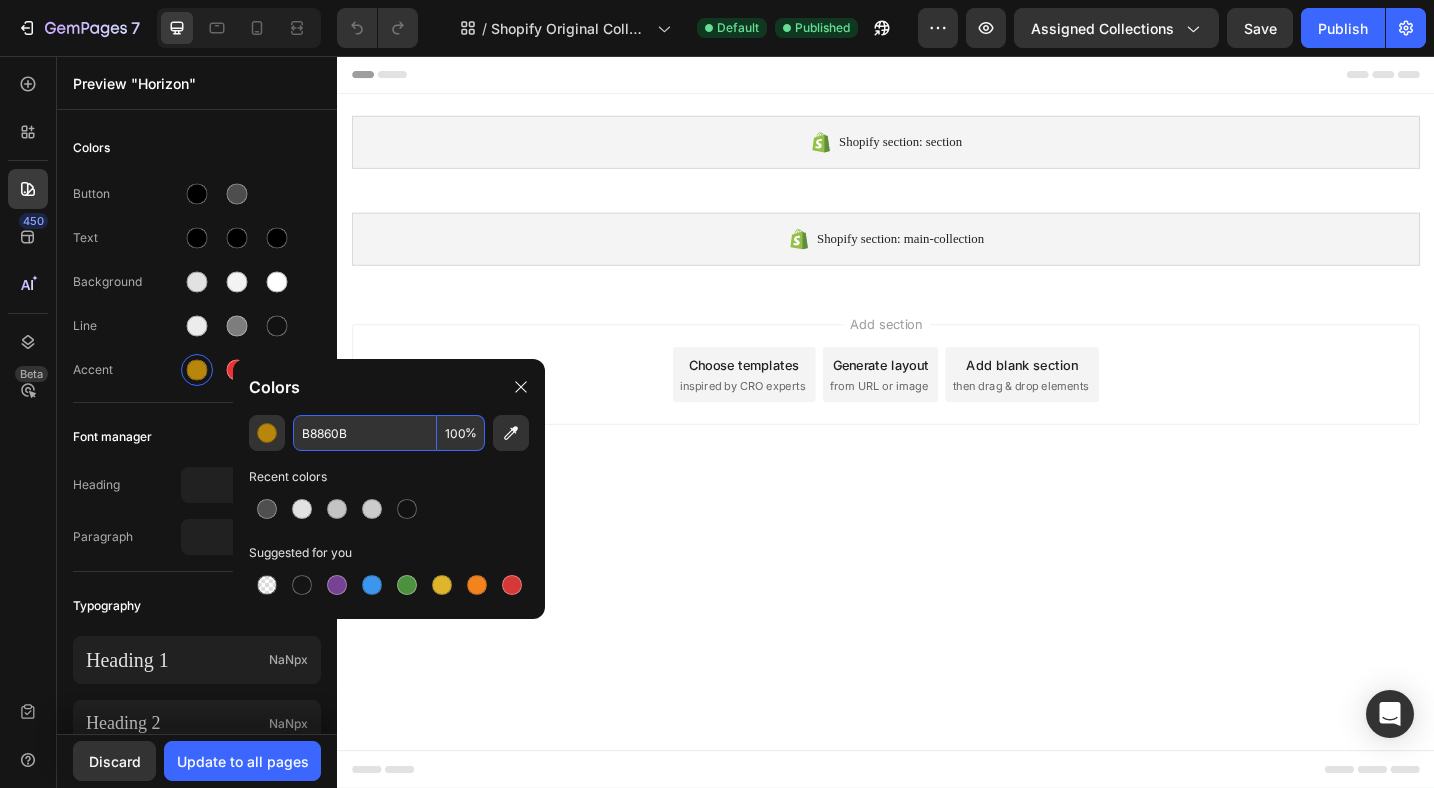 type on "B8860B" 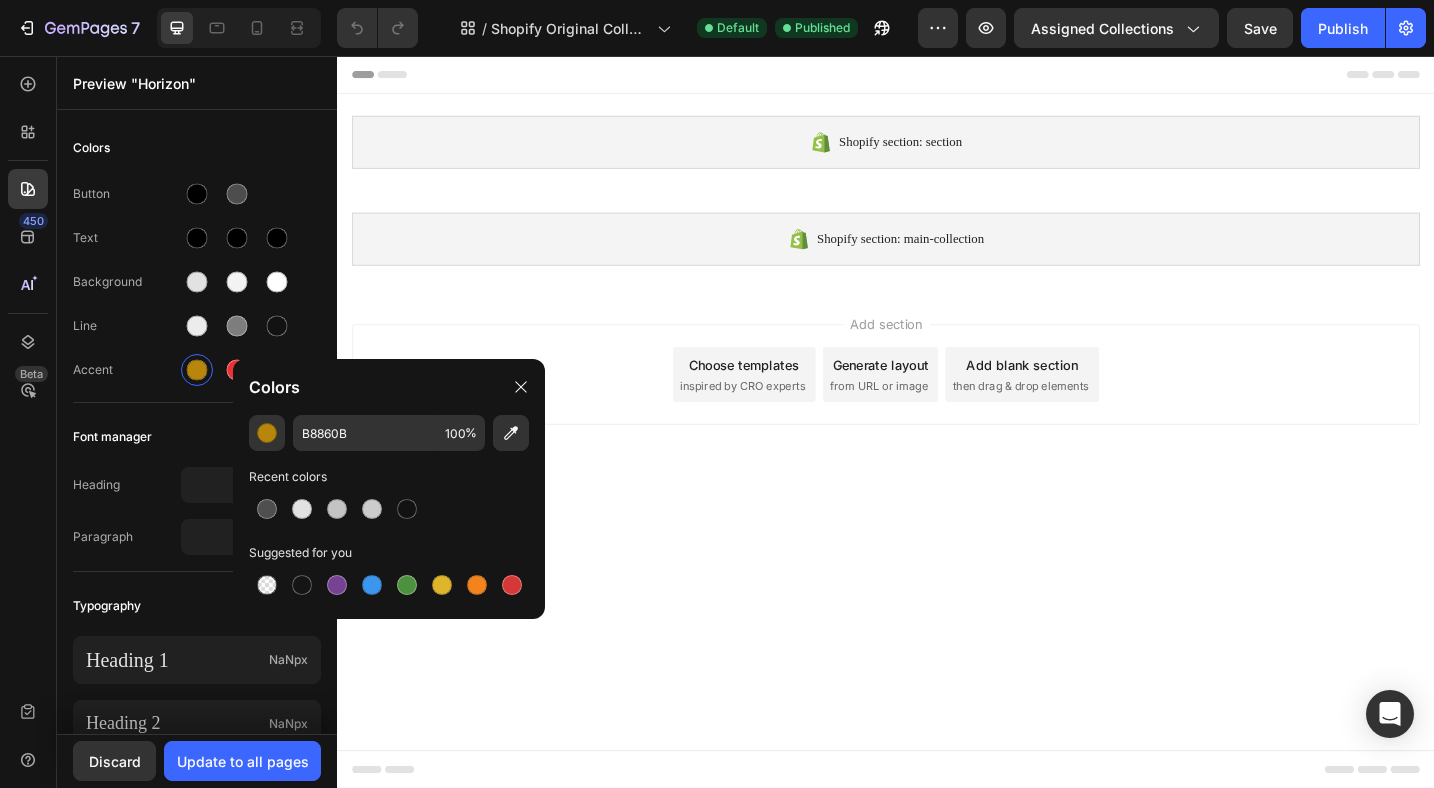 click at bounding box center (389, 509) 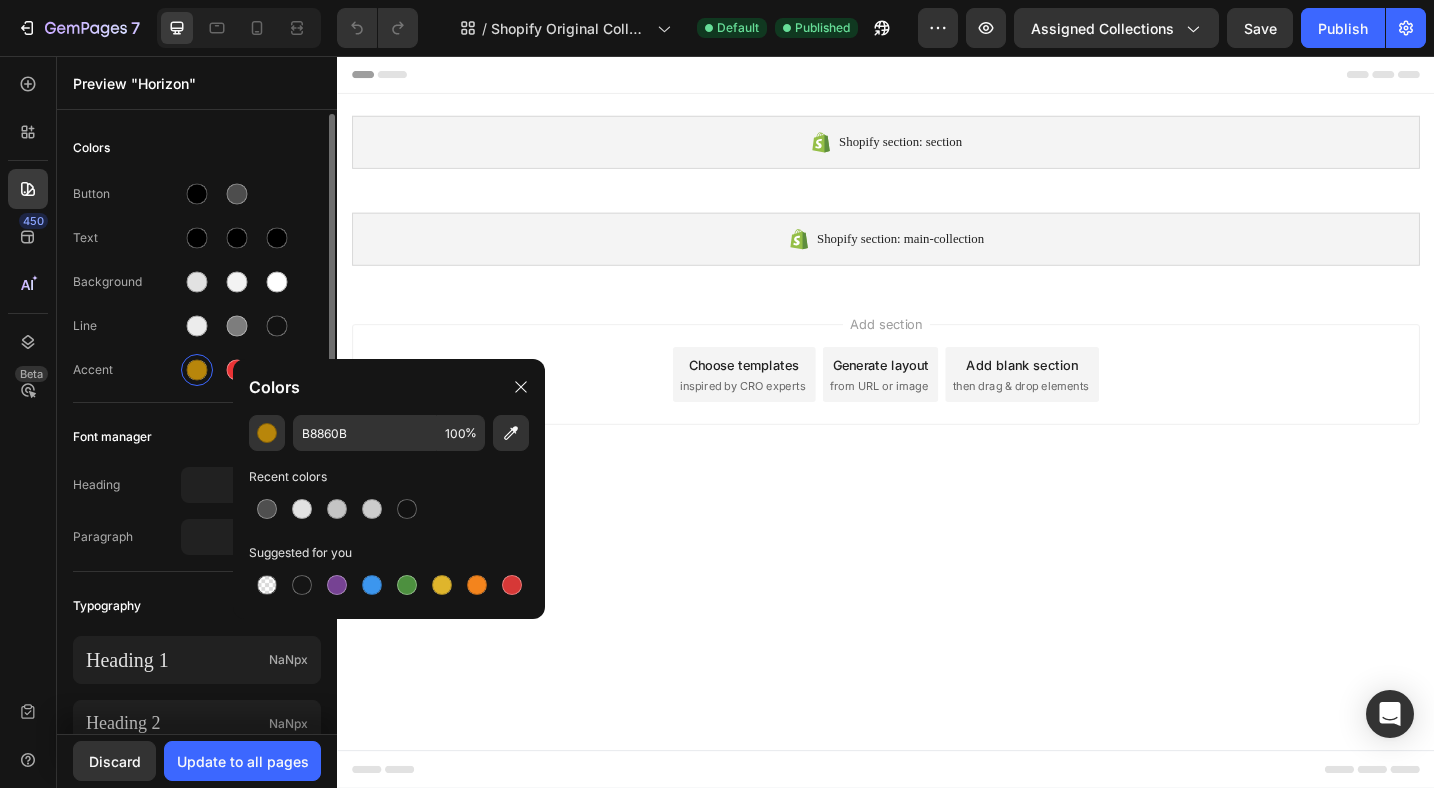 click on "Font manager" at bounding box center (197, 437) 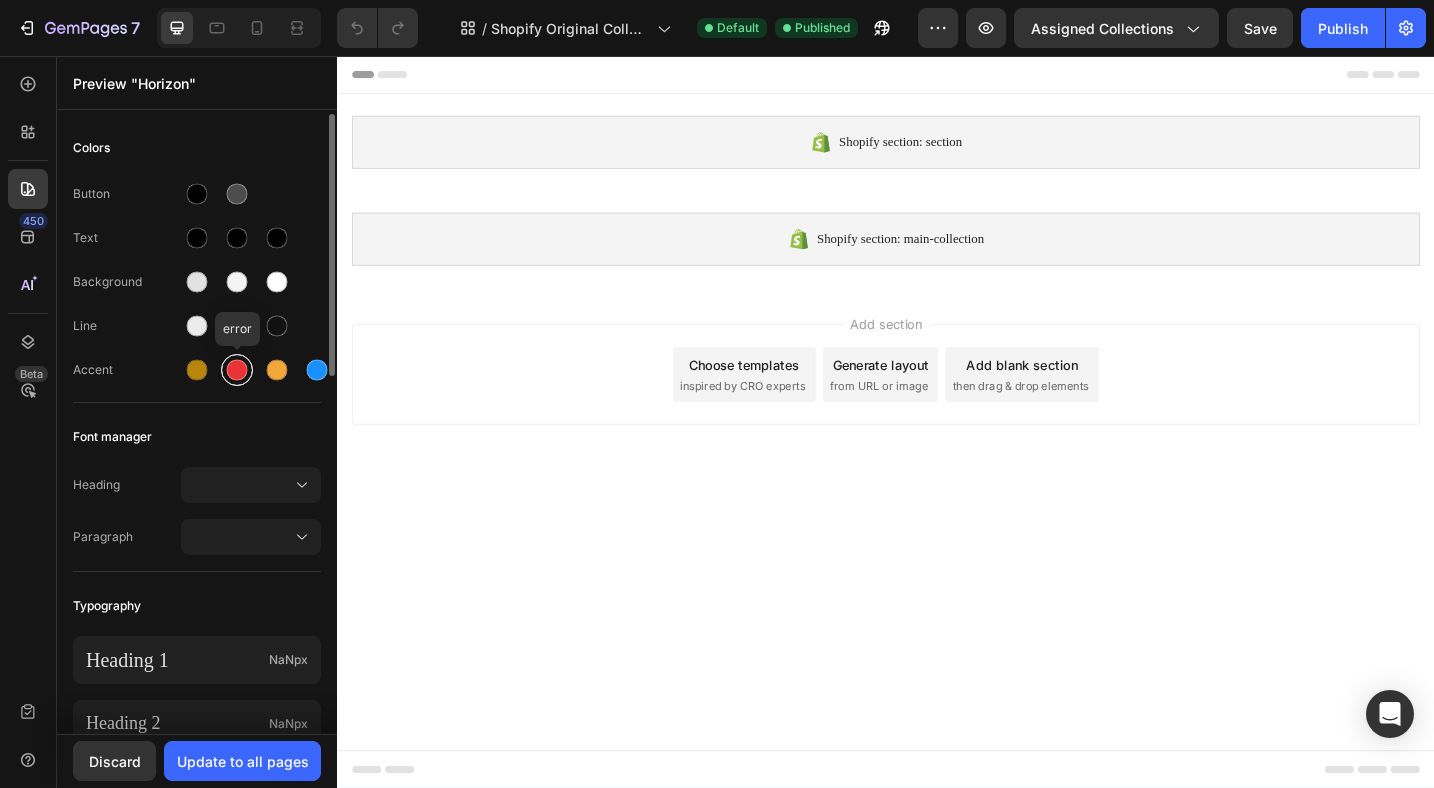 click at bounding box center (237, 370) 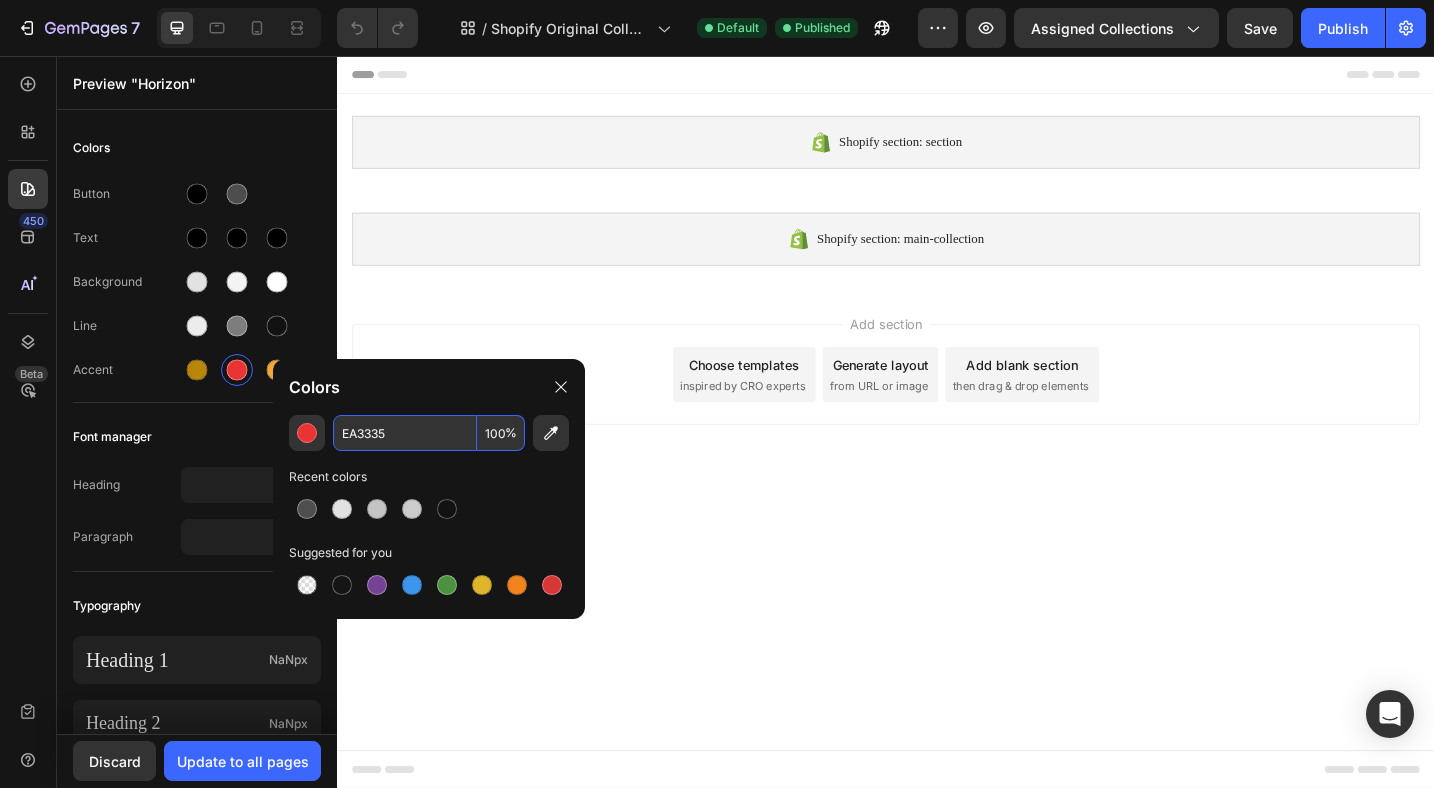 click on "EA3335" at bounding box center [405, 433] 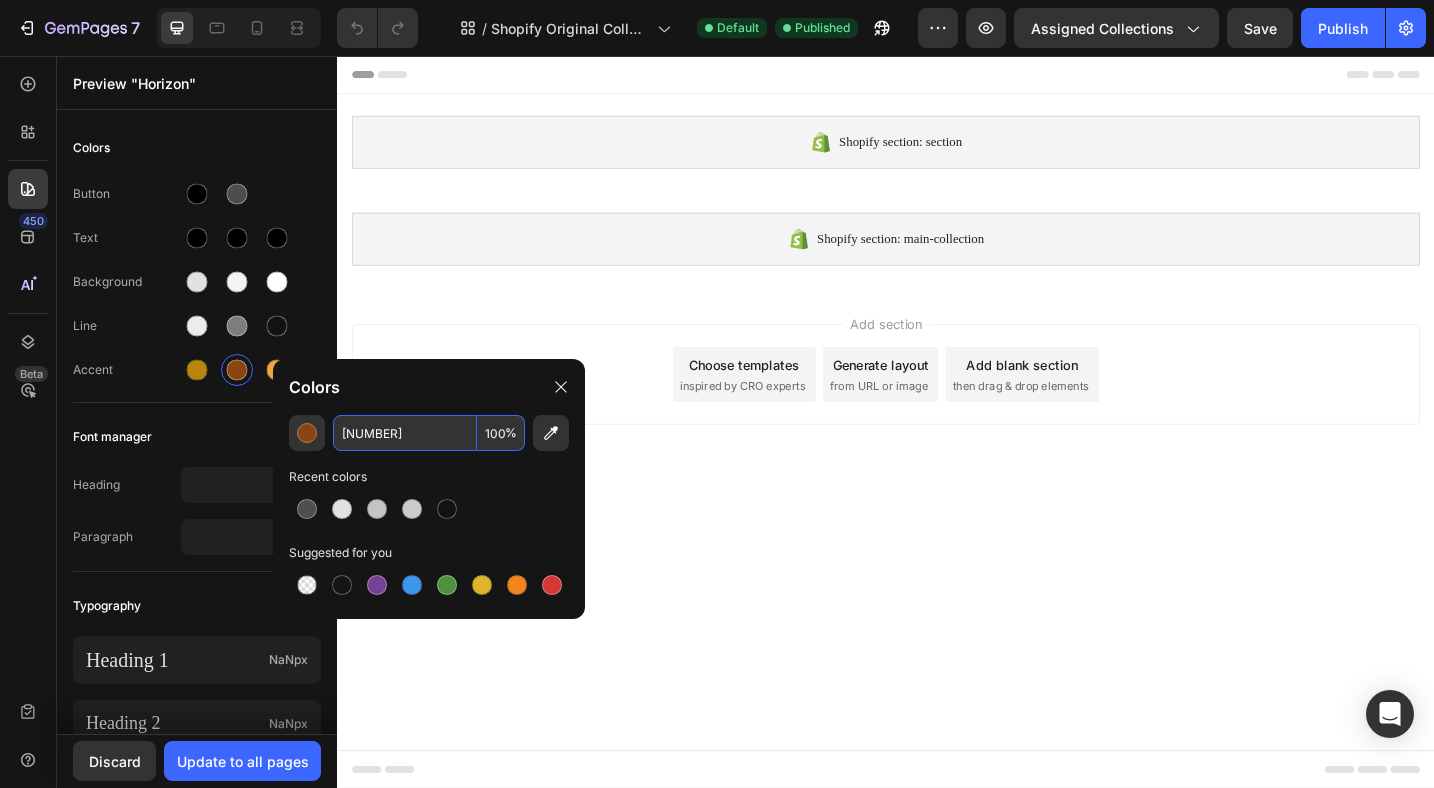 type on "[NUMBER]" 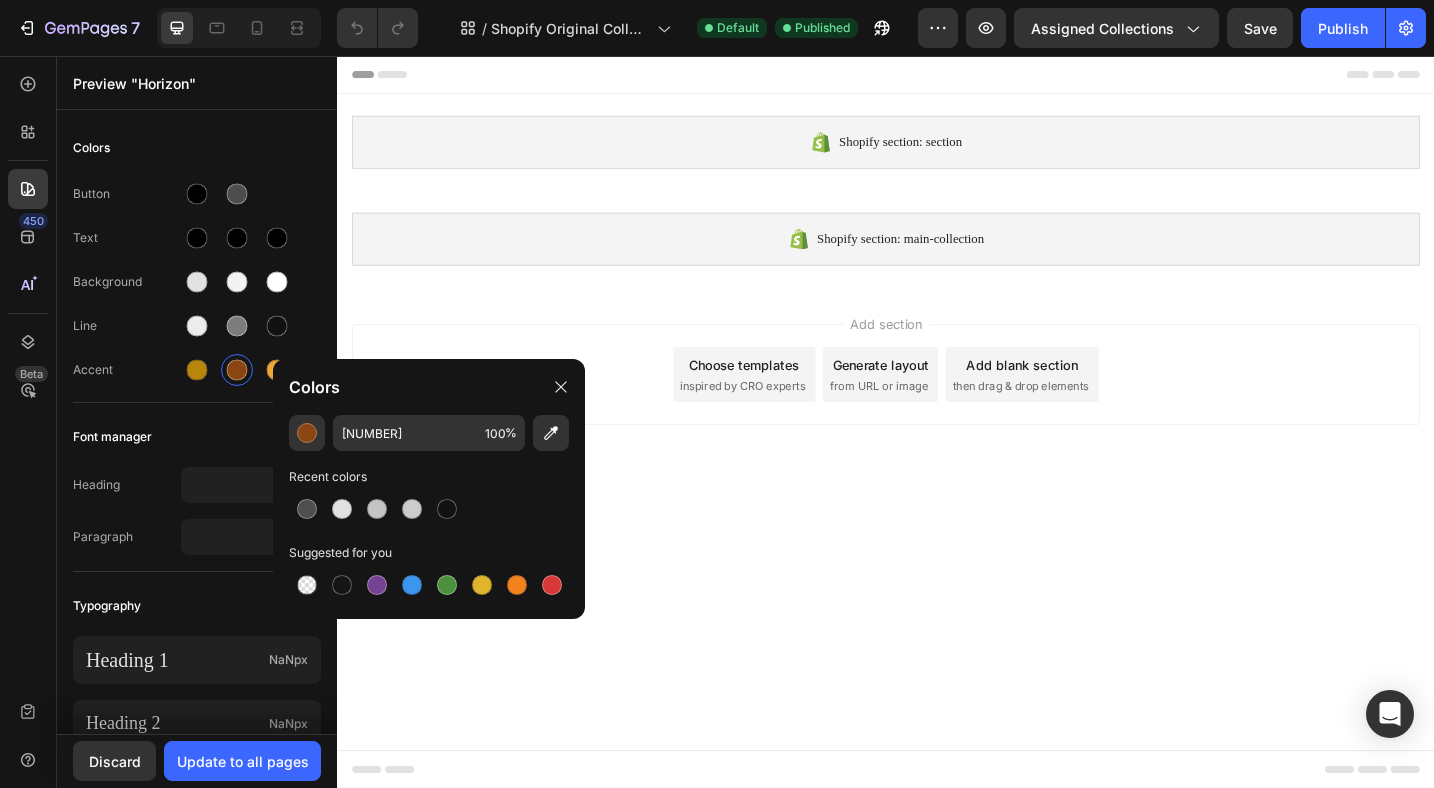 click at bounding box center [429, 509] 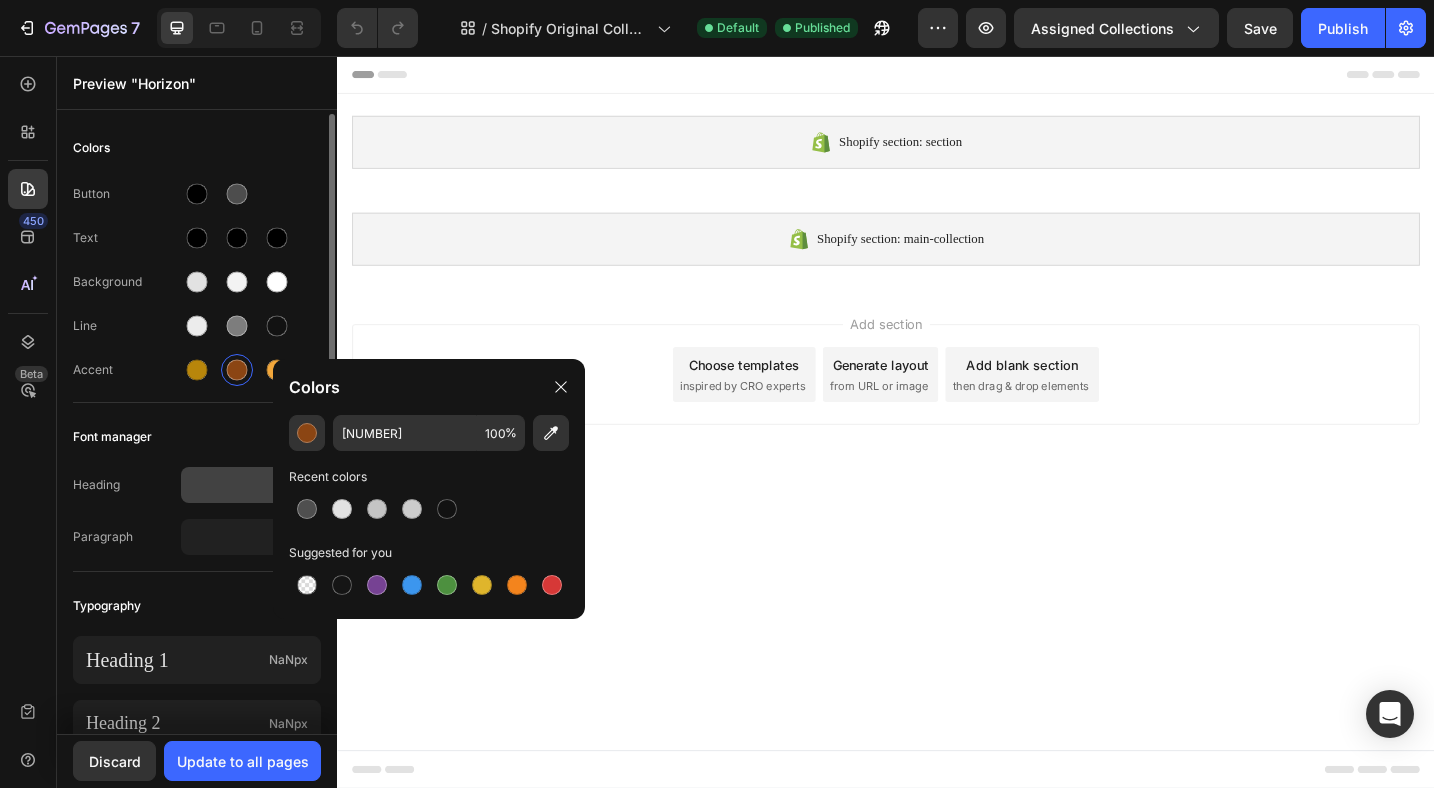 click at bounding box center (251, 485) 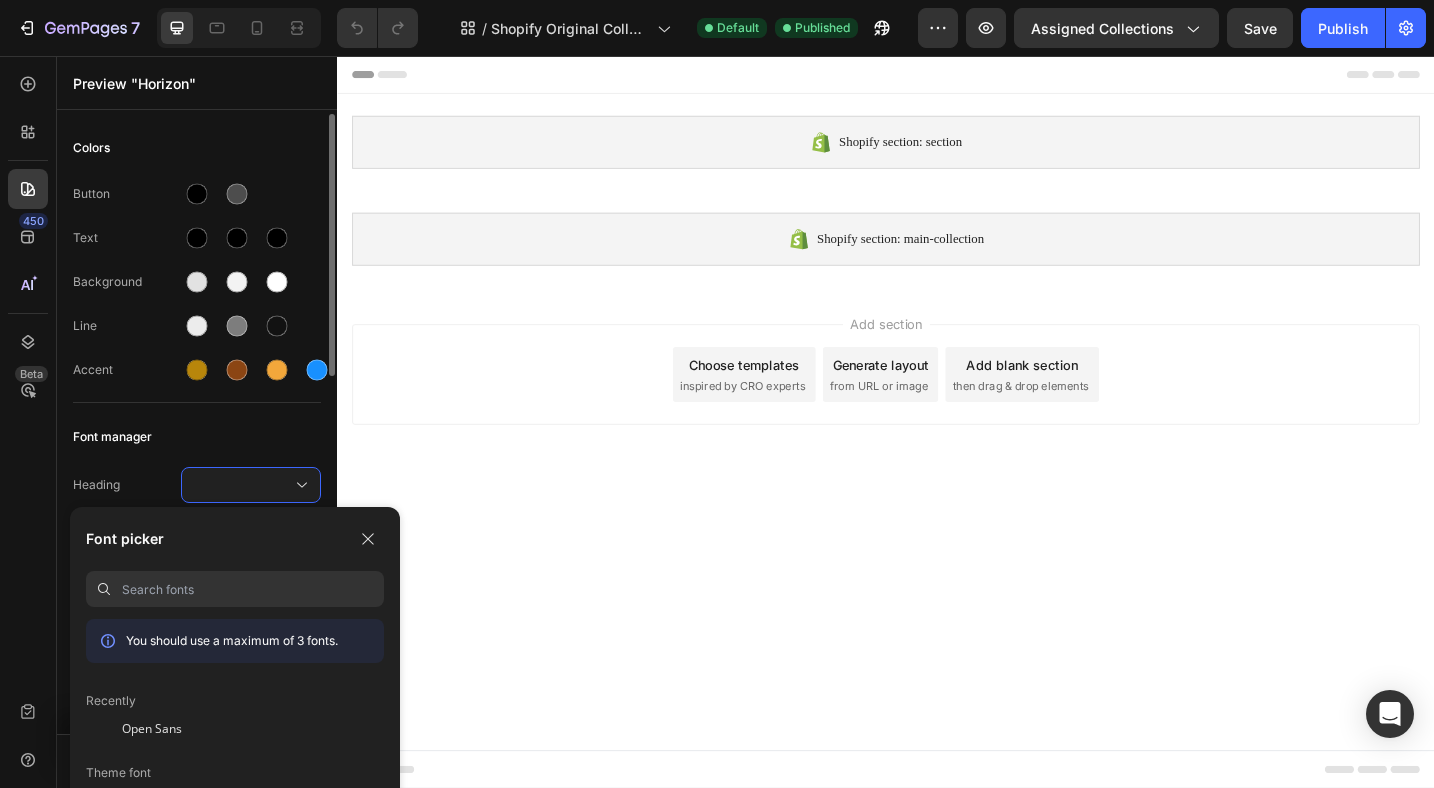click on "Font manager" at bounding box center [197, 437] 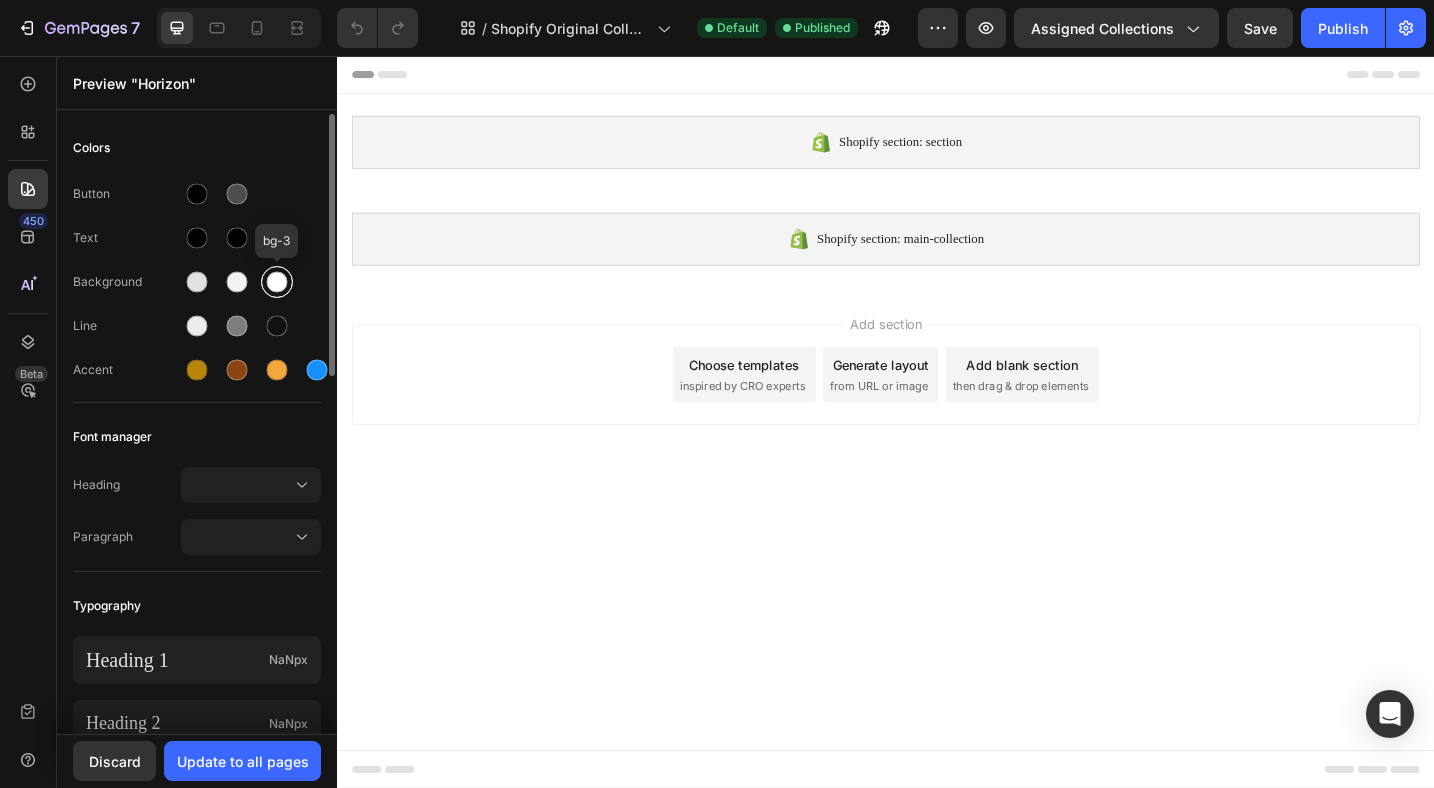 click at bounding box center (277, 282) 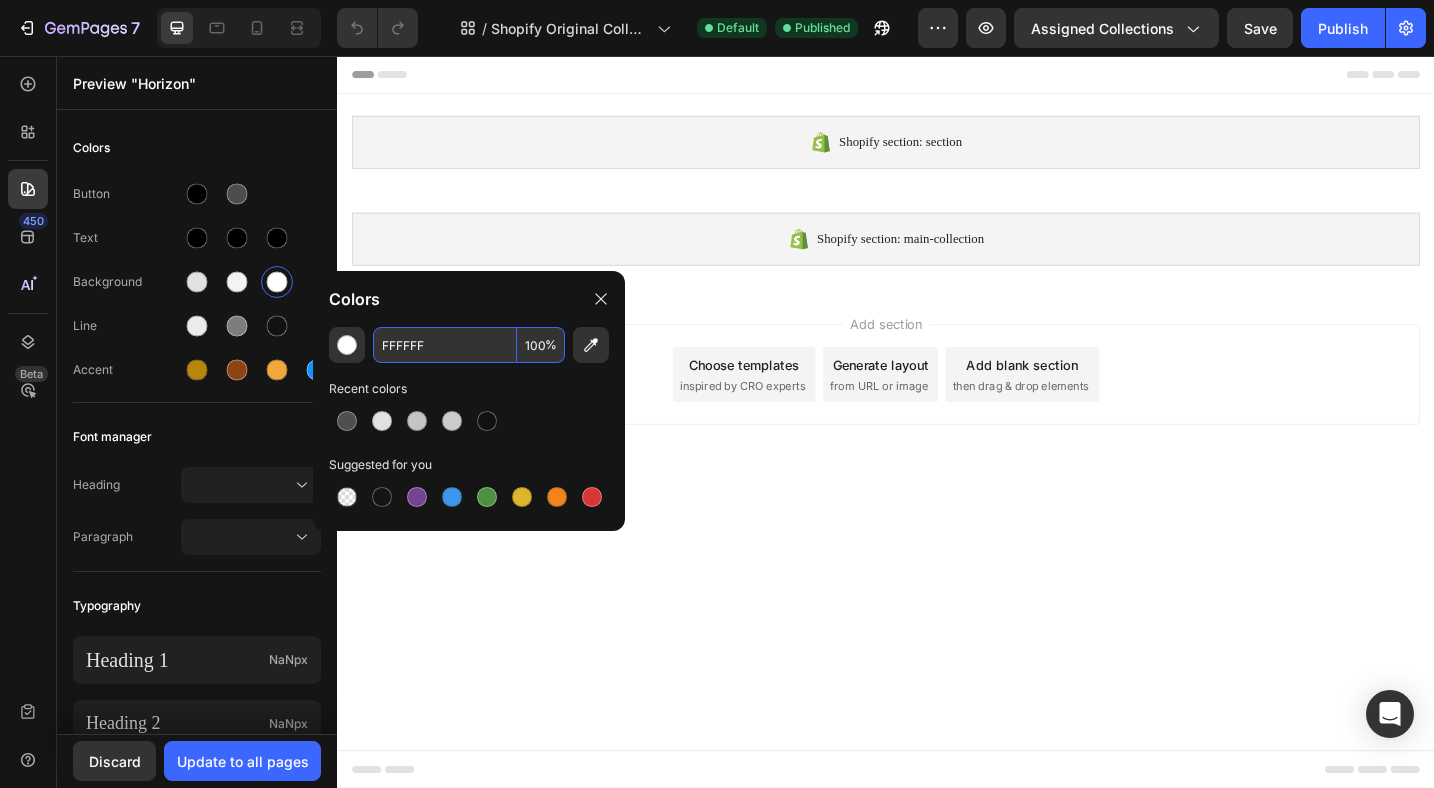 click on "FFFFFF" at bounding box center (445, 345) 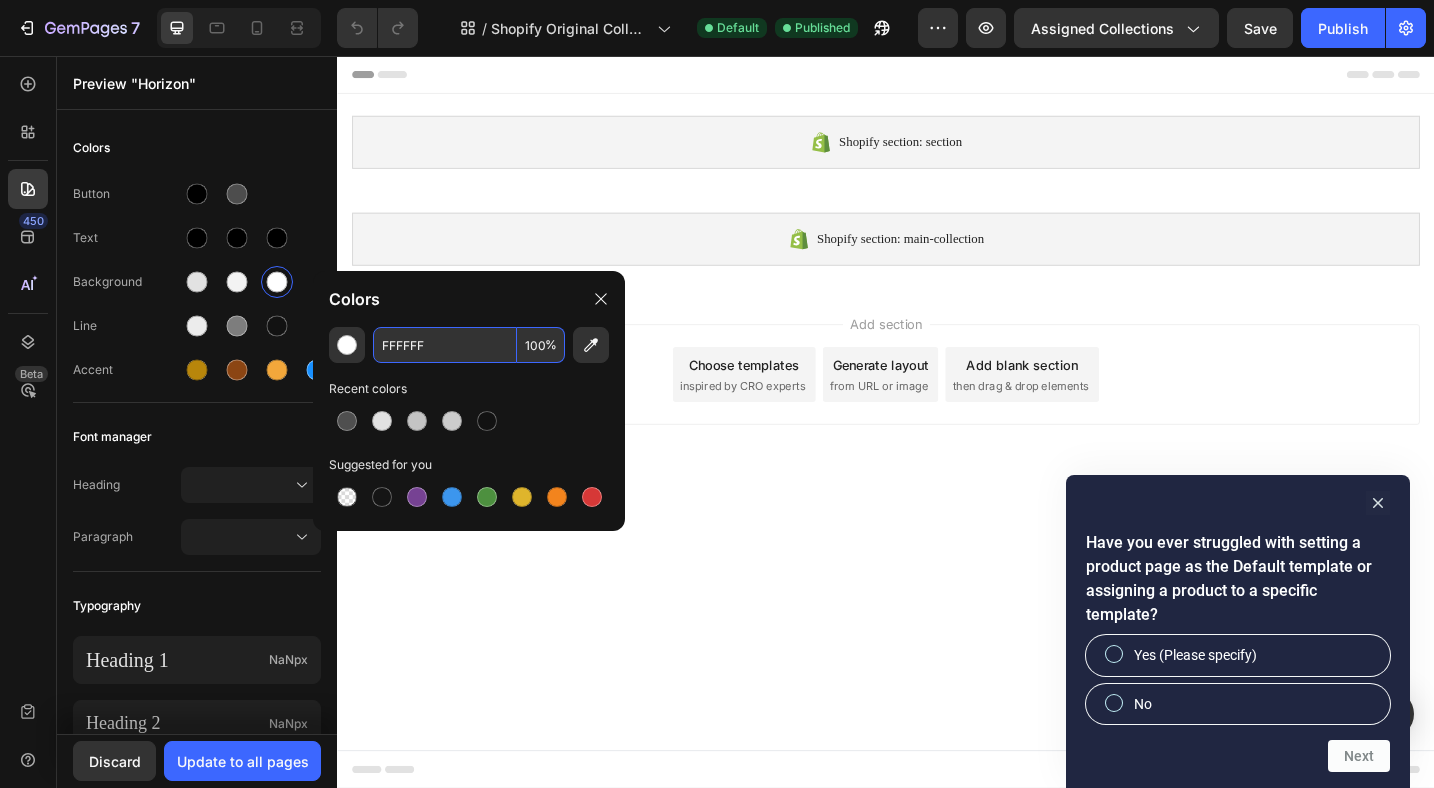 paste on "[NUMBER]" 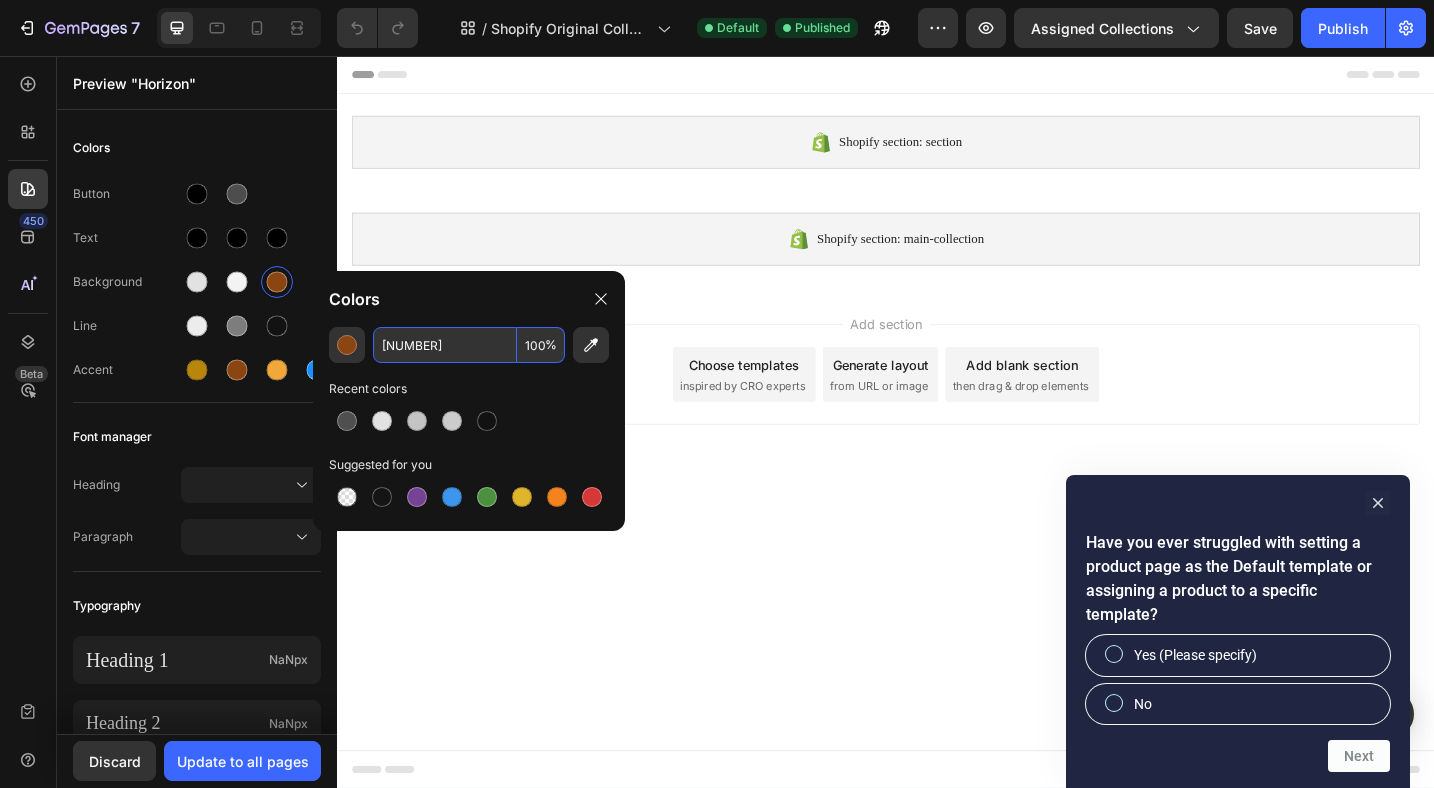 type on "[NUMBER]" 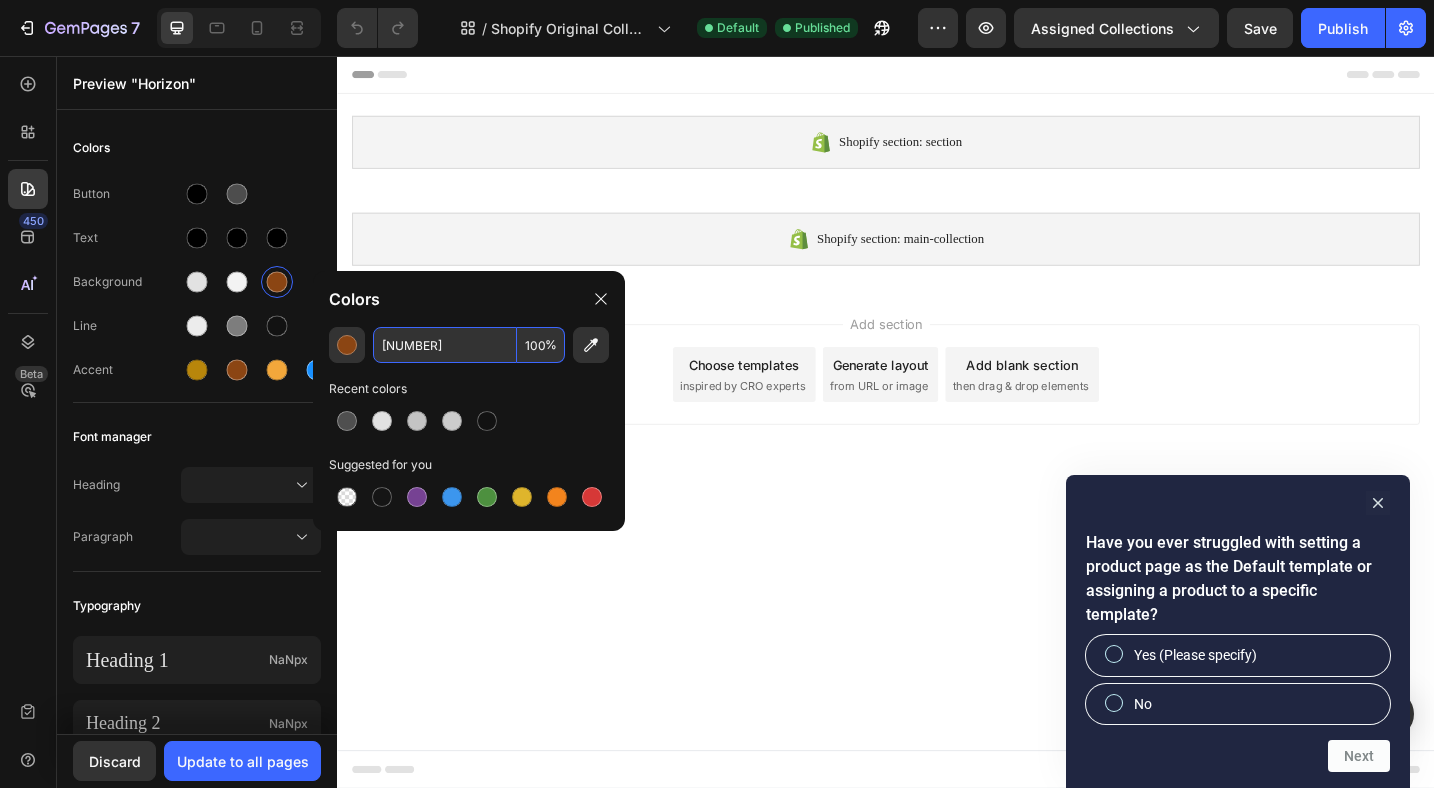 click on "%" at bounding box center (551, 345) 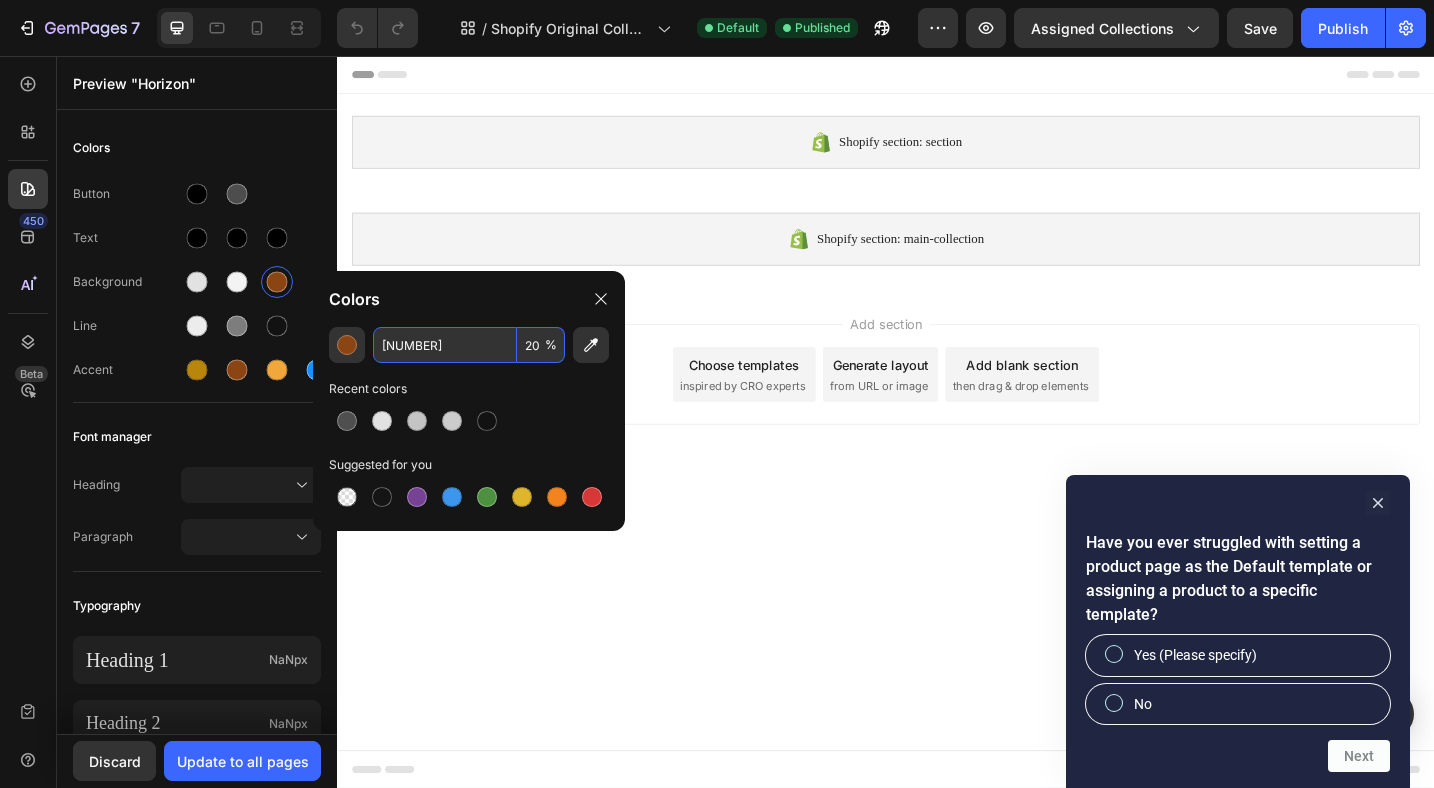 type on "100" 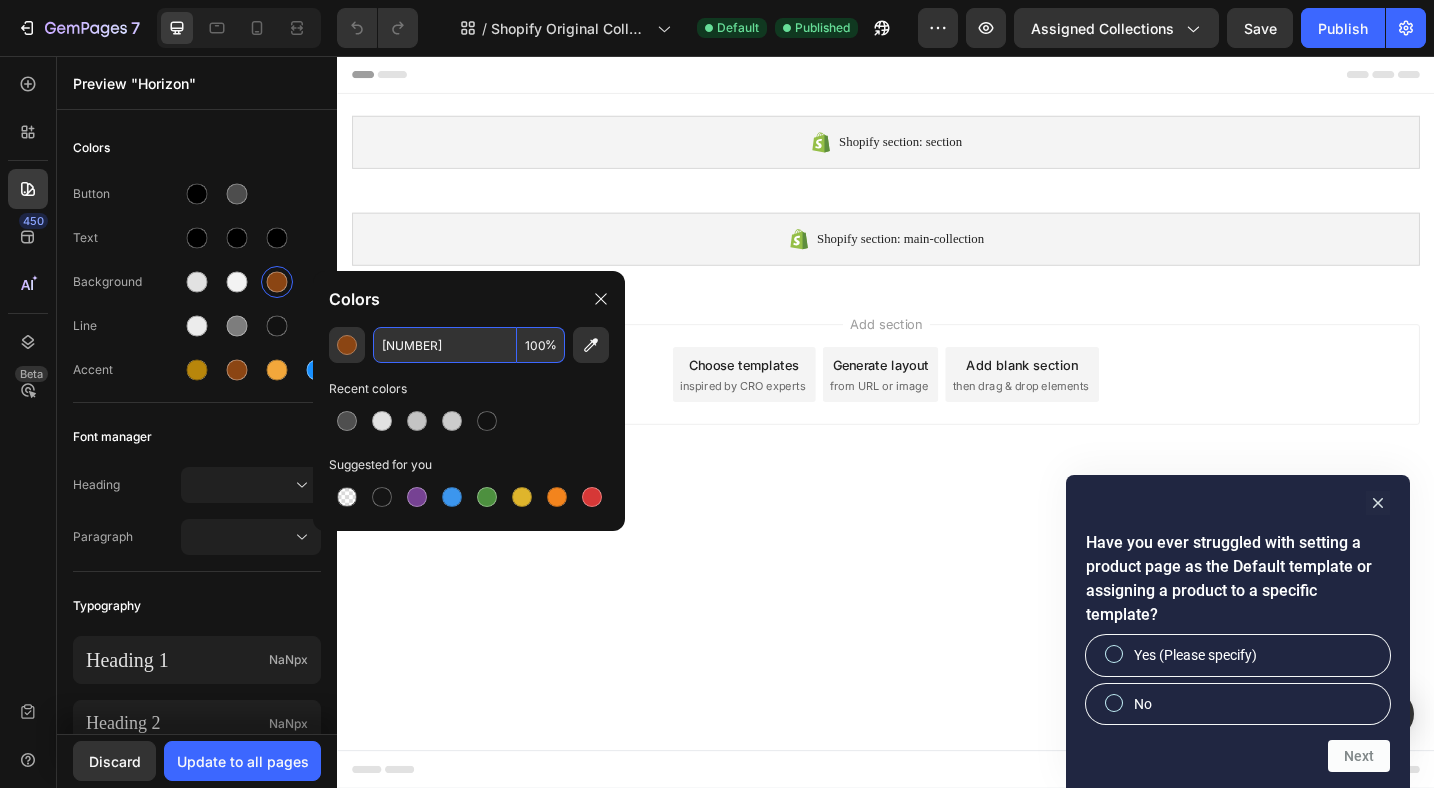type 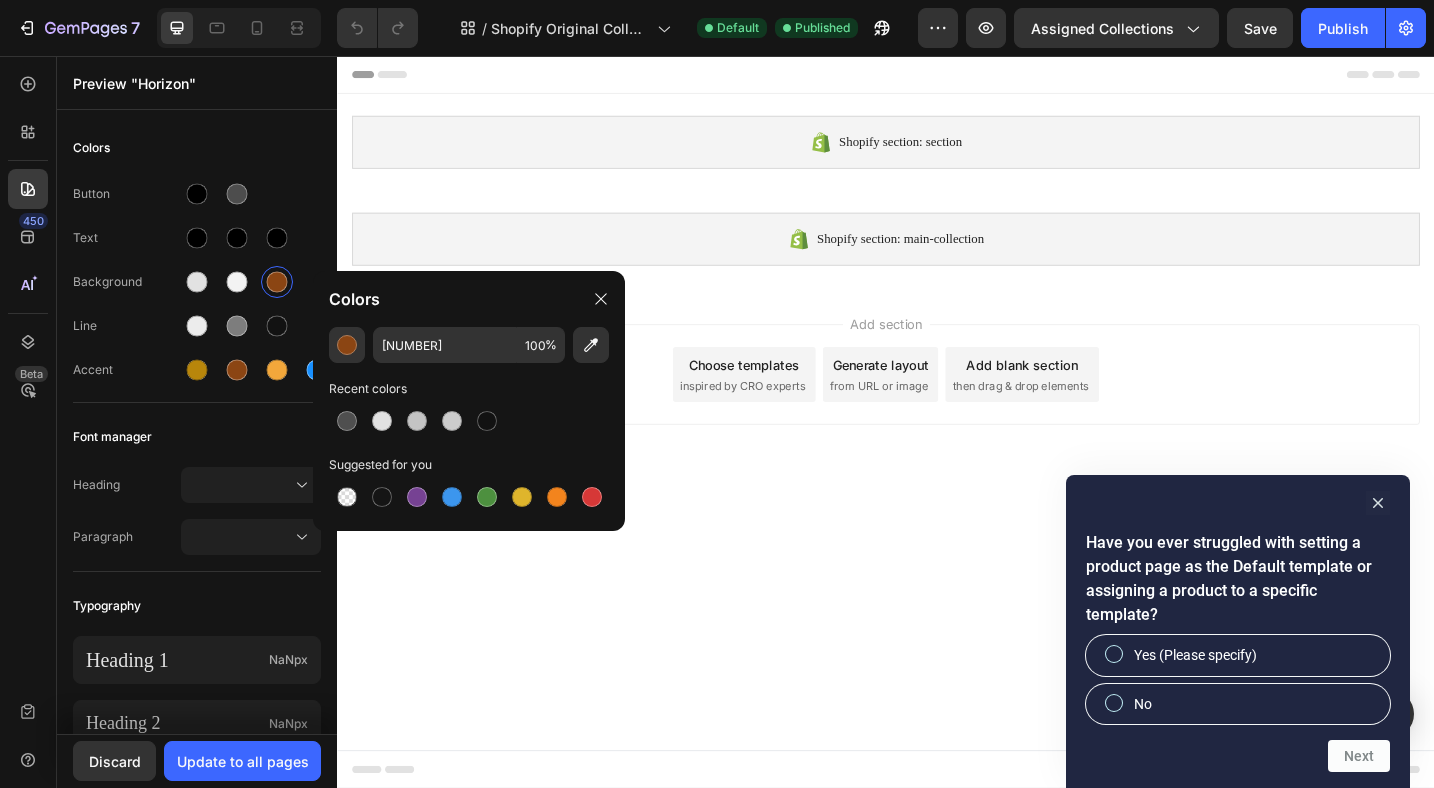 click at bounding box center [469, 421] 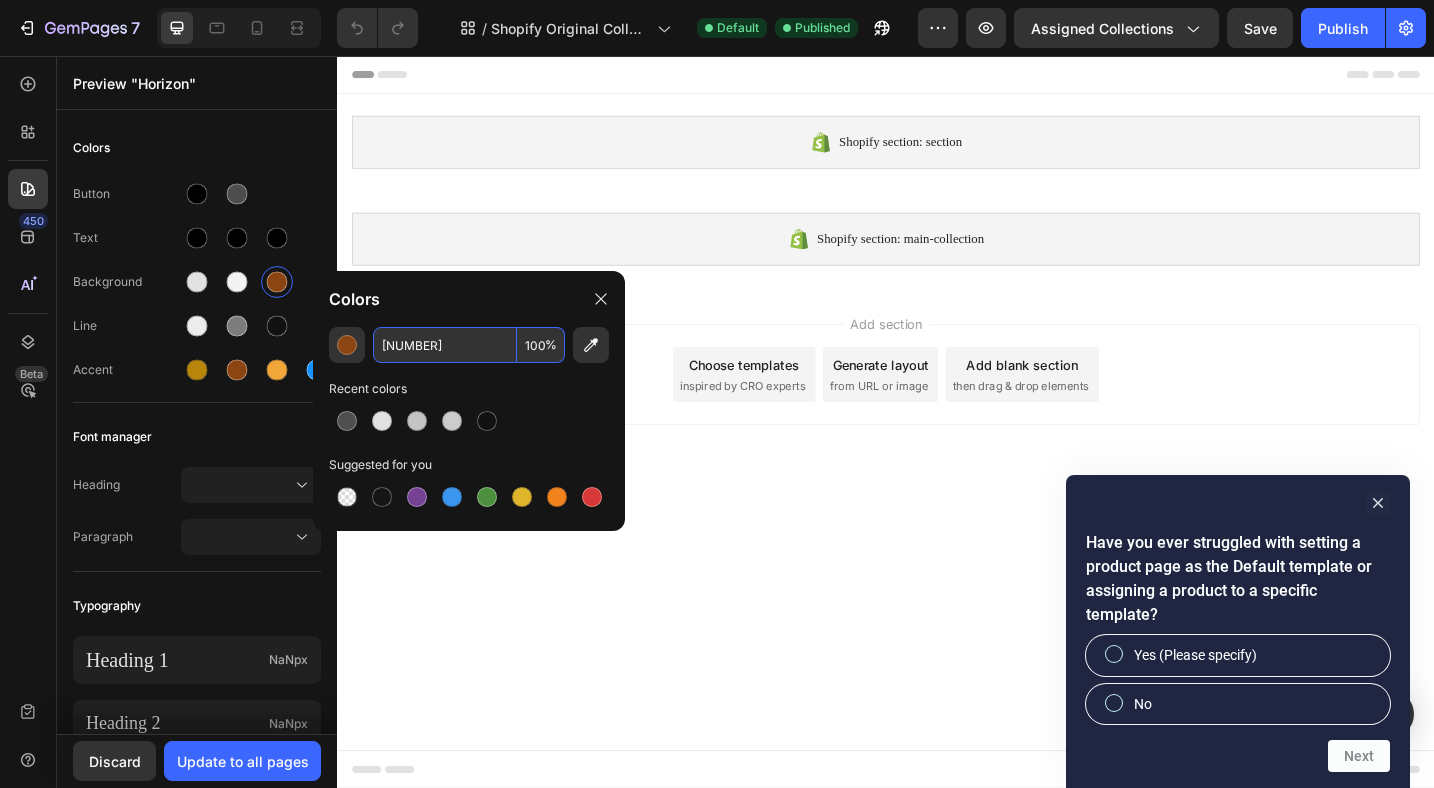 click on "%" at bounding box center (551, 345) 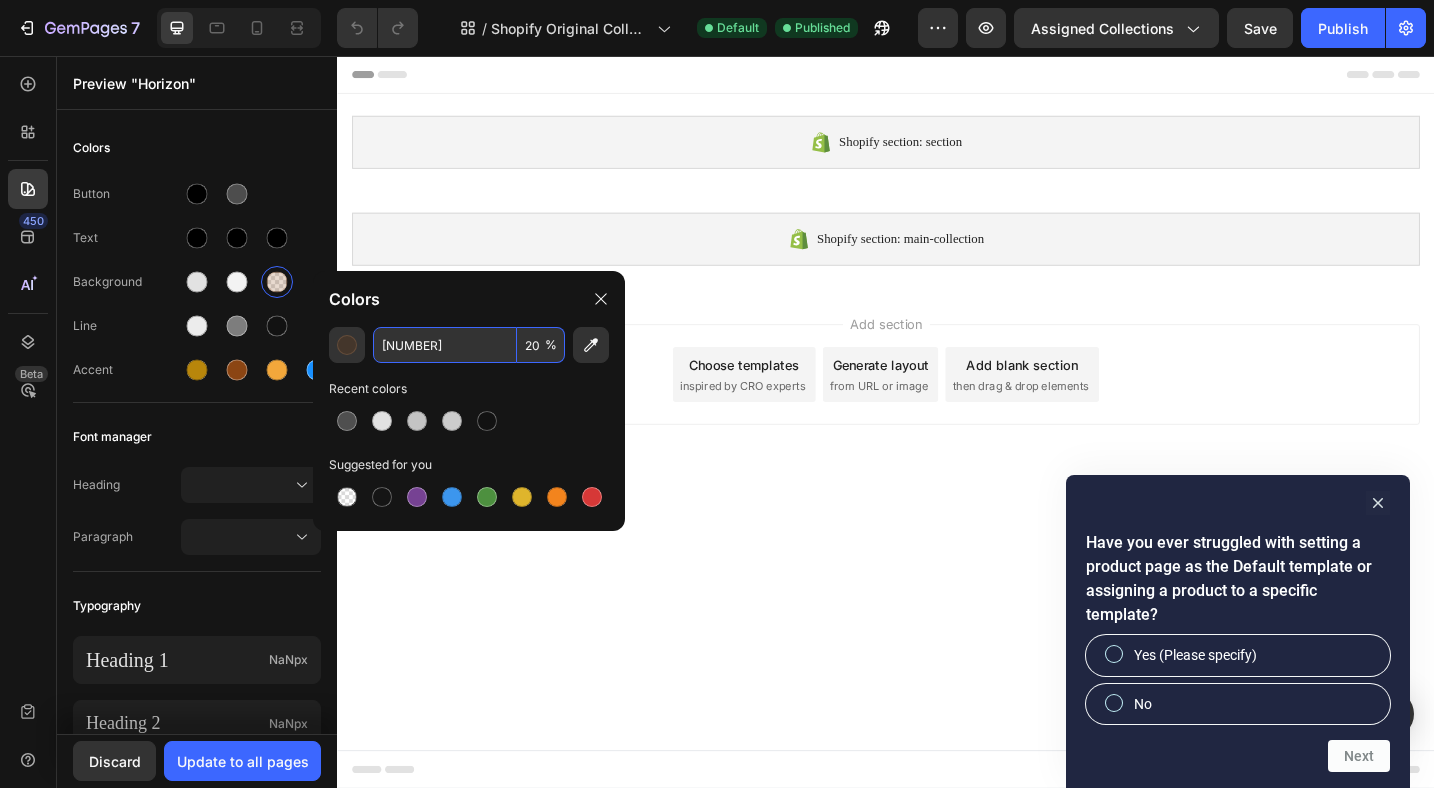 type on "20" 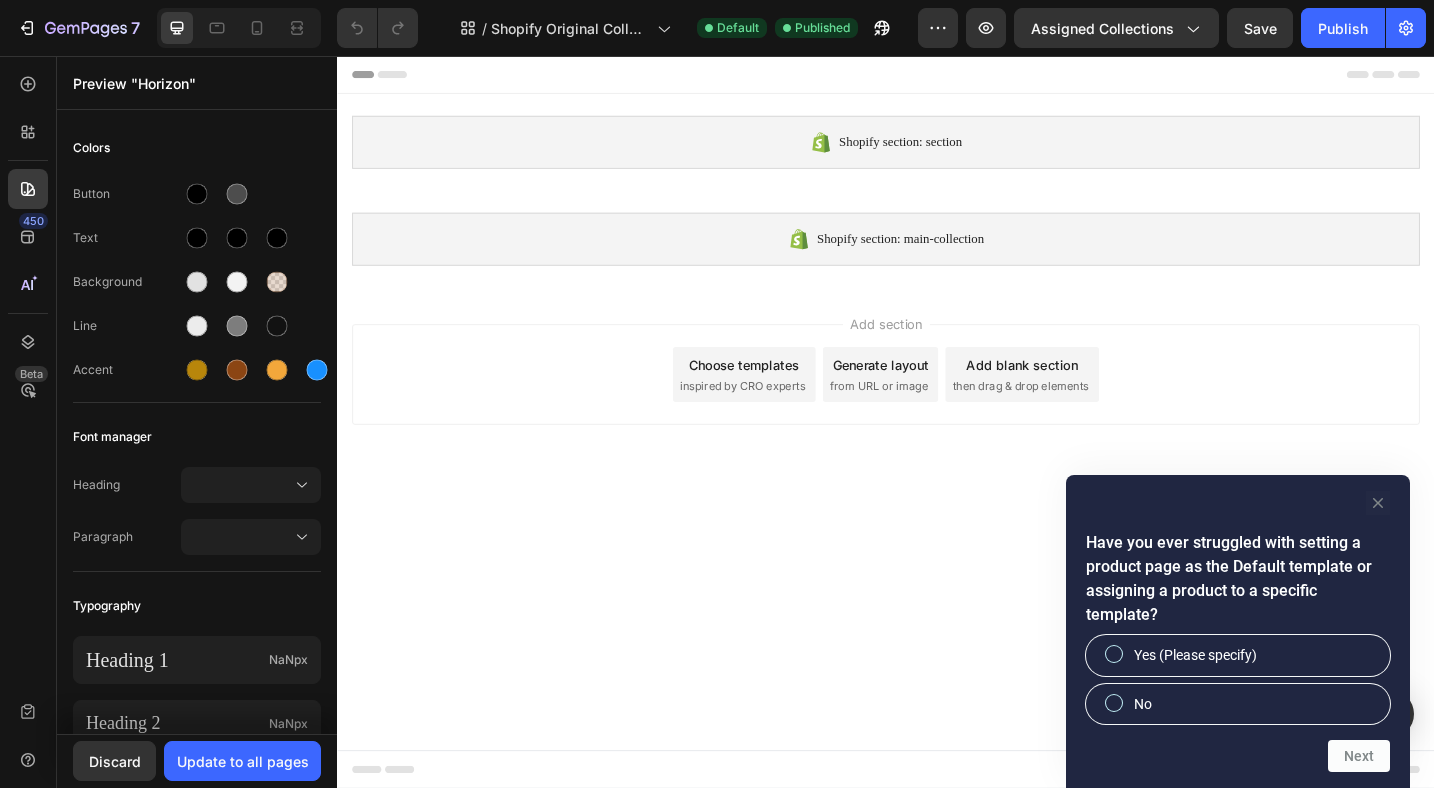 click 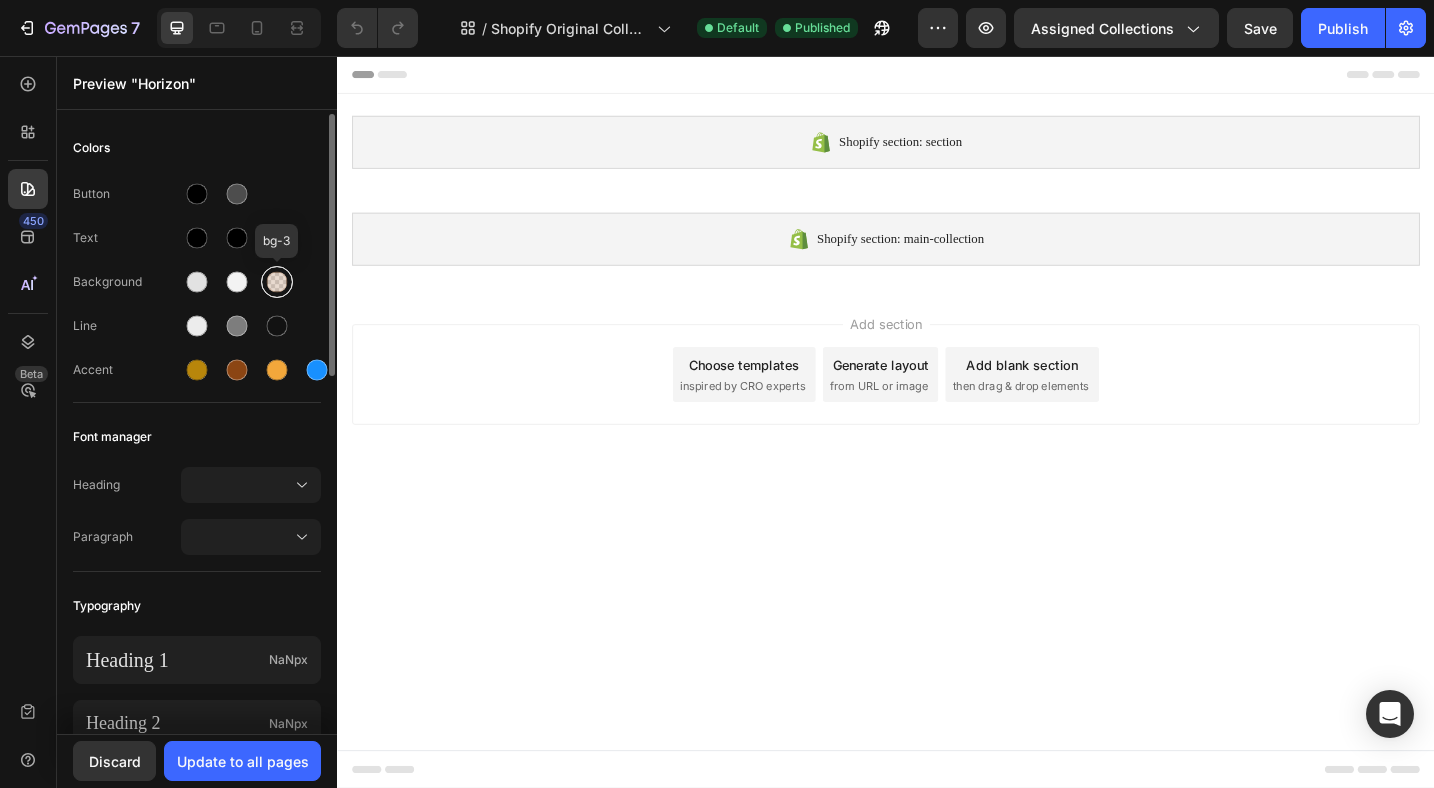 click at bounding box center [277, 282] 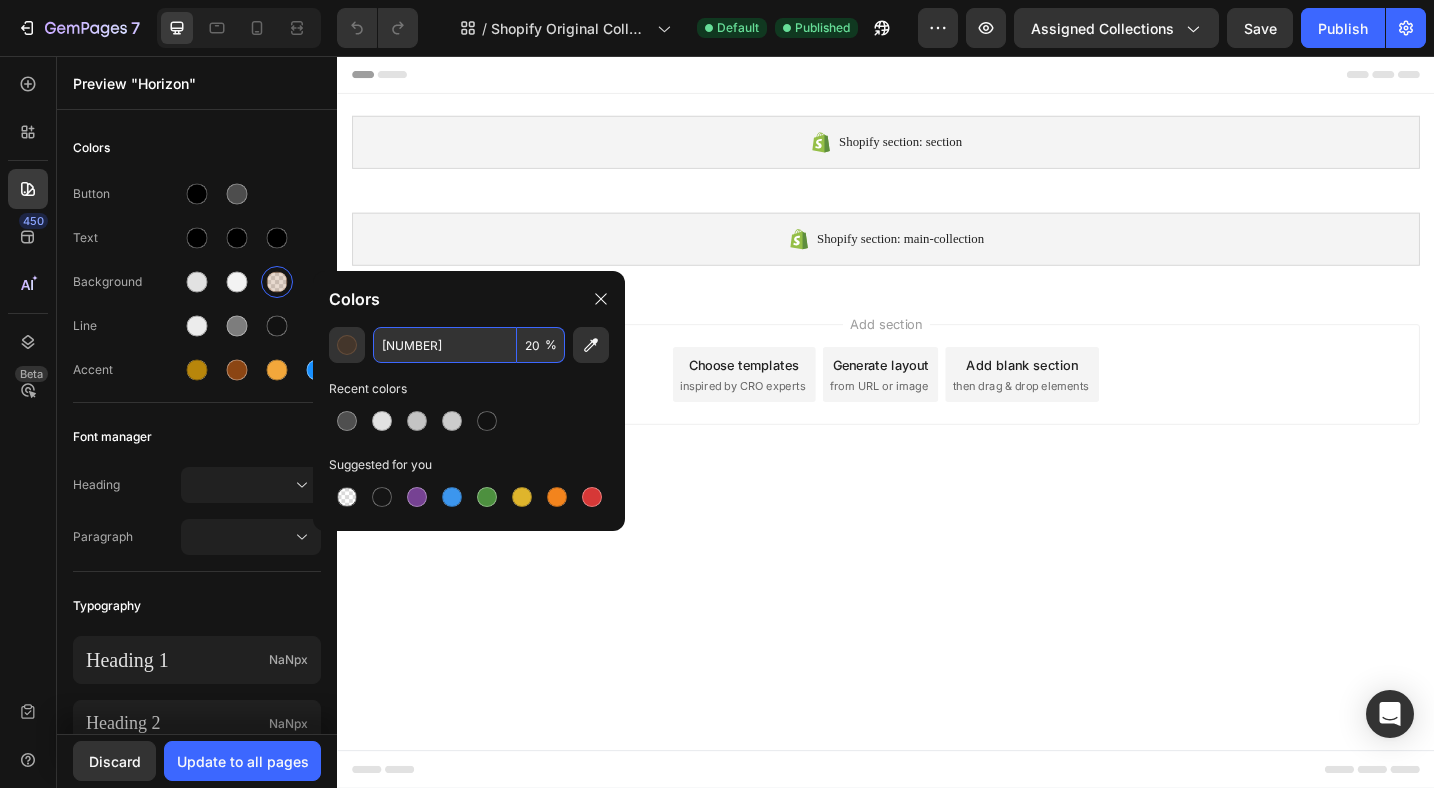 click on "20" at bounding box center [541, 345] 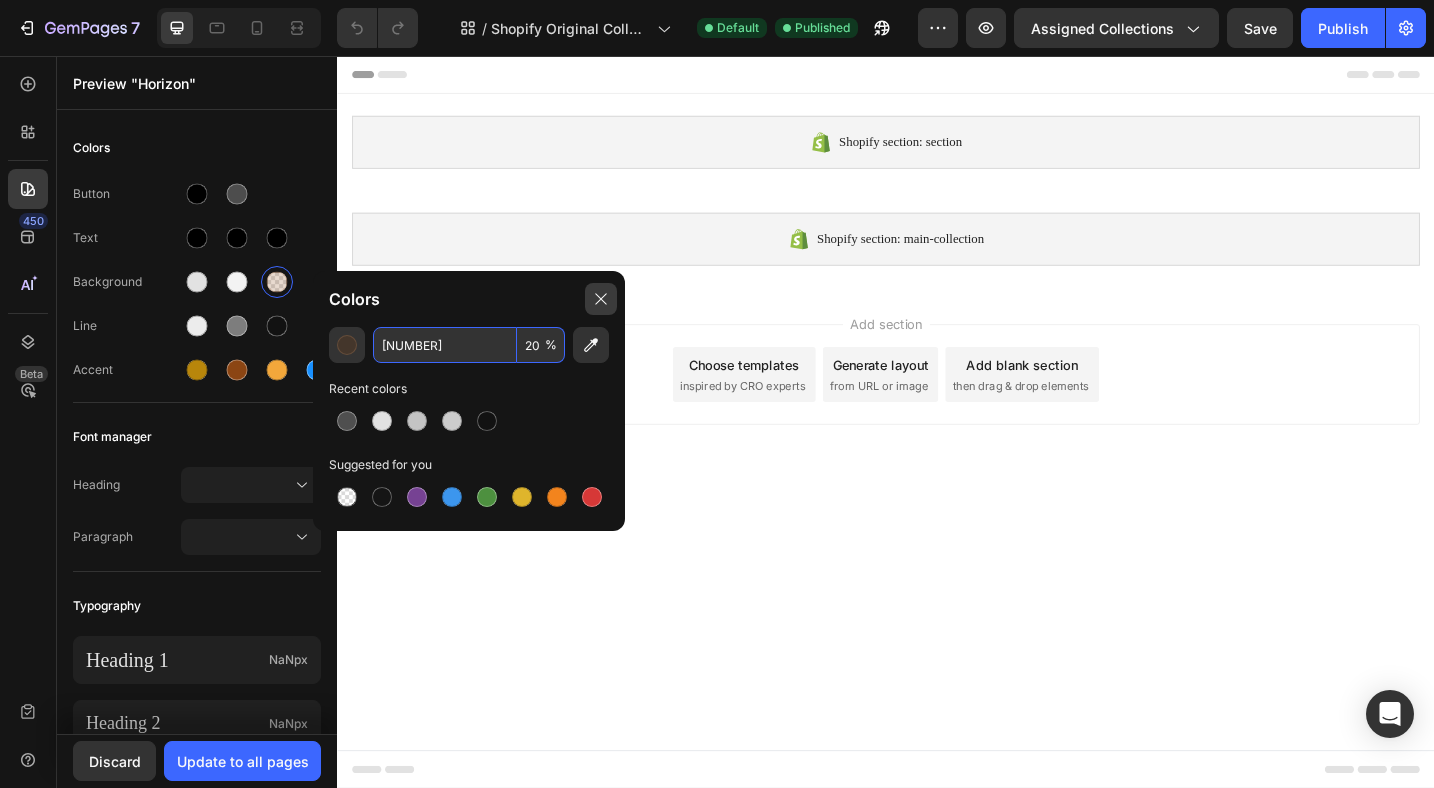 click 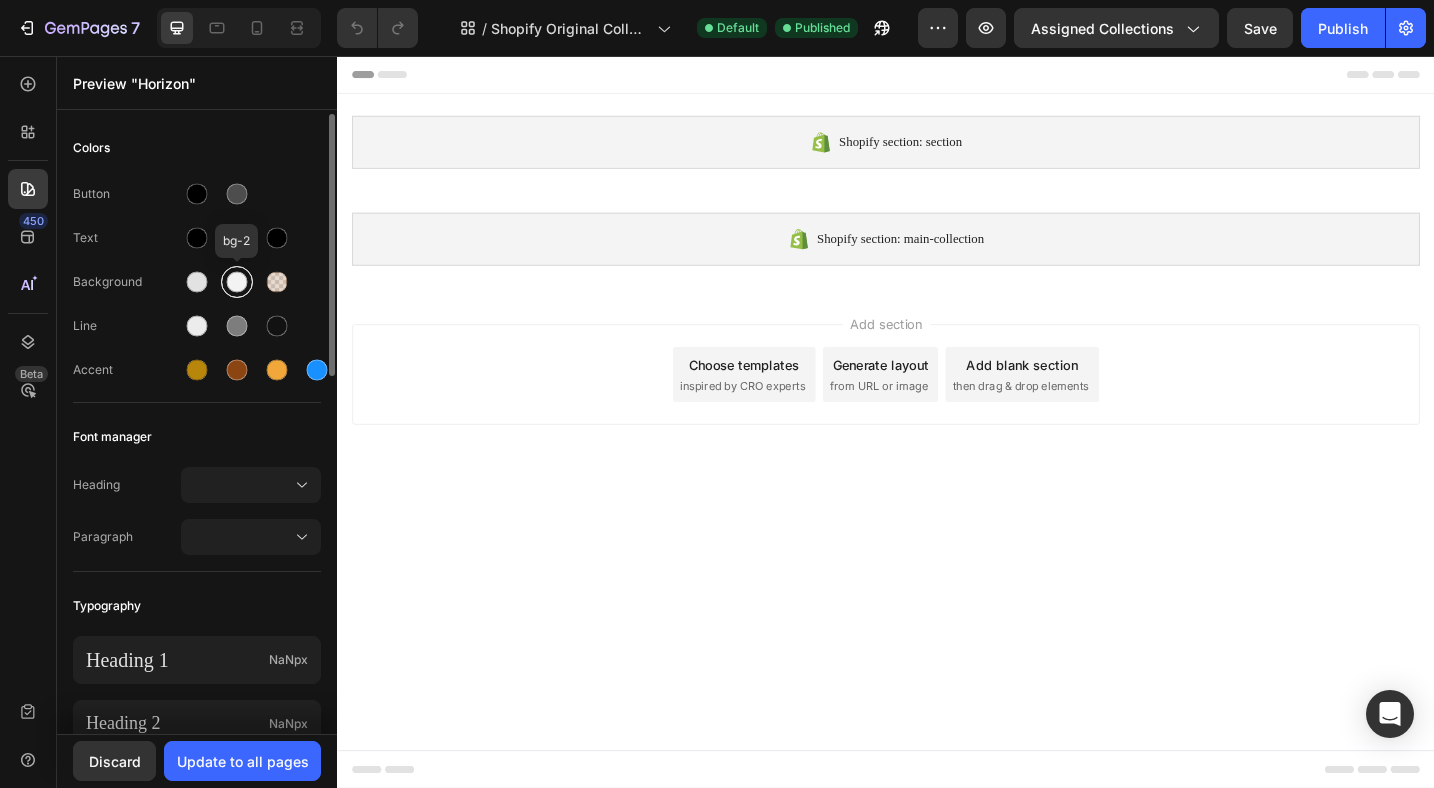 click at bounding box center [237, 282] 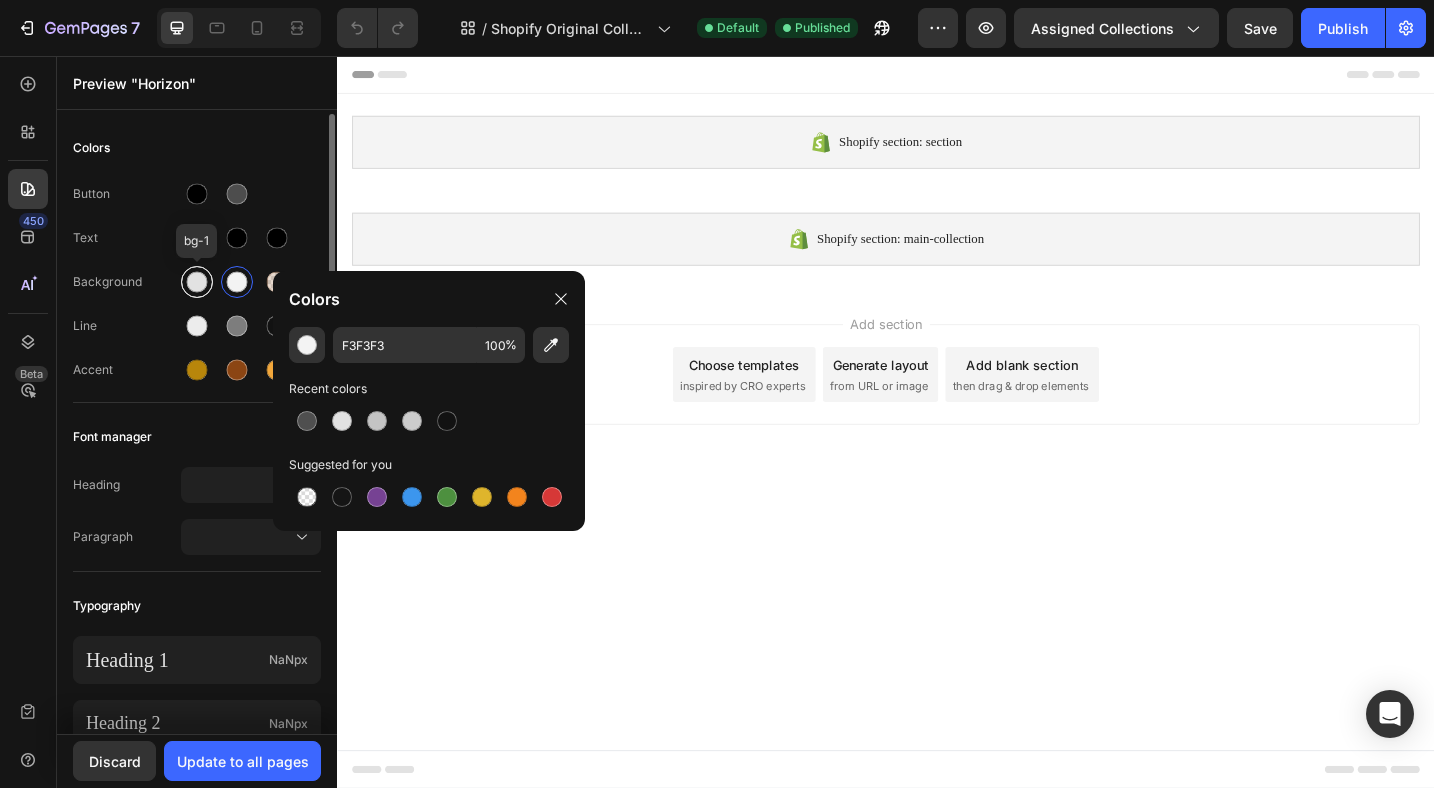 click at bounding box center [197, 282] 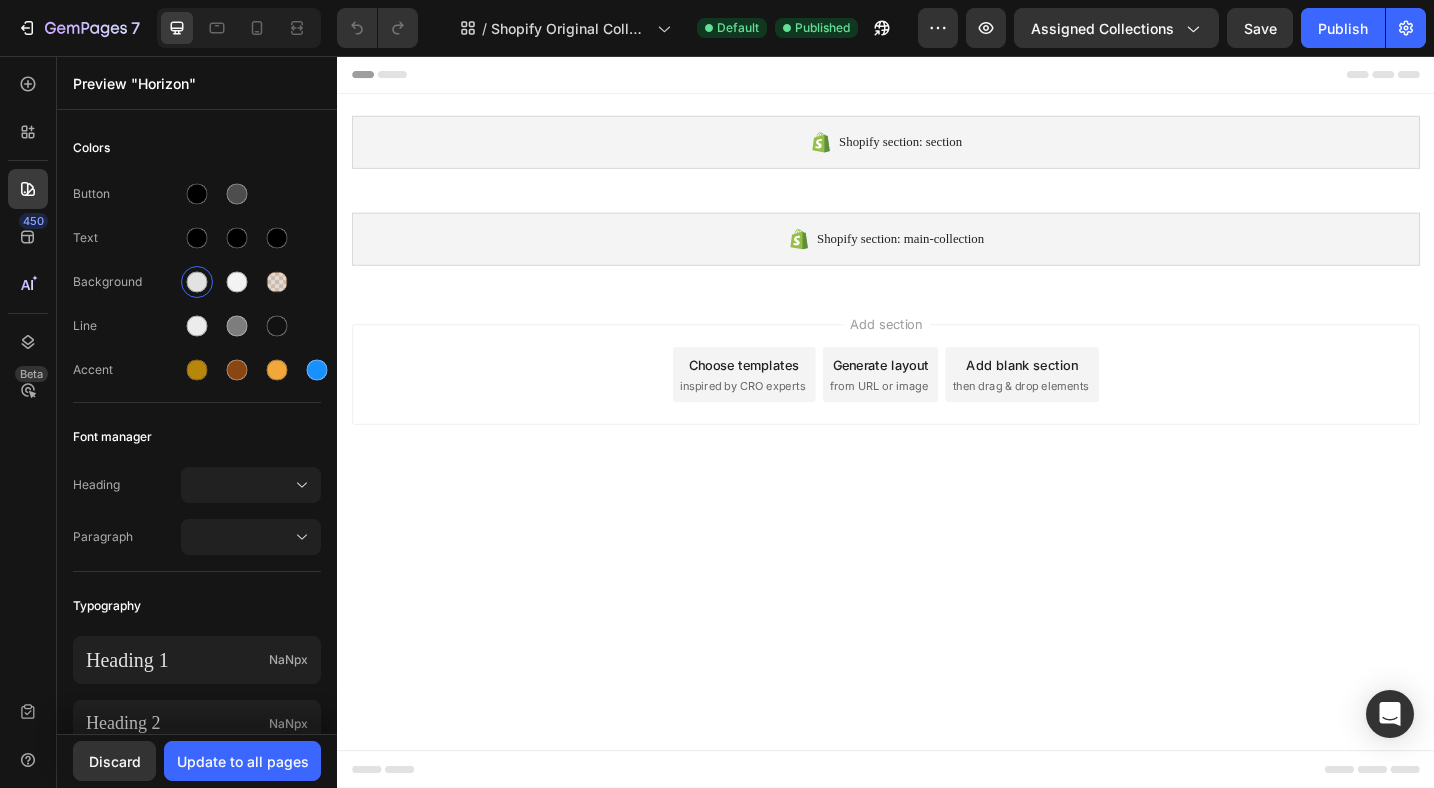 scroll, scrollTop: 620, scrollLeft: 0, axis: vertical 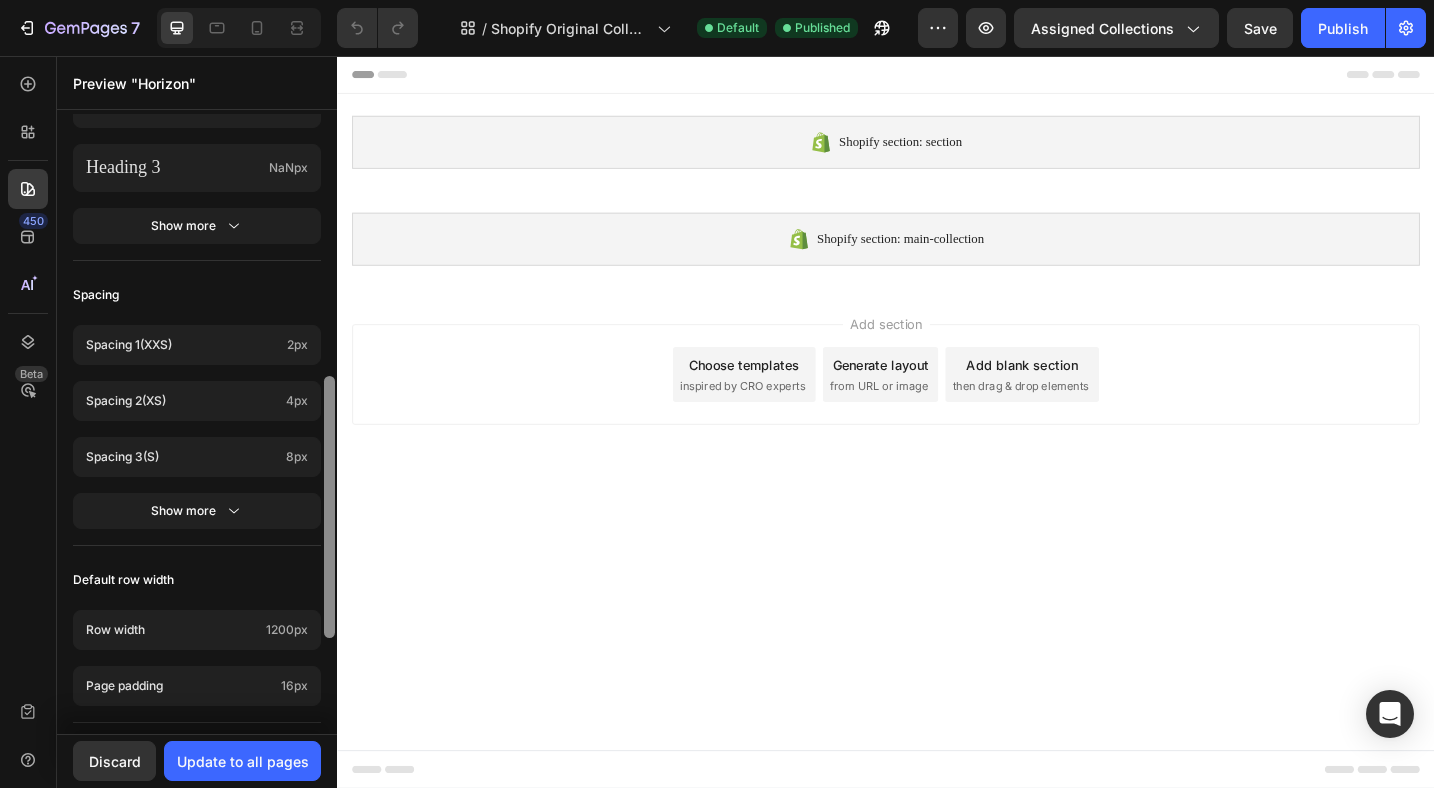 click at bounding box center (329, 424) 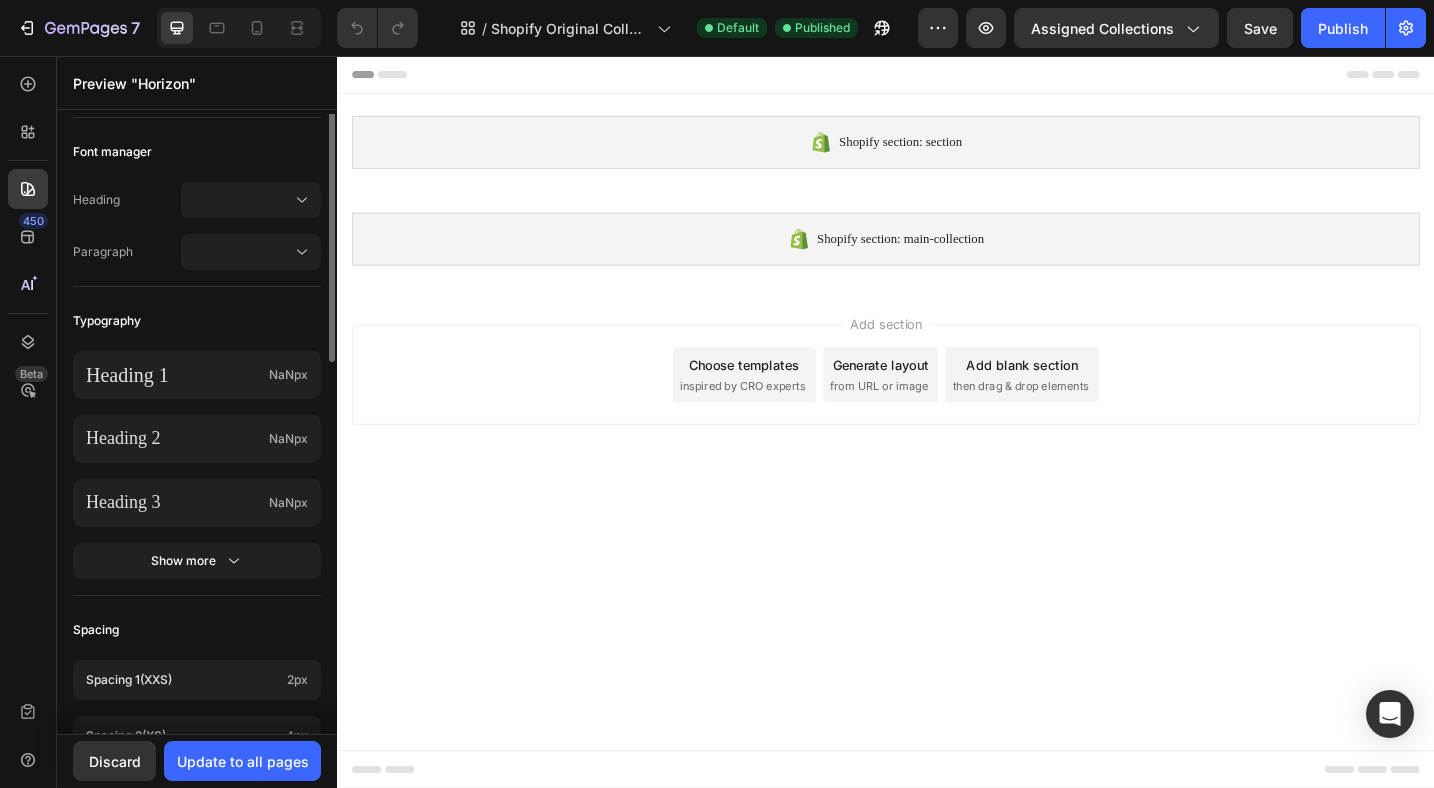 scroll, scrollTop: 0, scrollLeft: 0, axis: both 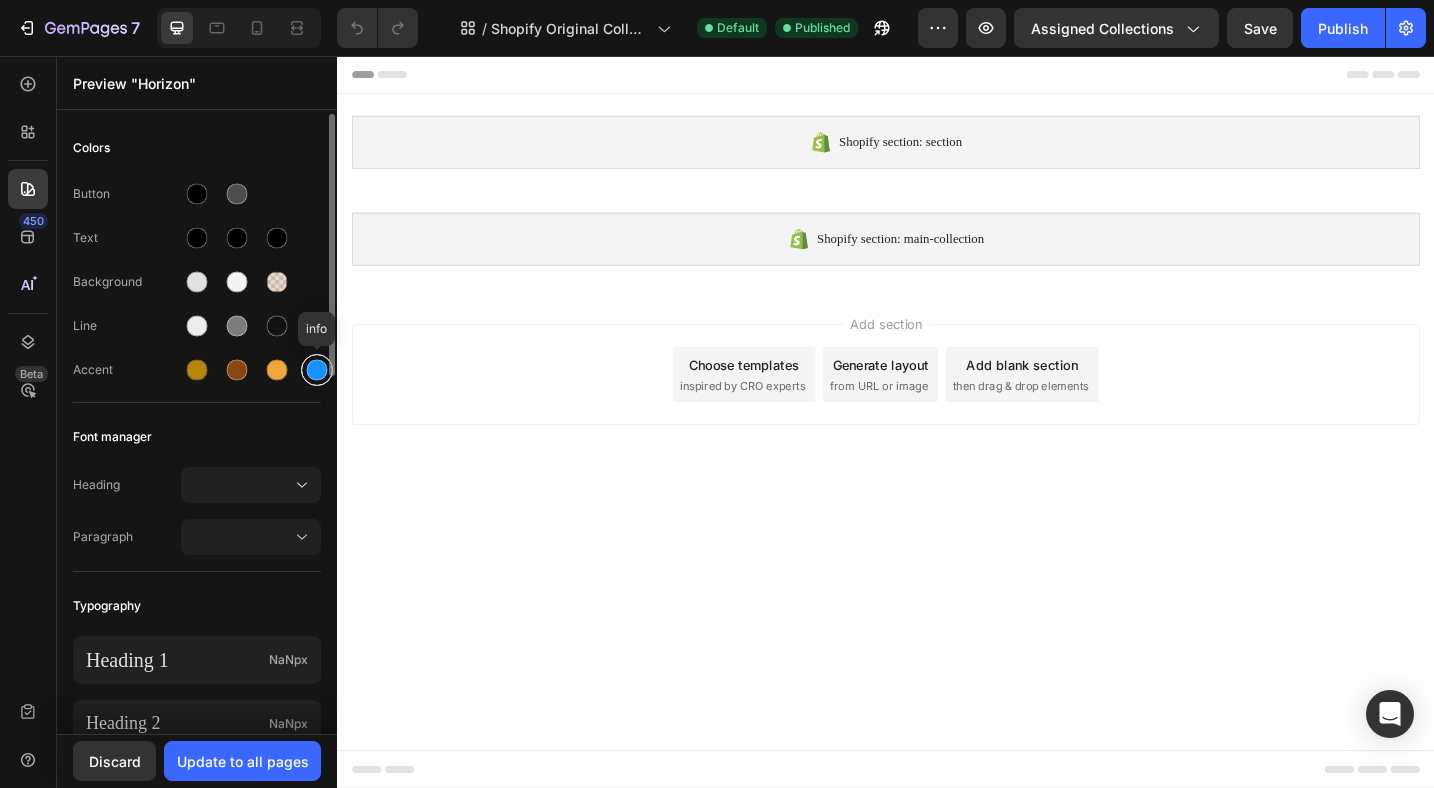 click at bounding box center (317, 370) 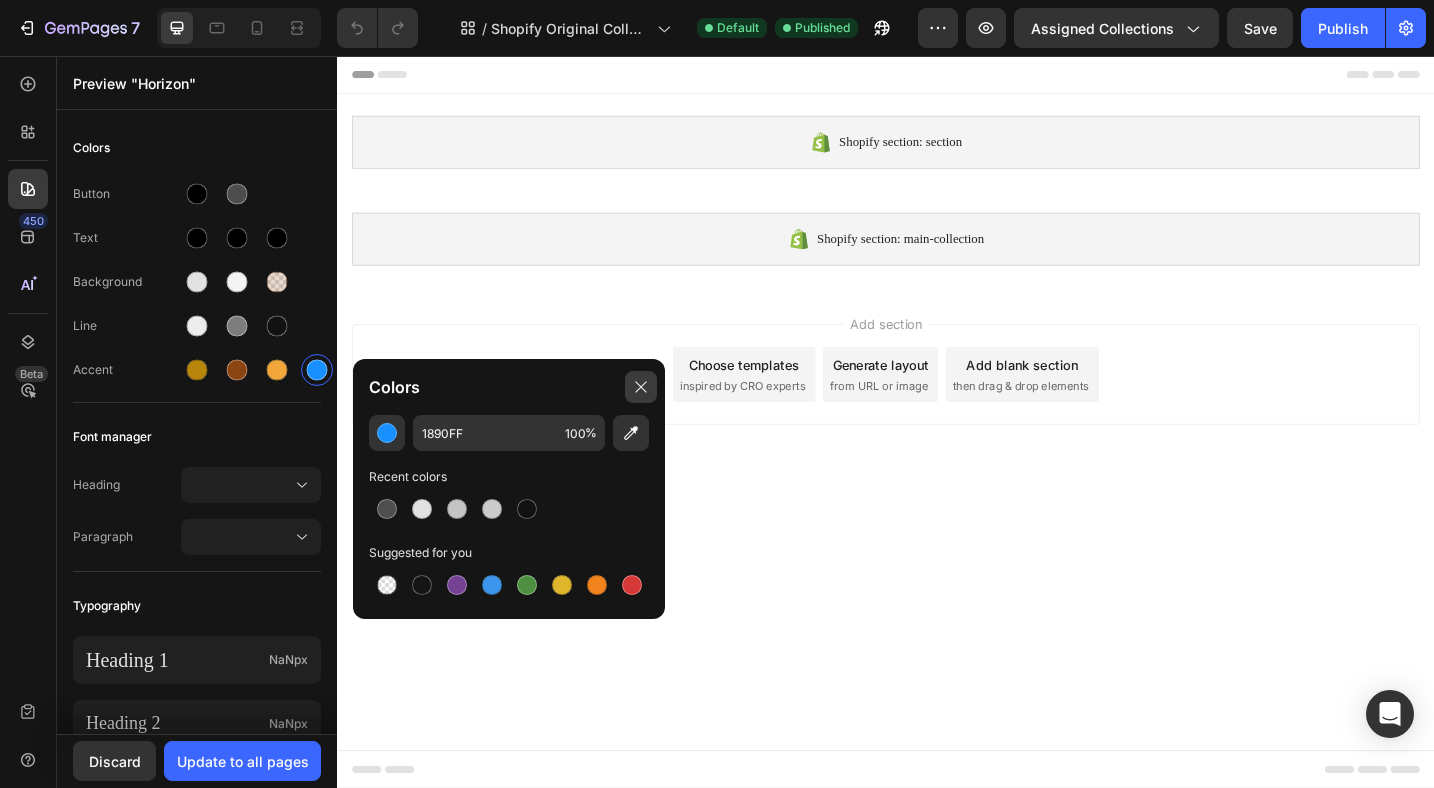 click 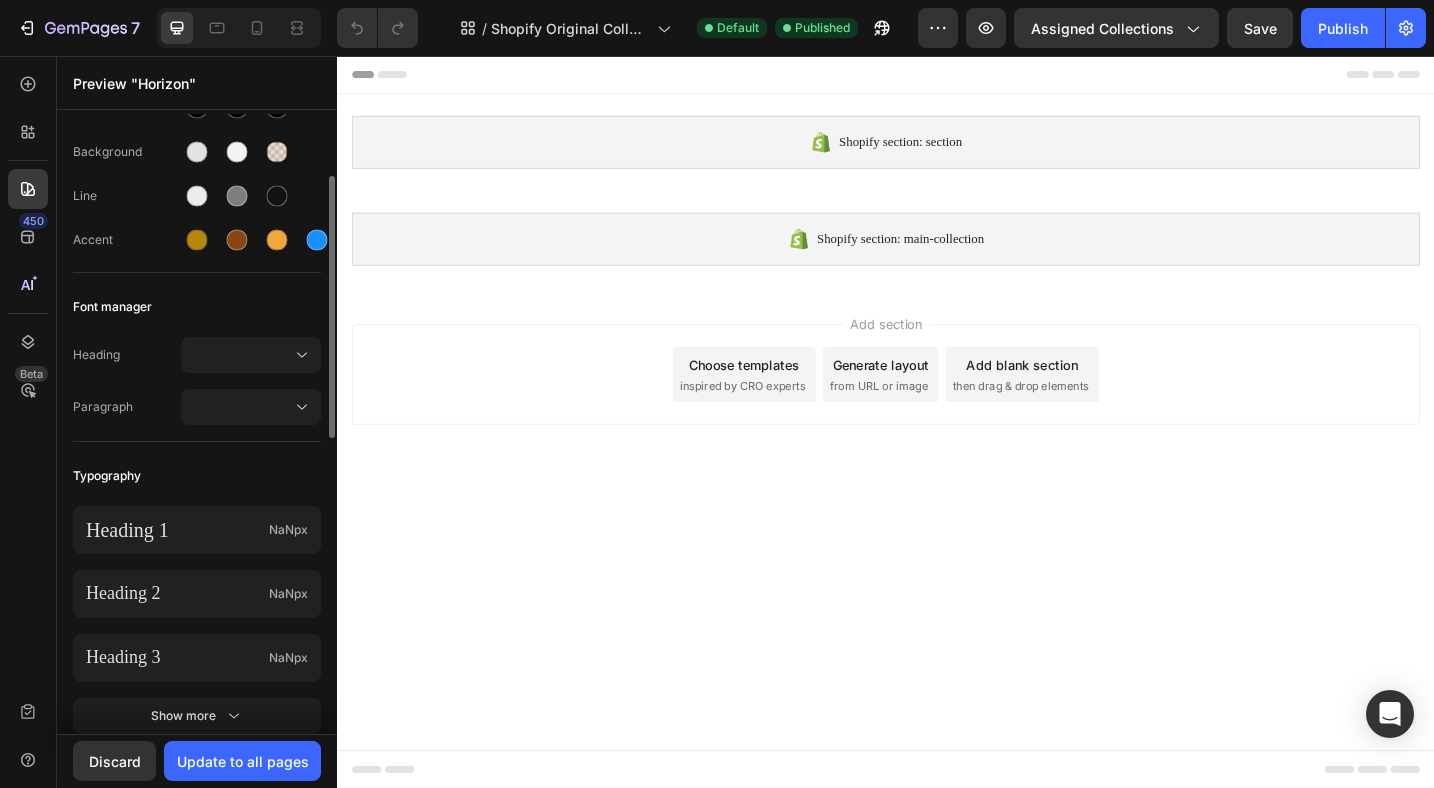 scroll, scrollTop: 135, scrollLeft: 0, axis: vertical 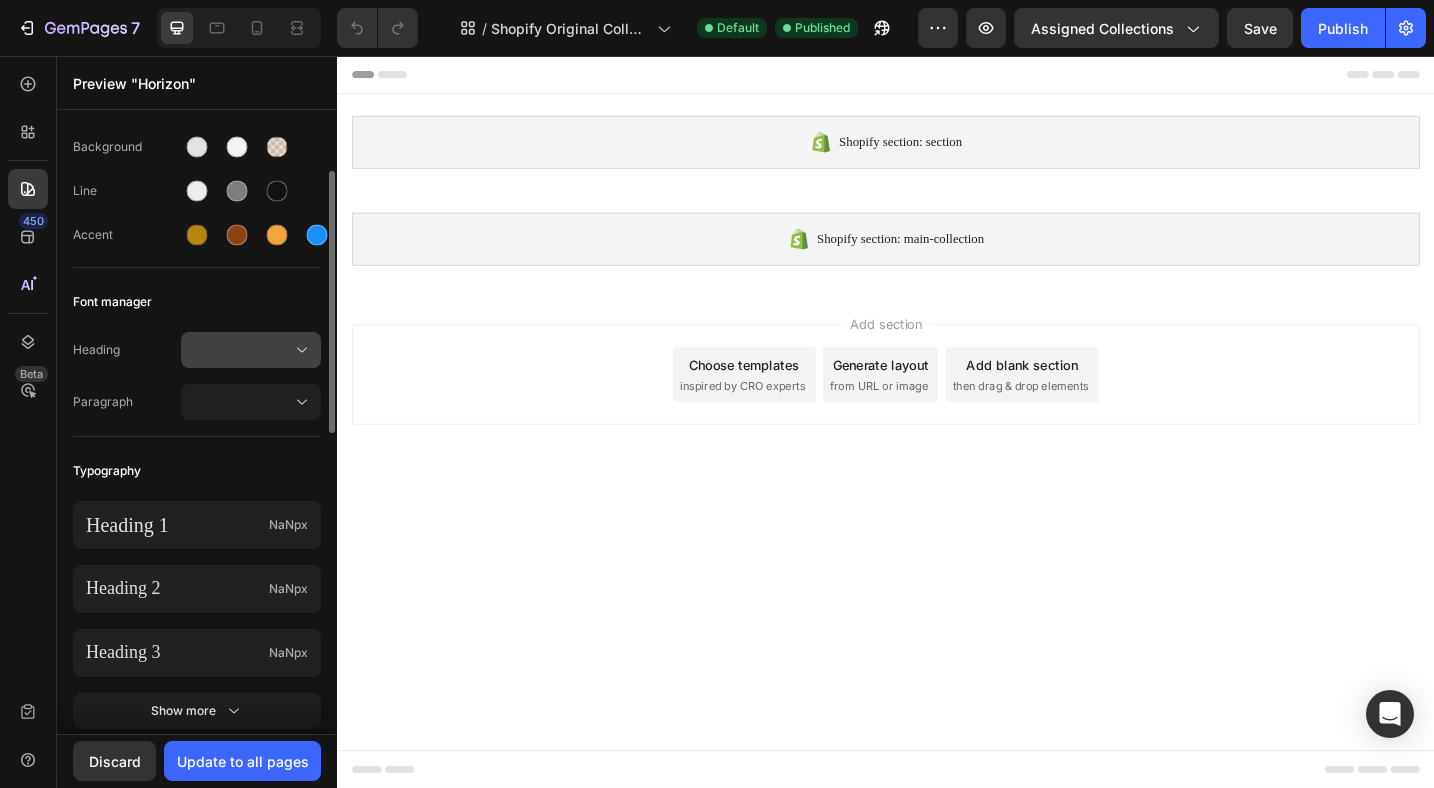 click 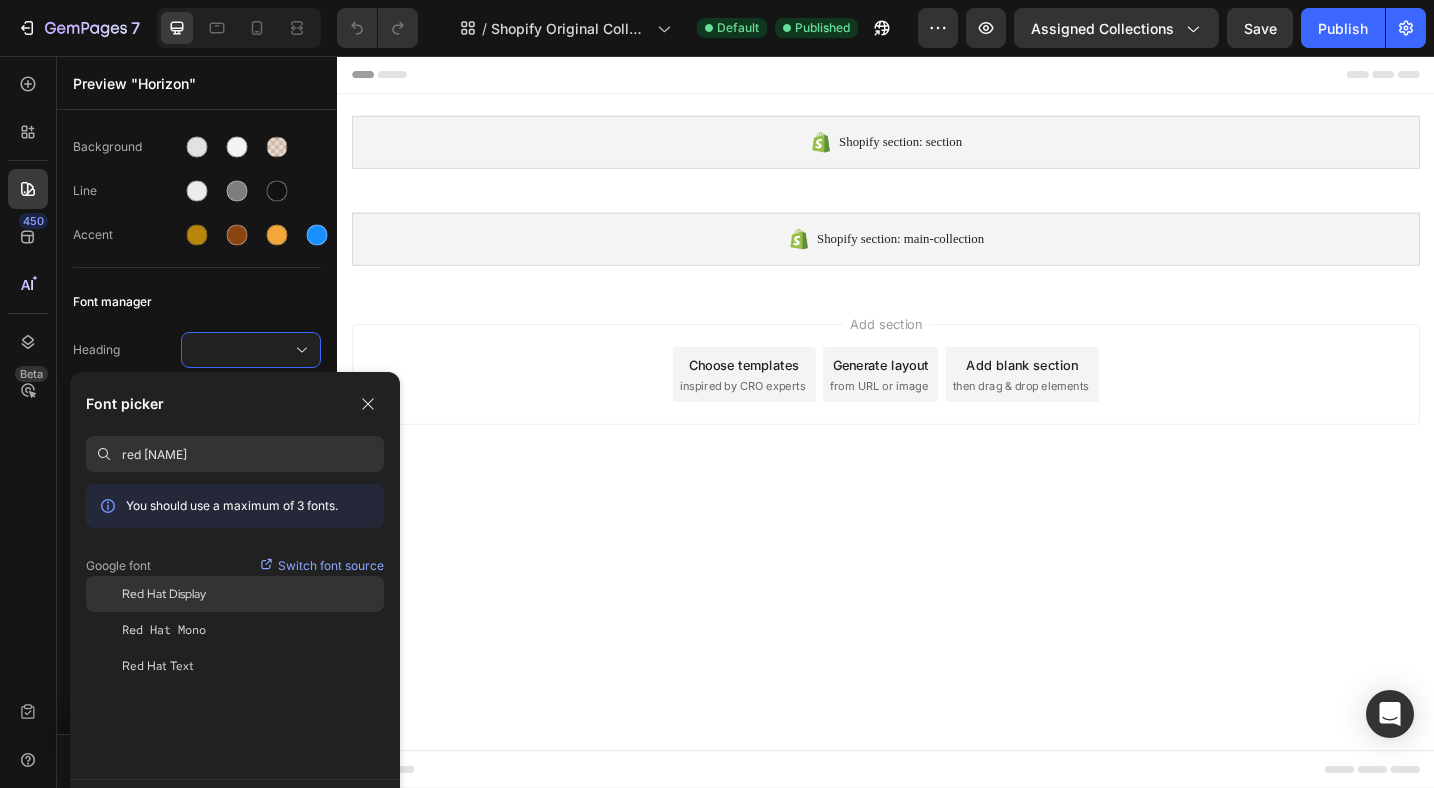 type on "red [NAME]" 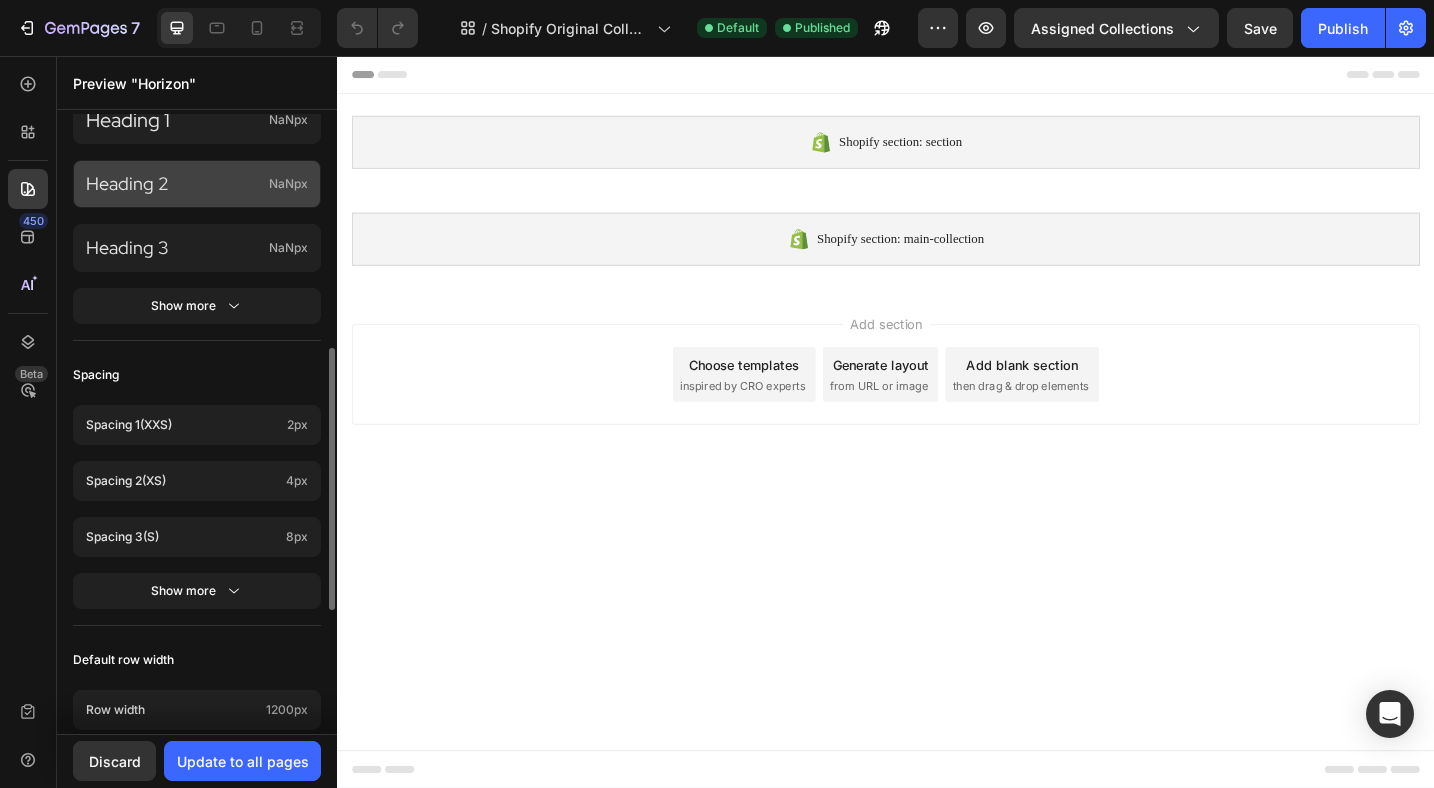 scroll, scrollTop: 544, scrollLeft: 0, axis: vertical 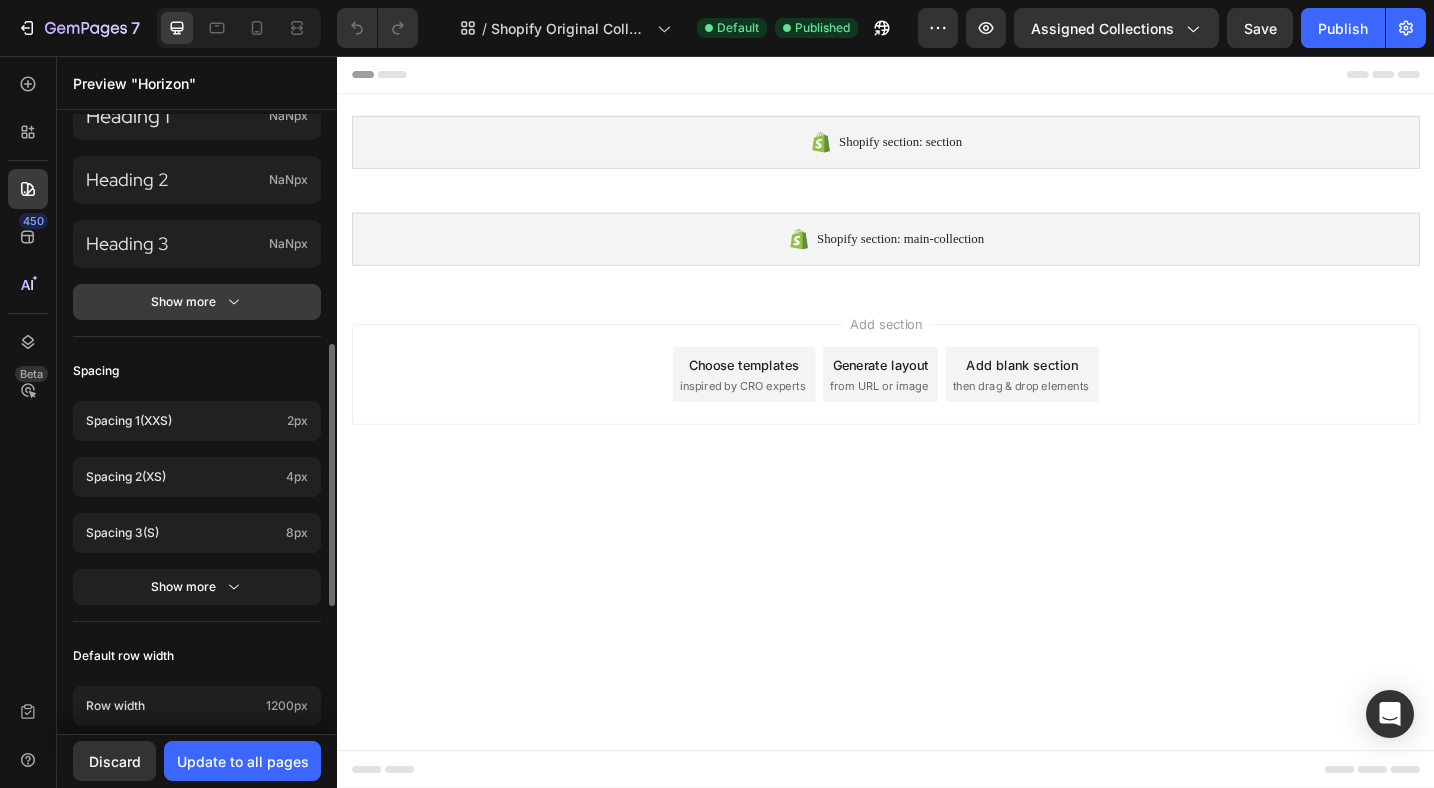 click 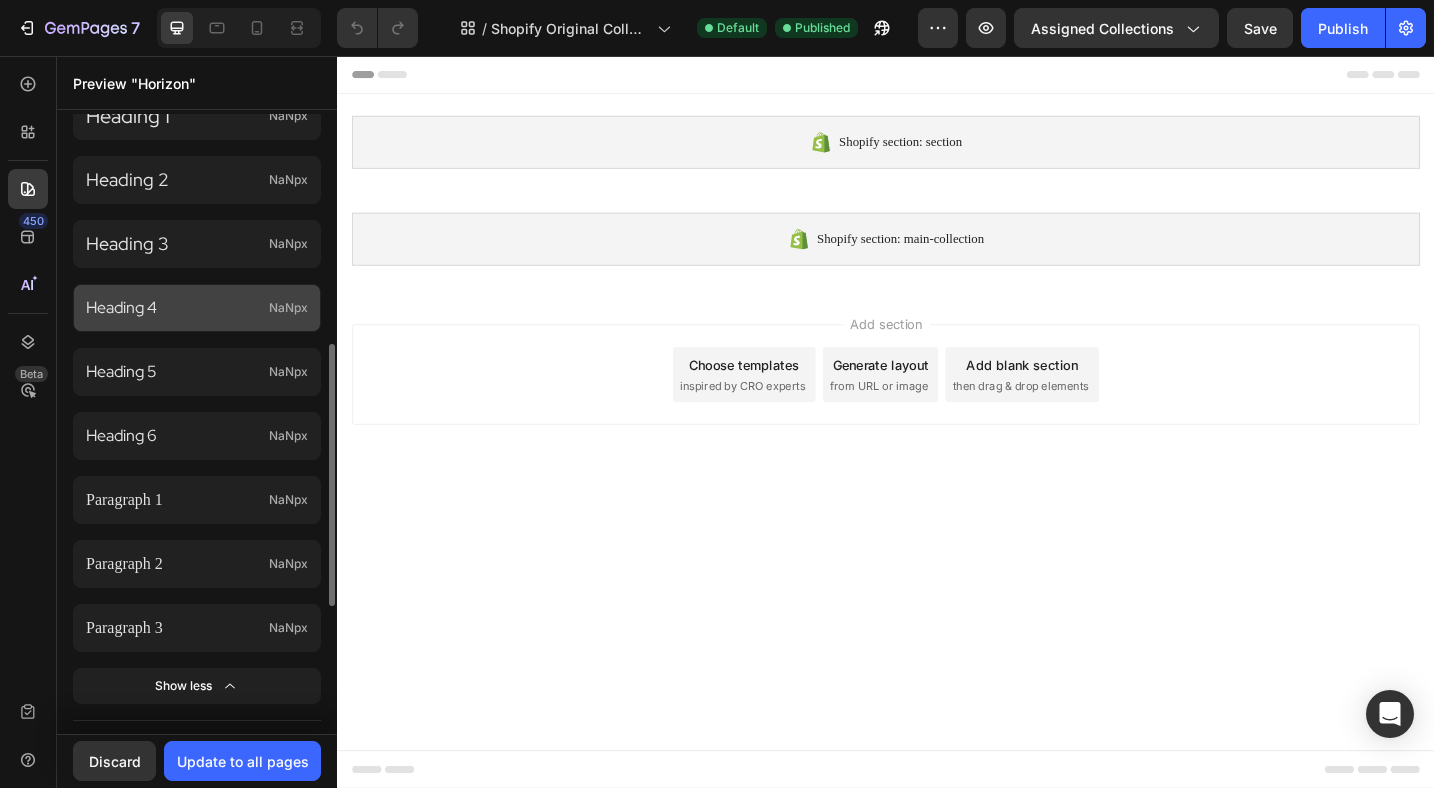 click on "Heading 4" at bounding box center (173, 308) 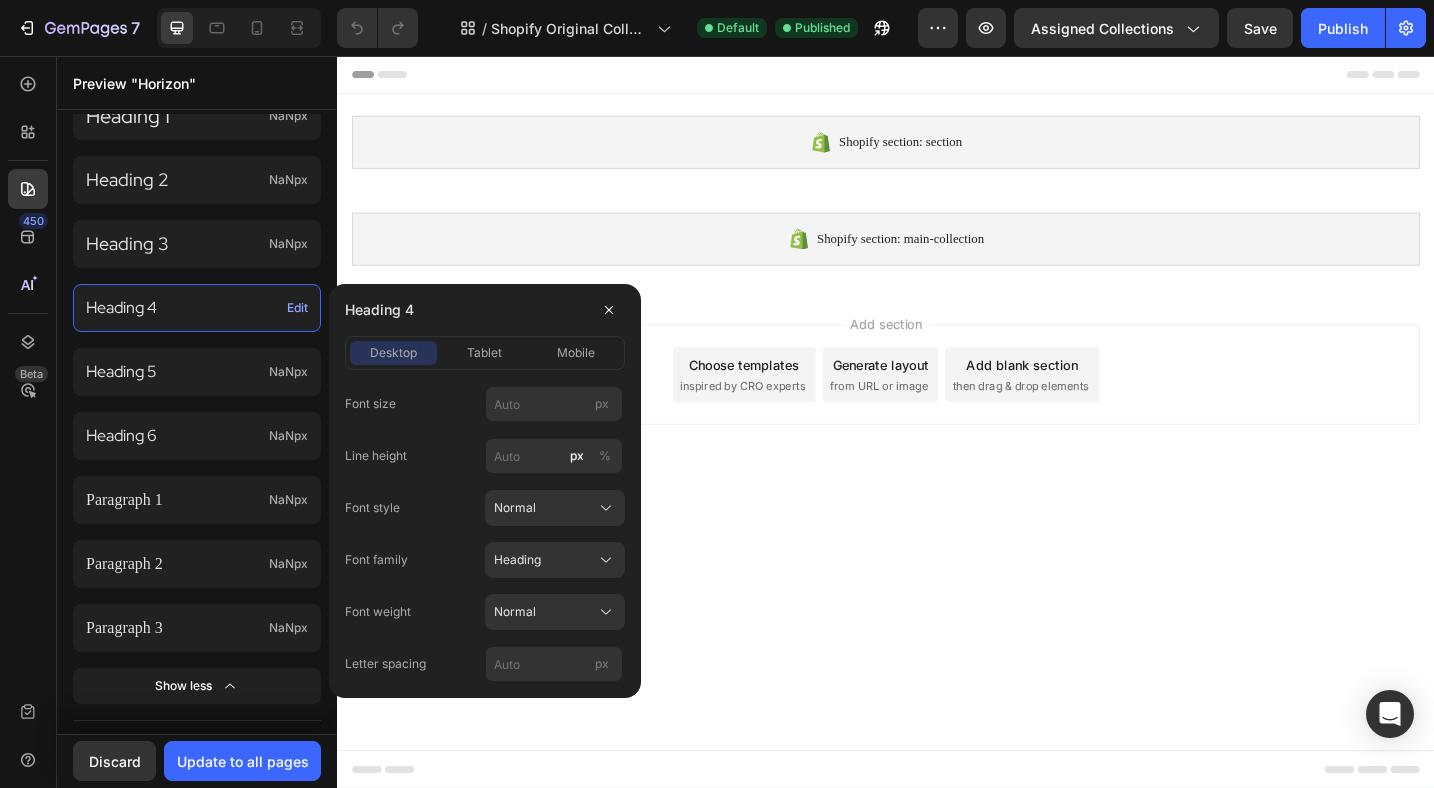 click on "Heading 4 desktop tablet mobile Font size px Line height px % Font style Normal Font family Heading Font weight Normal Letter spacing px" 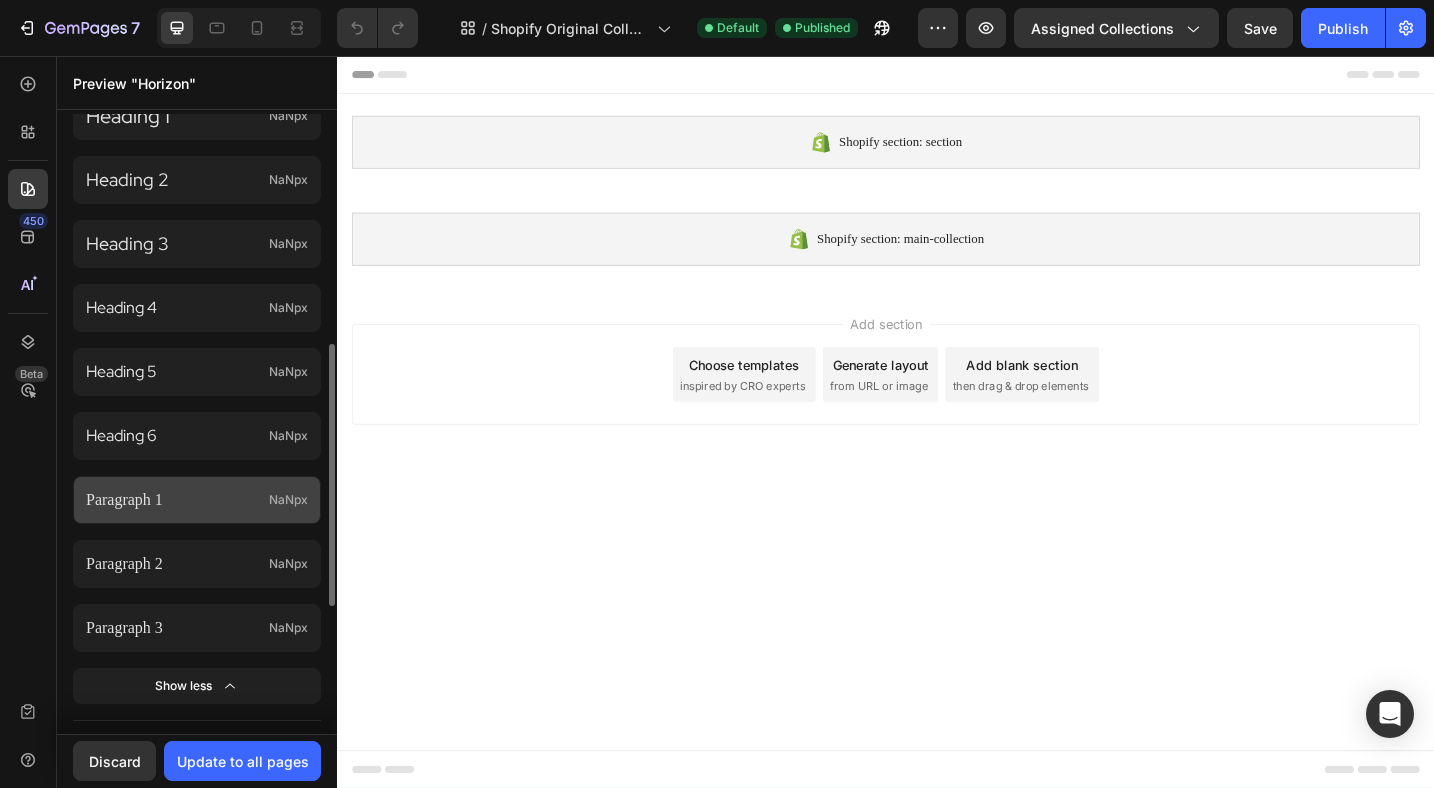 click on "Paragraph 1" at bounding box center [173, 500] 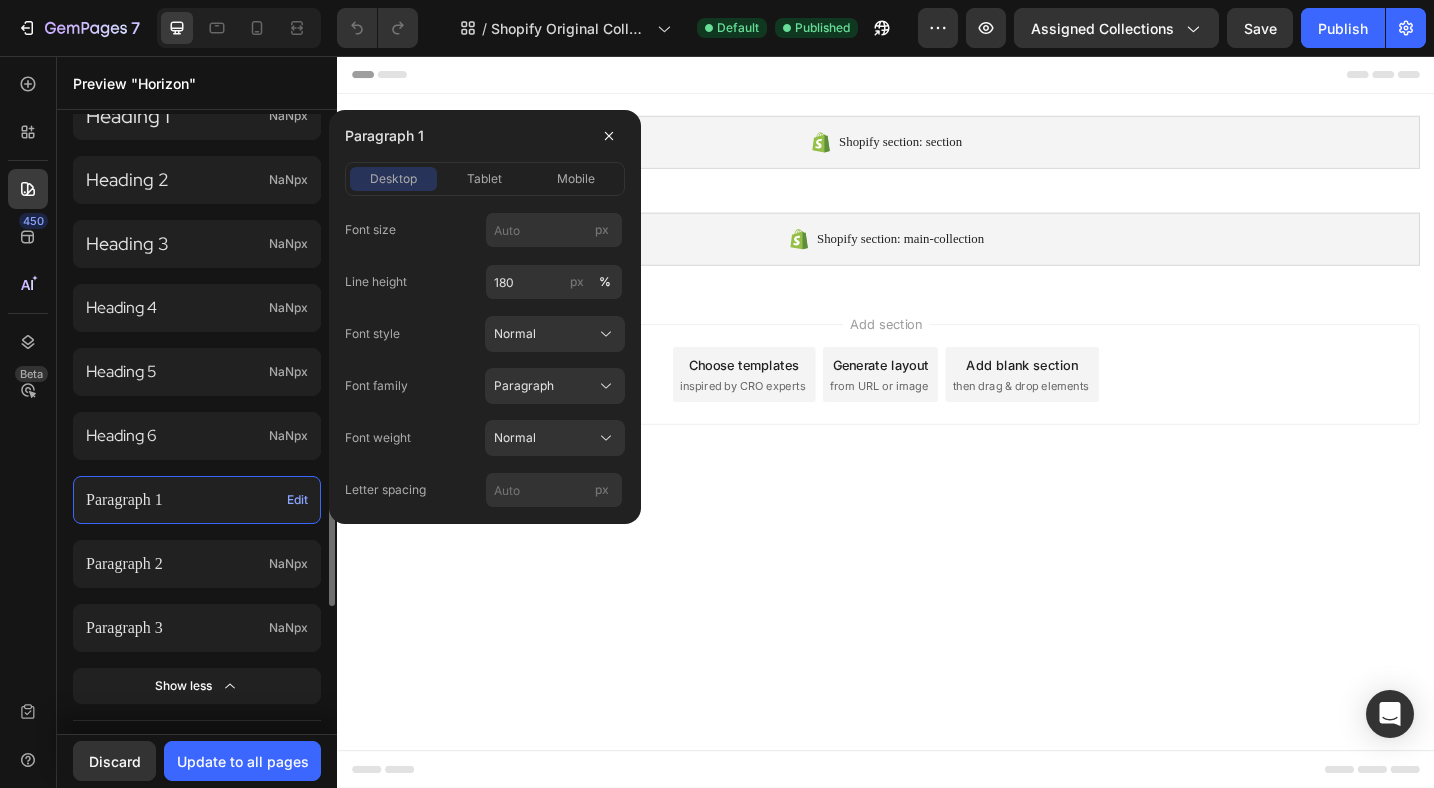 click on "Heading 1 NaNpx Heading 2 NaNpx Heading 3 NaNpx Heading 4 NaNpx Heading 5 NaNpx Heading 6 NaNpx Paragraph 1 Edit Paragraph 2 NaNpx Paragraph 3 NaNpx Show less" 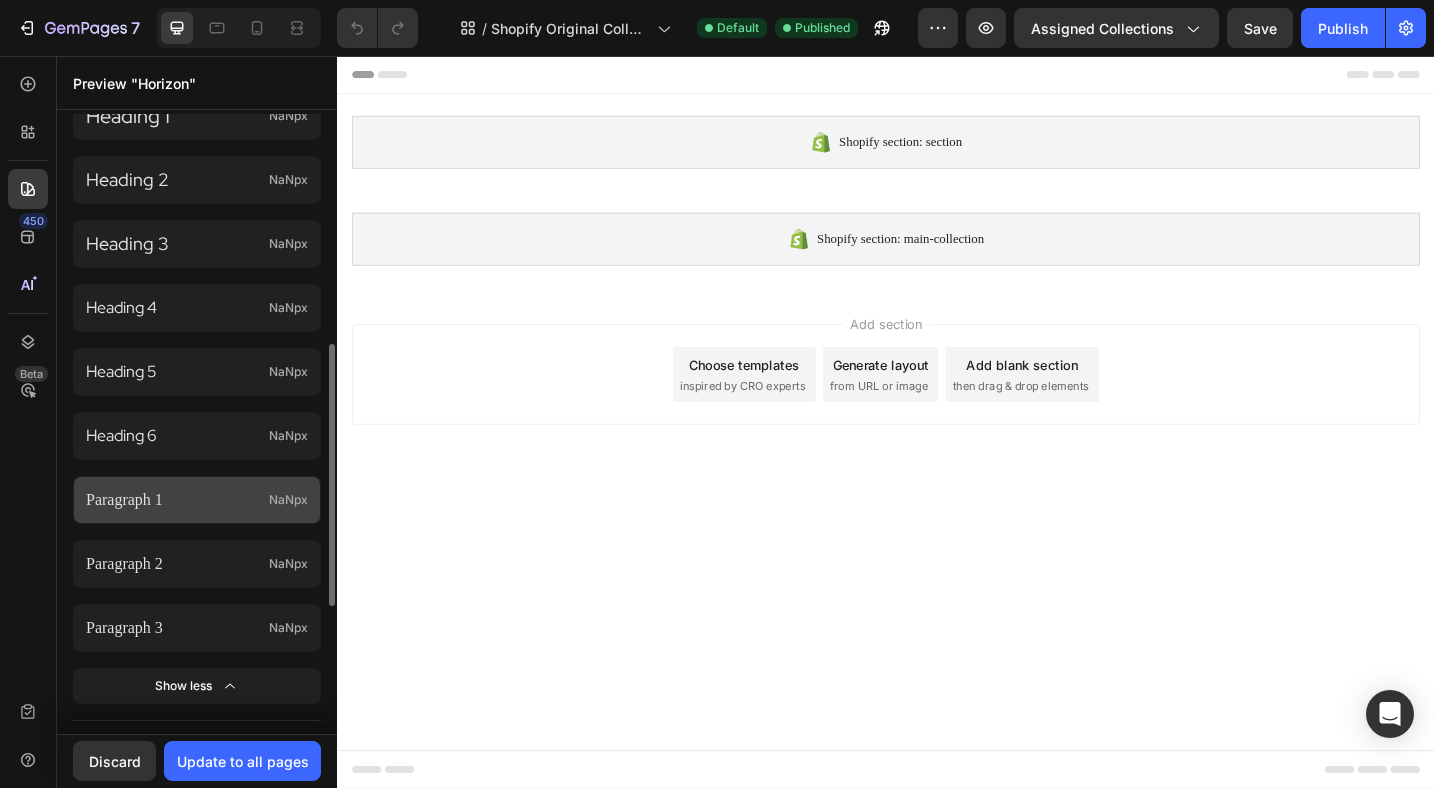 click on "Paragraph 1" at bounding box center [173, 500] 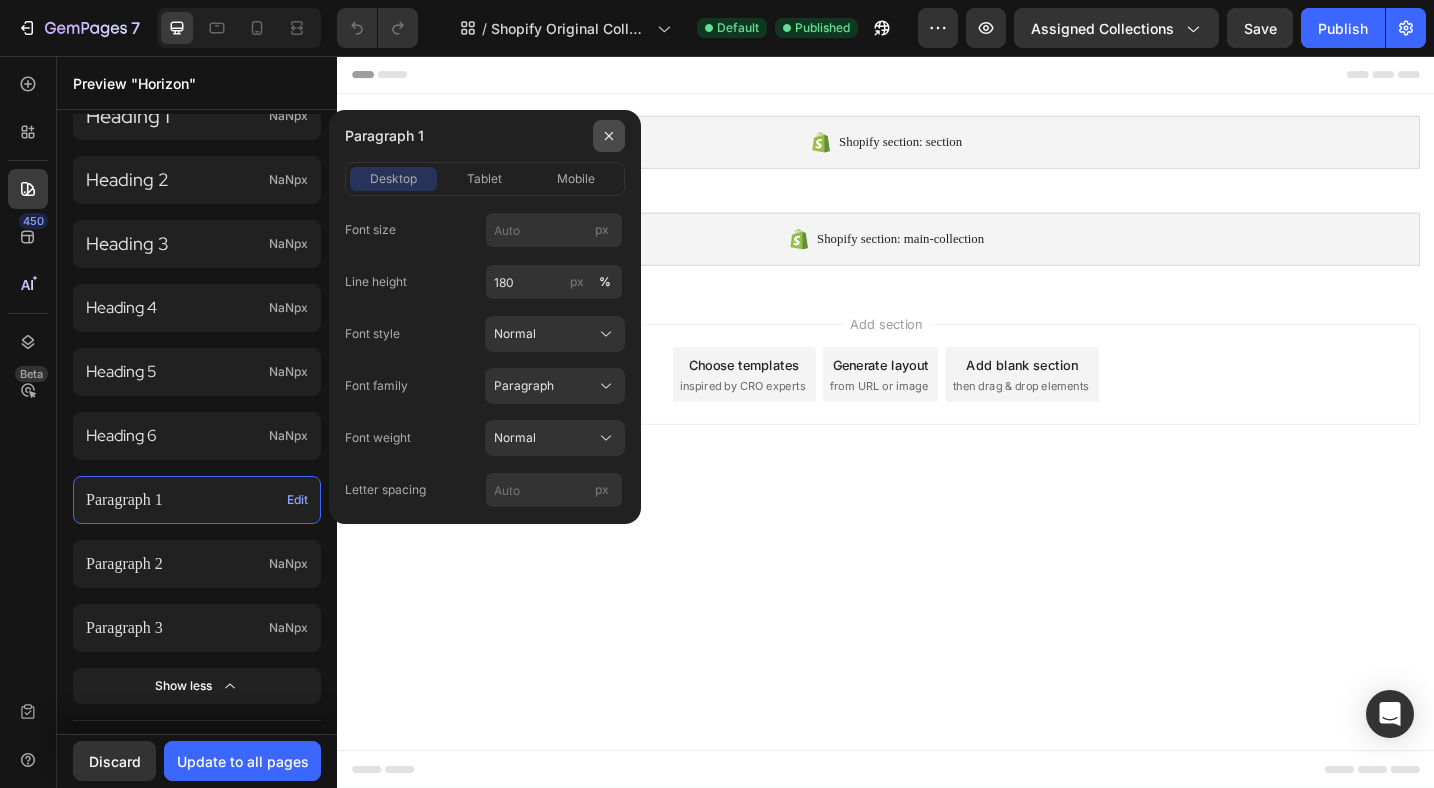click 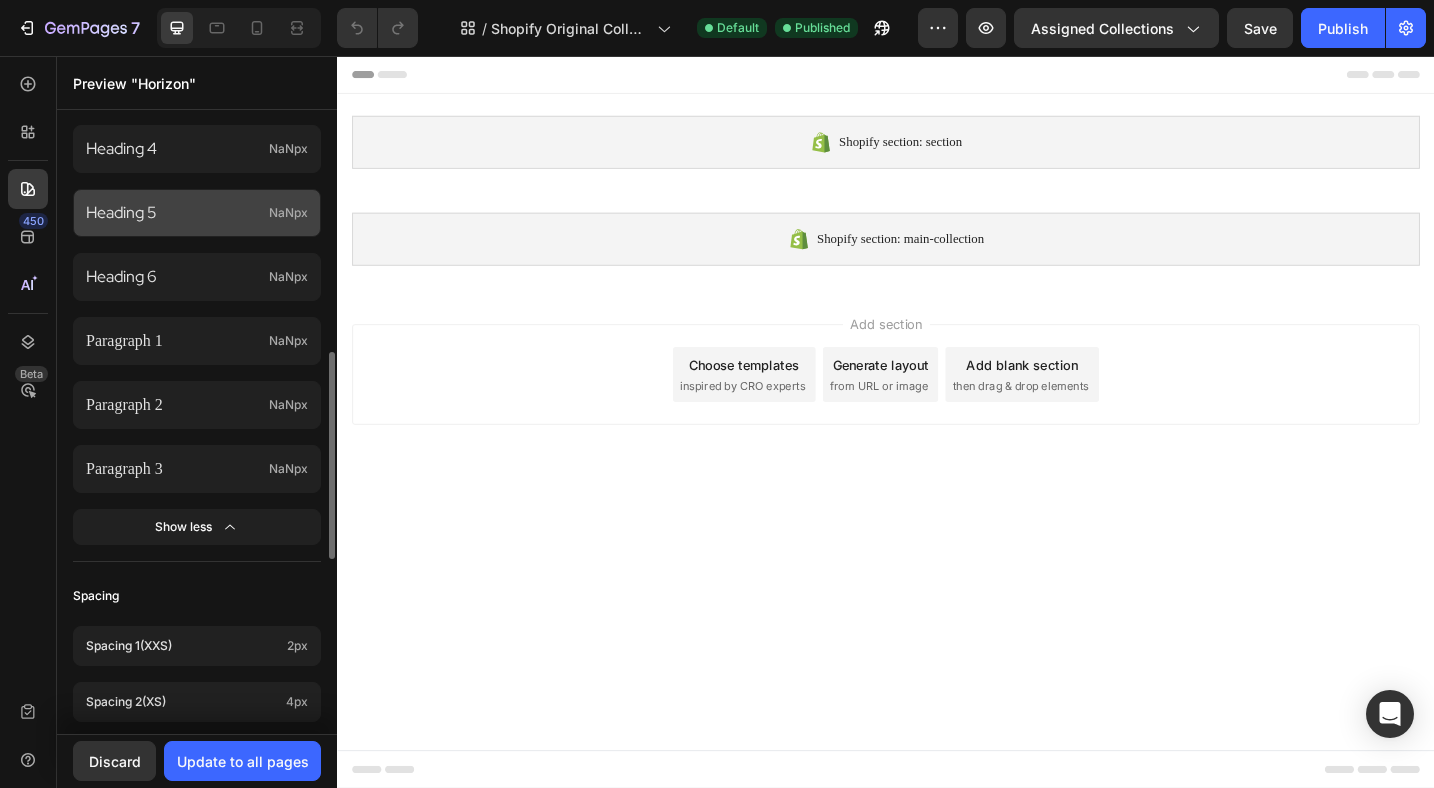scroll, scrollTop: 705, scrollLeft: 0, axis: vertical 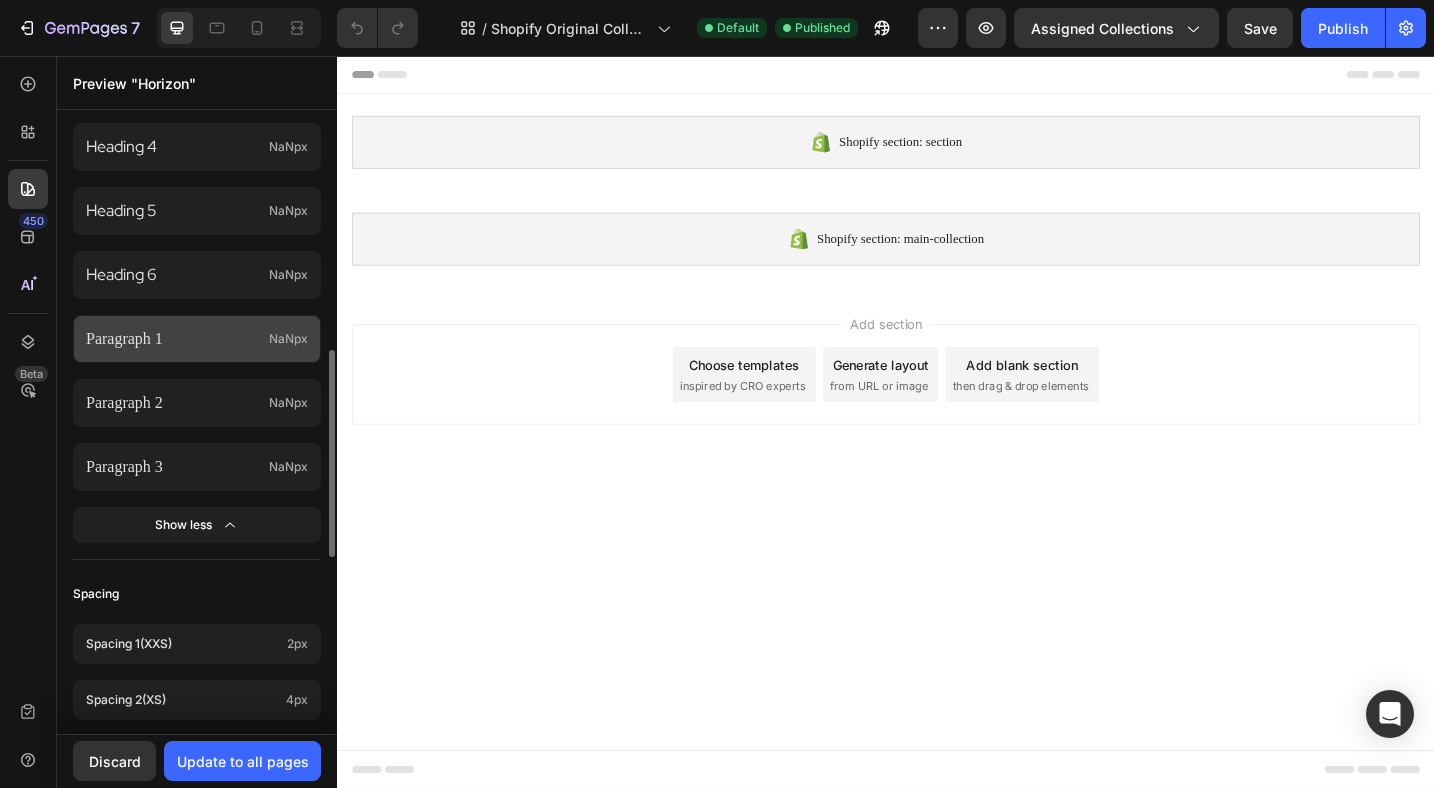 click on "Paragraph 1" at bounding box center [173, 339] 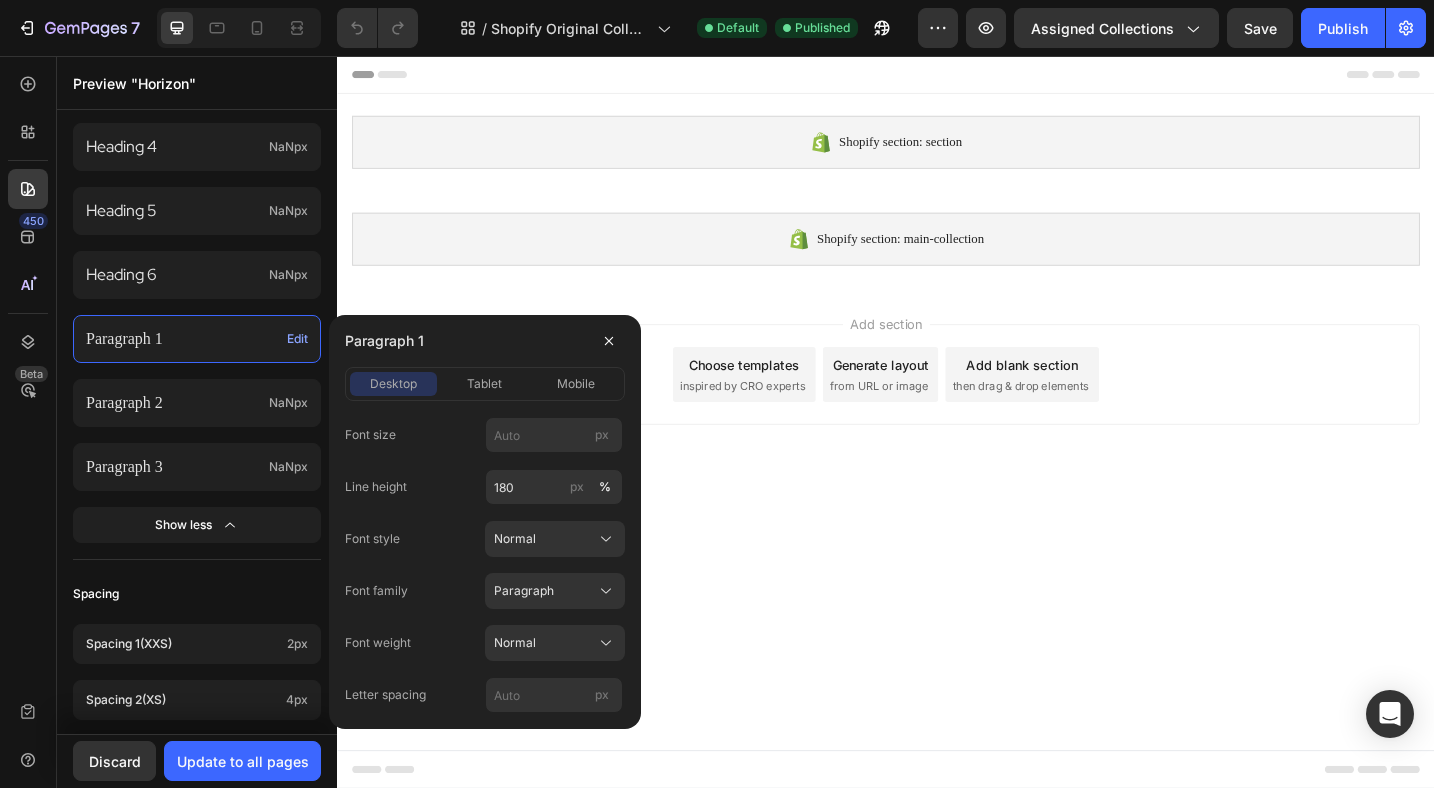 click on "desktop" at bounding box center [393, 384] 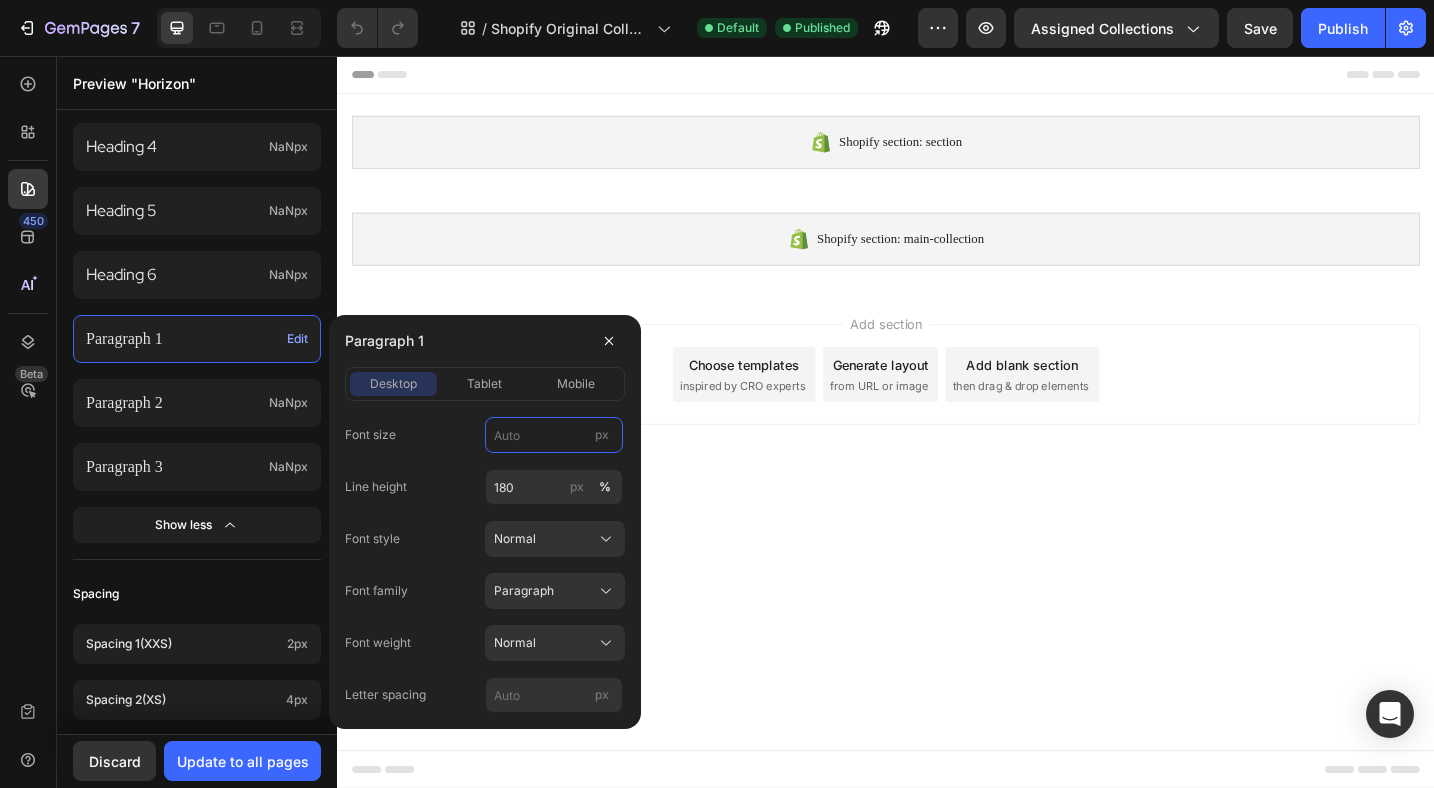 click on "px" at bounding box center (554, 435) 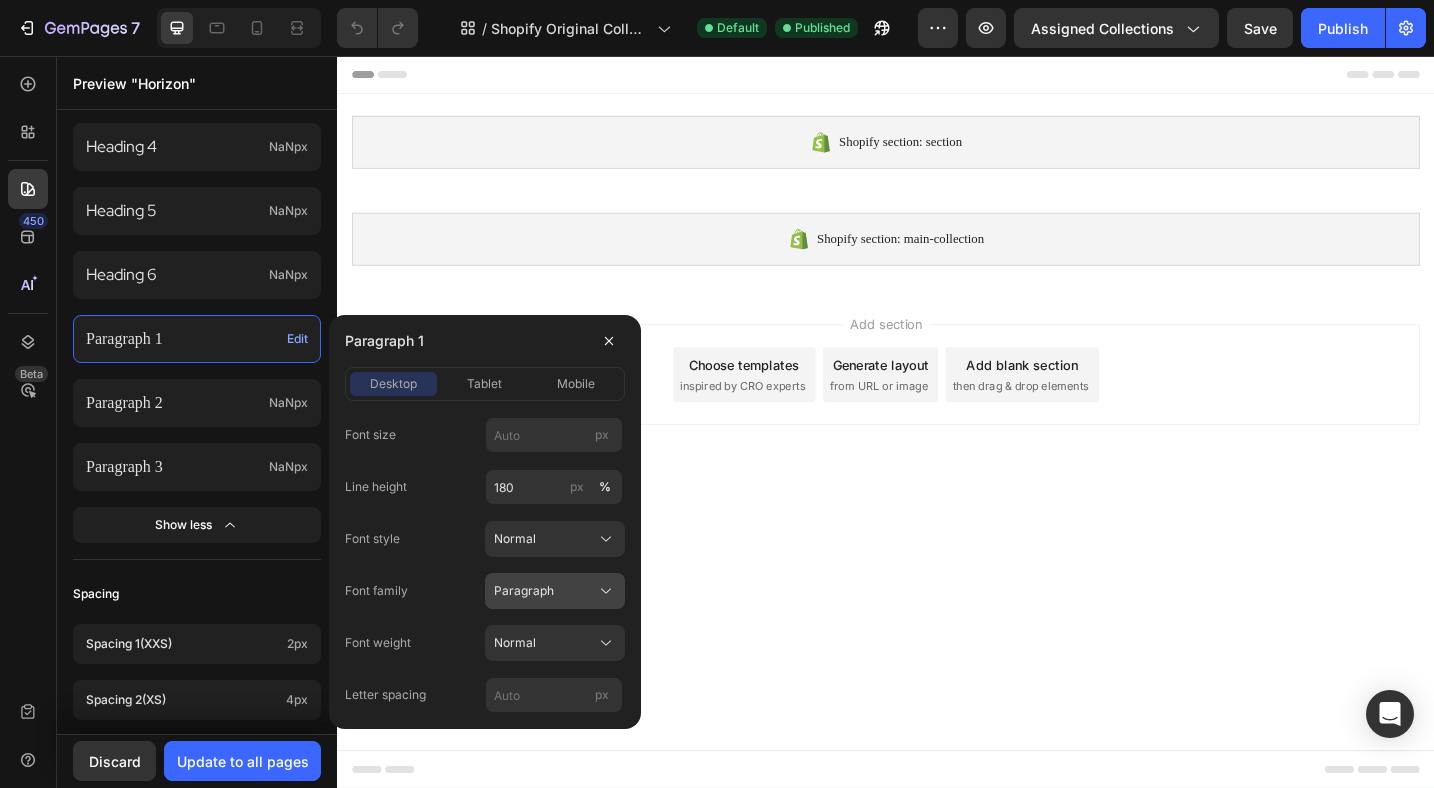 click on "Paragraph" 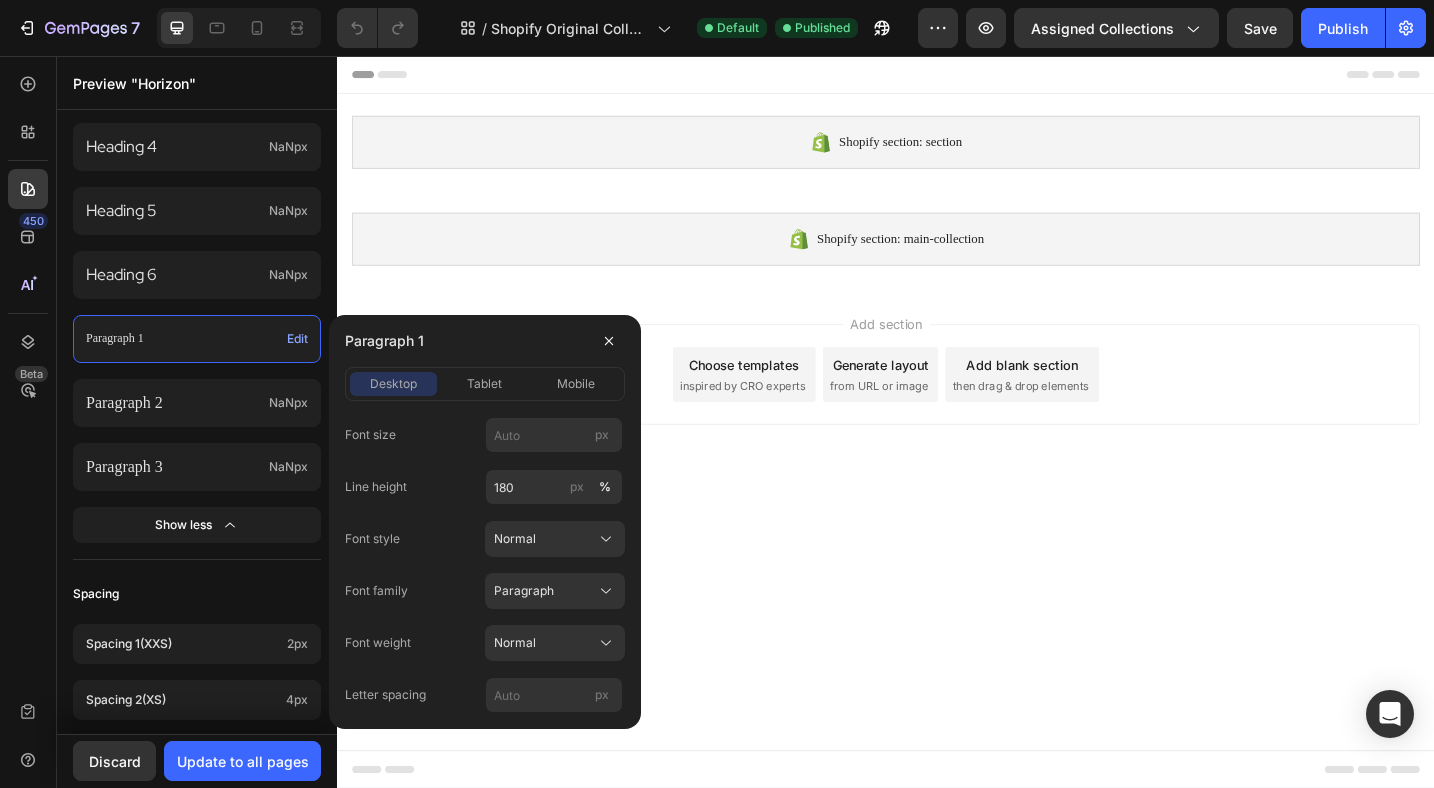 click on "Font family Paragraph" at bounding box center (485, 591) 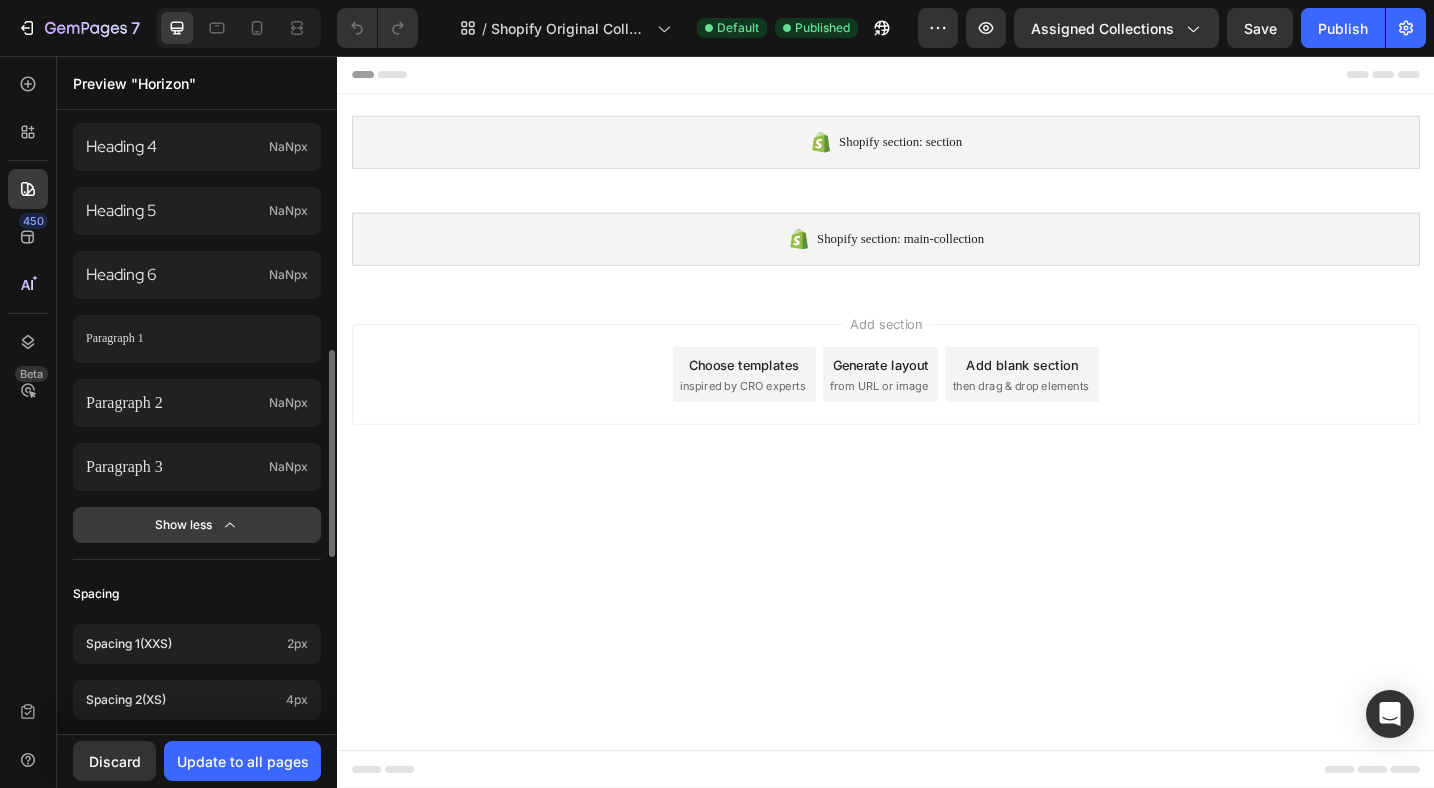 click on "Show less" 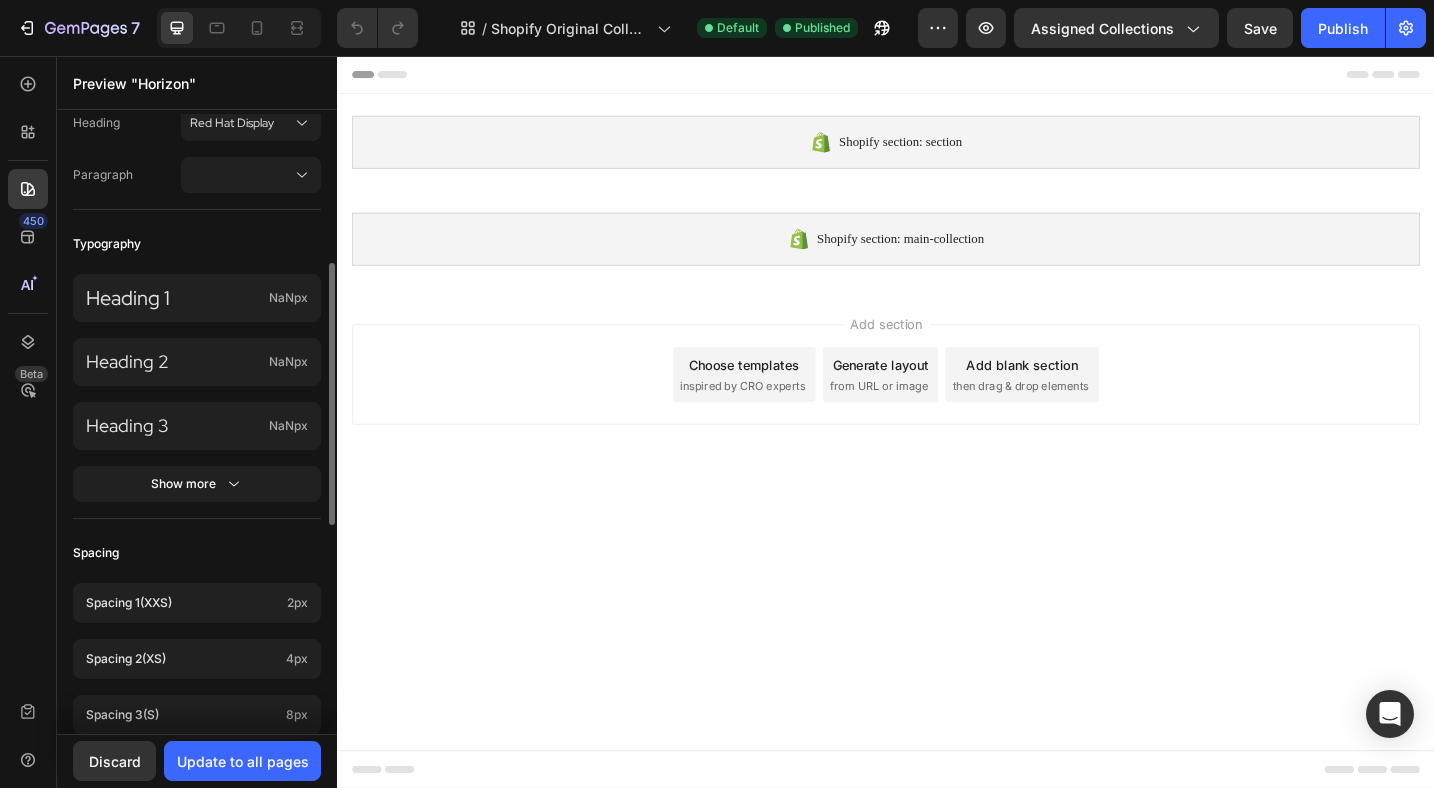 scroll, scrollTop: 357, scrollLeft: 0, axis: vertical 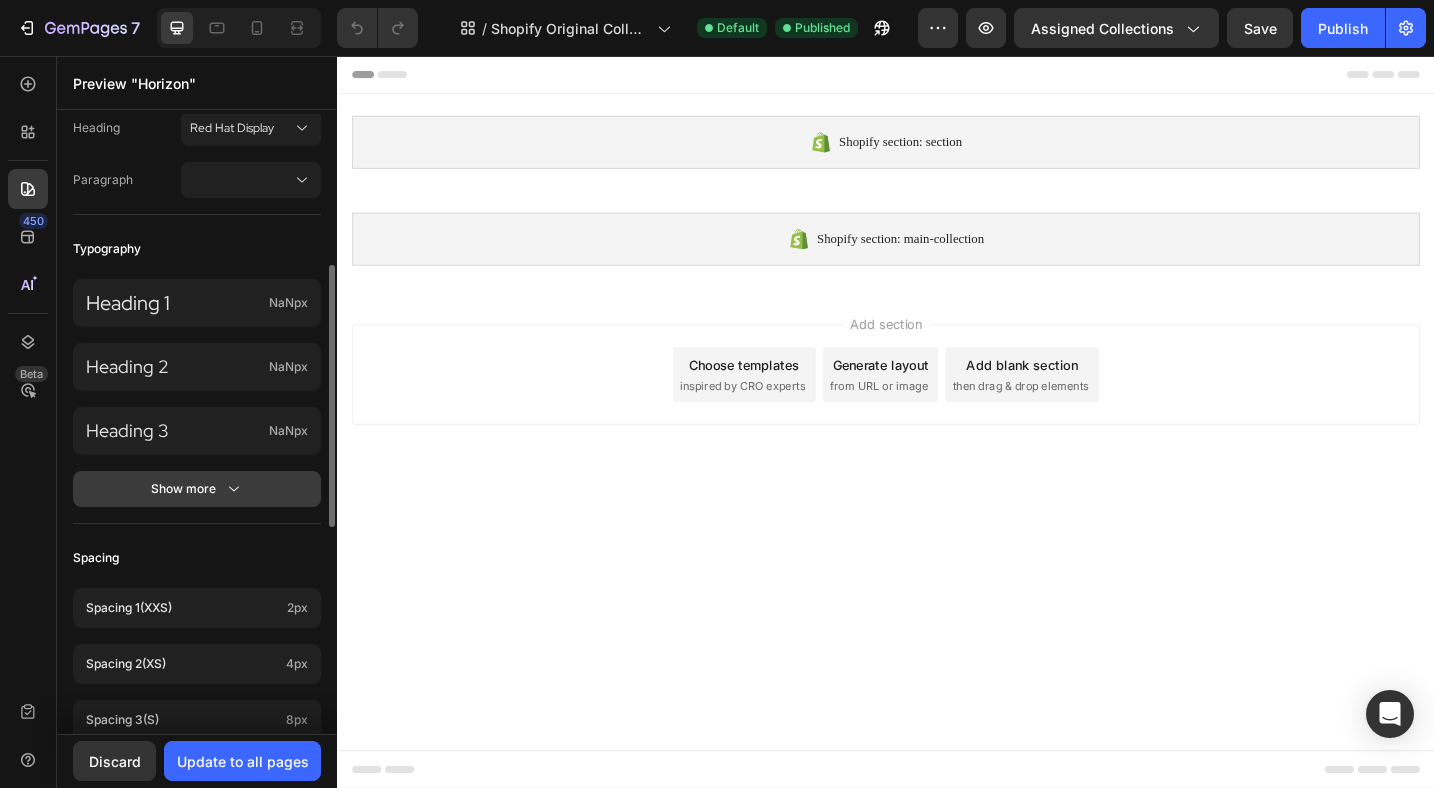 click on "Show more" at bounding box center (197, 489) 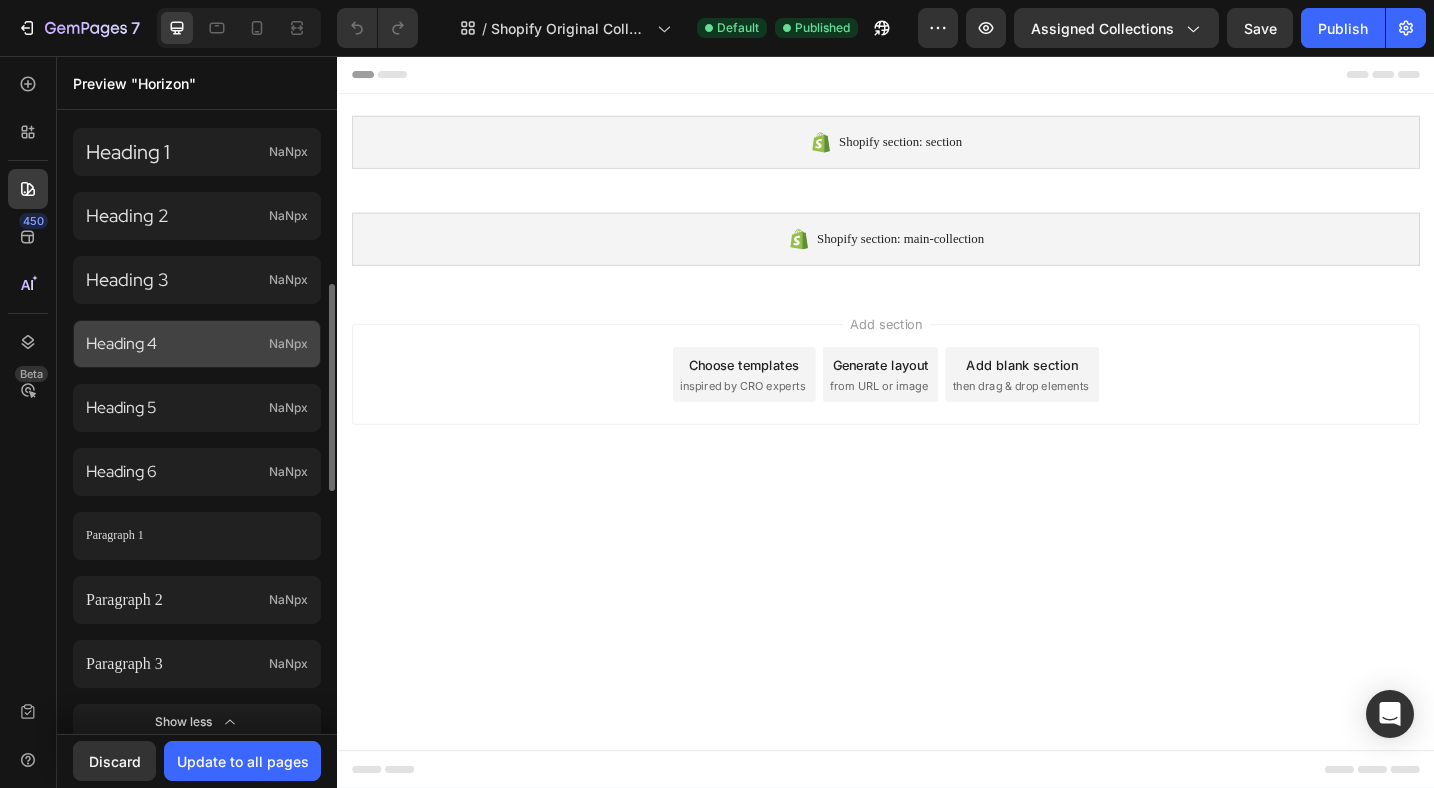 scroll, scrollTop: 509, scrollLeft: 0, axis: vertical 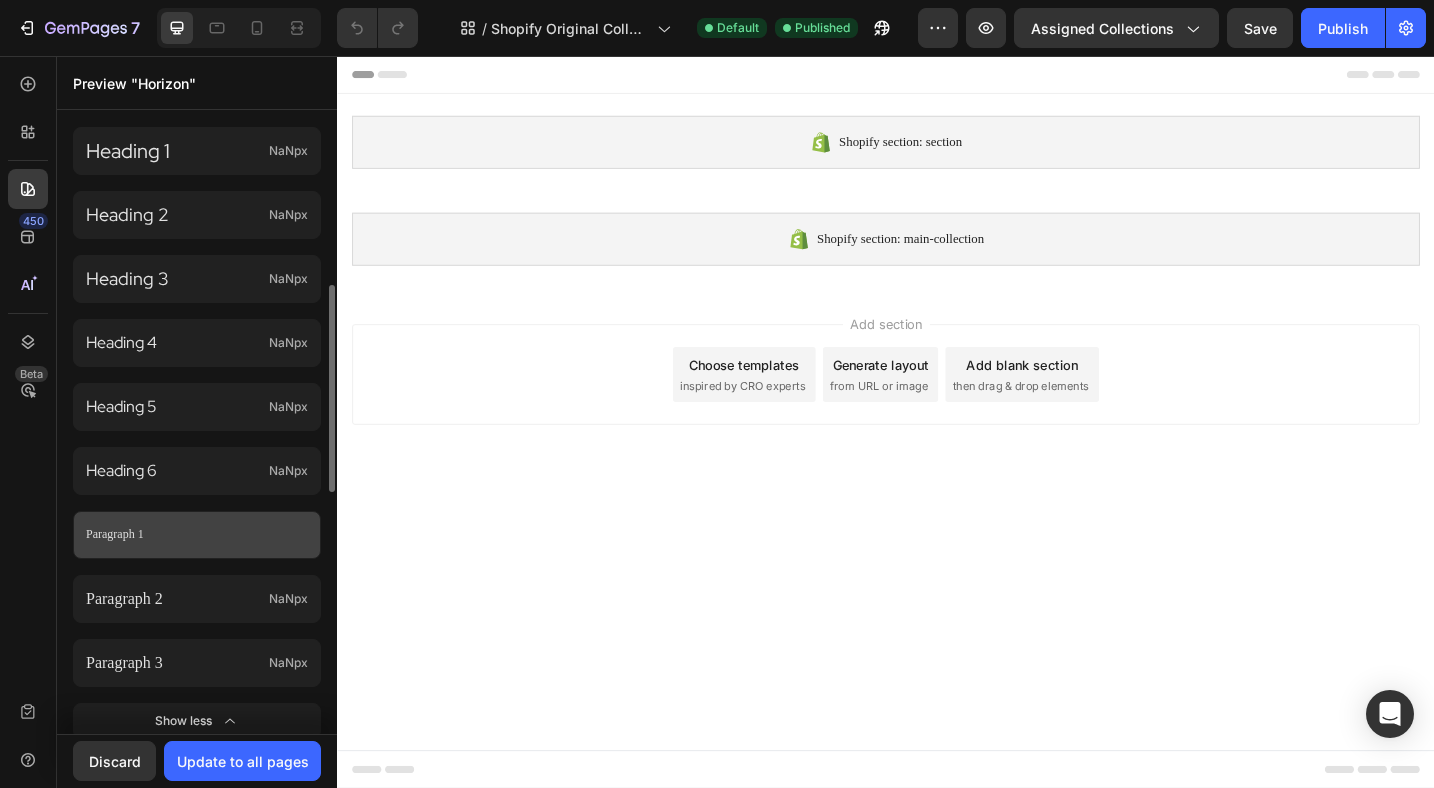 click on "Paragraph 1" at bounding box center (193, 535) 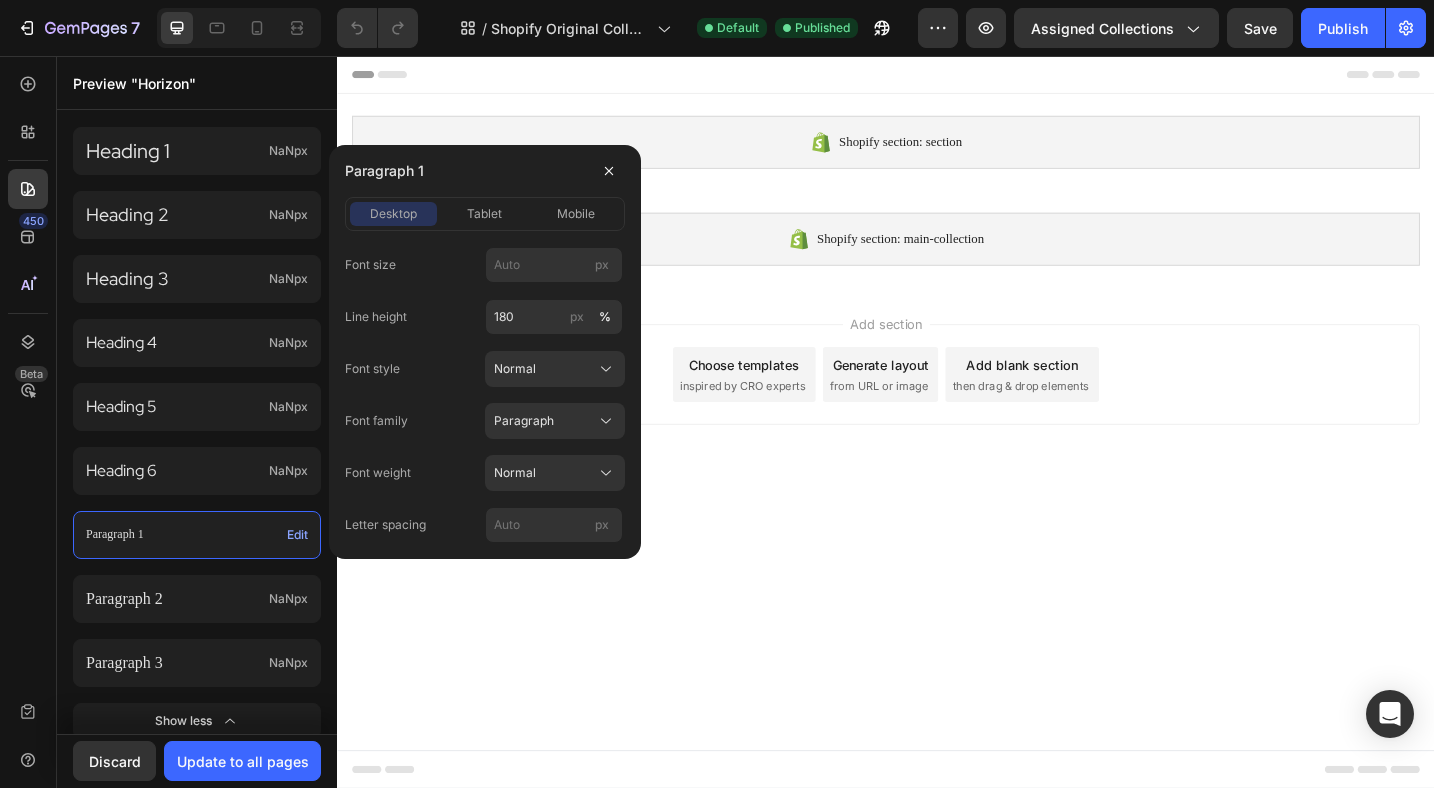 click on "desktop tablet mobile" 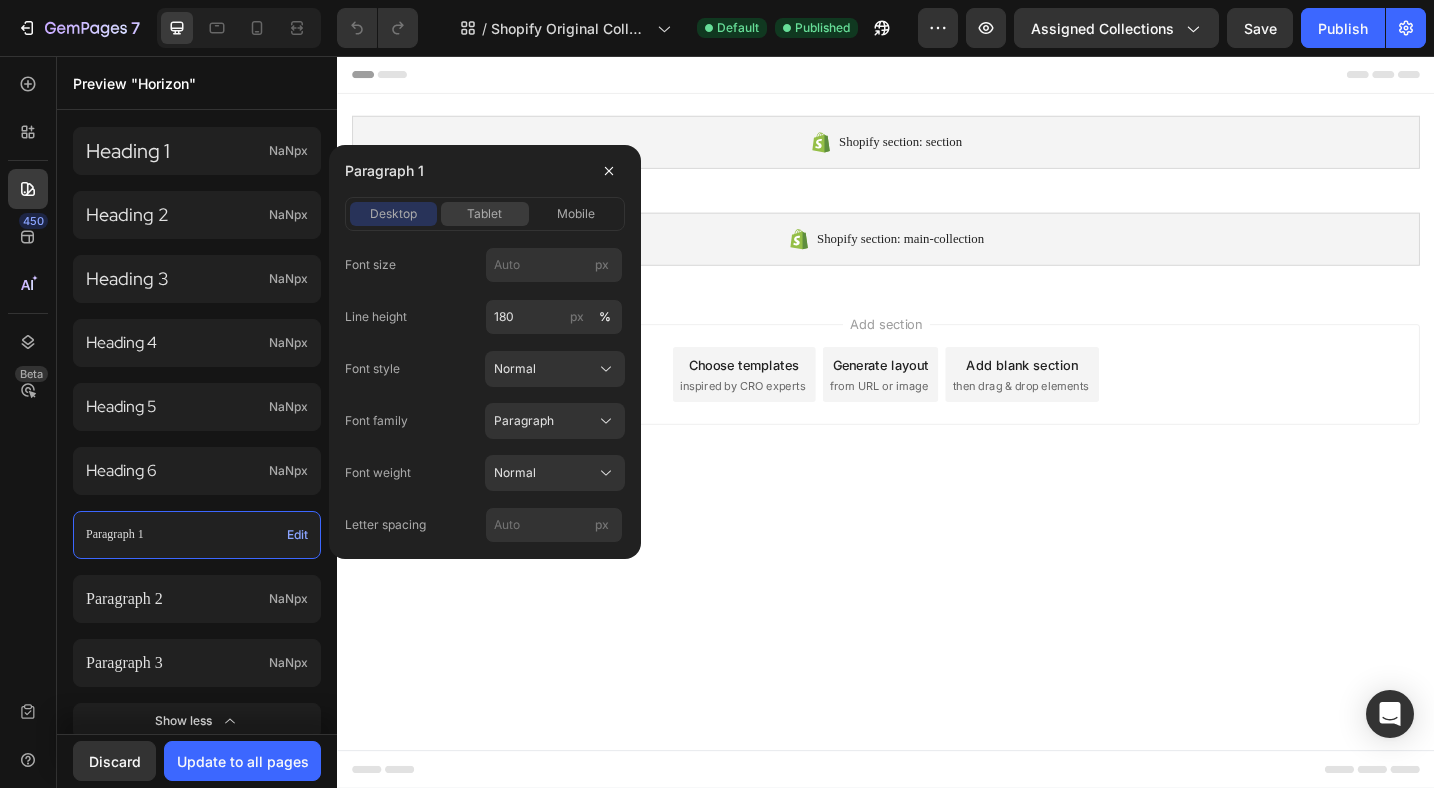 click on "tablet" at bounding box center (484, 214) 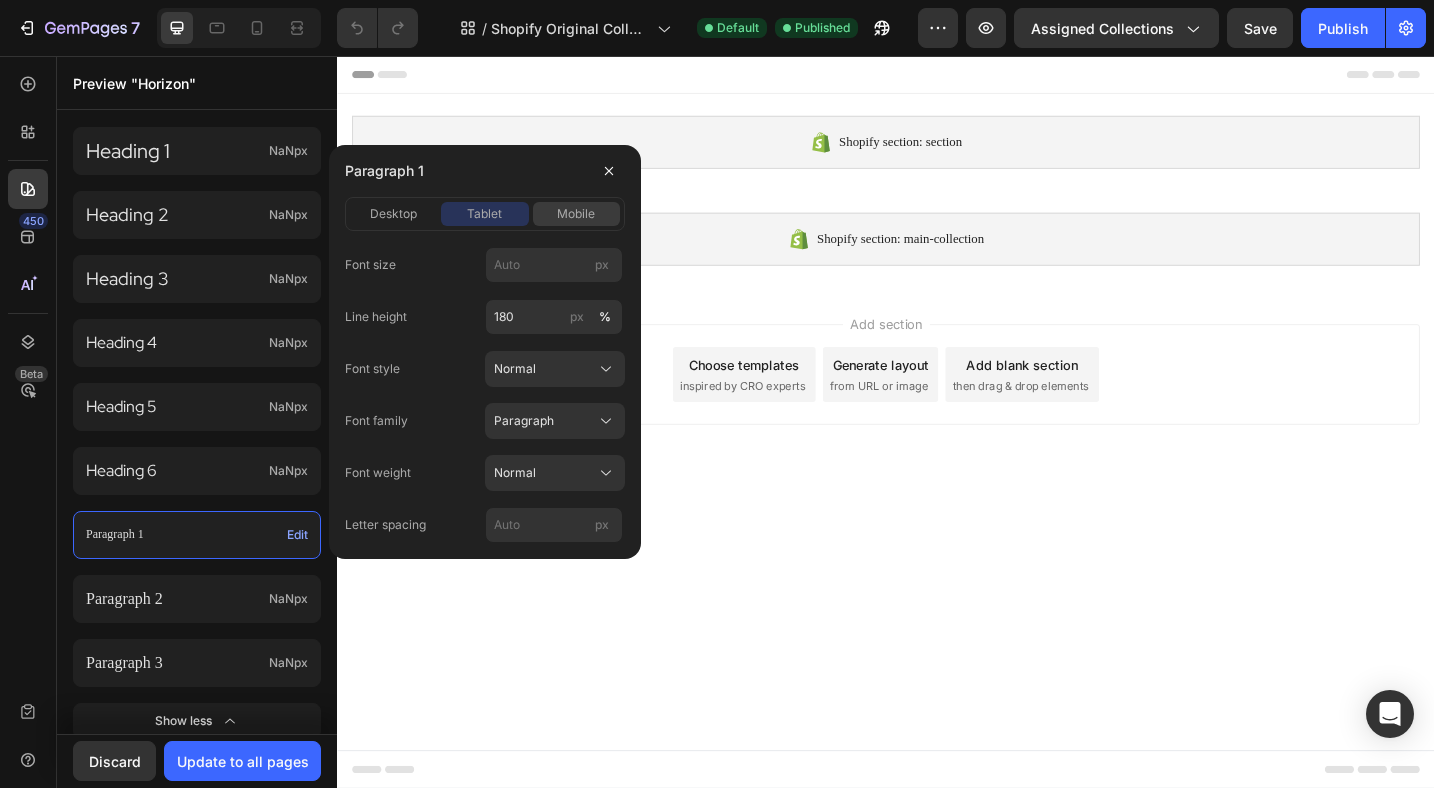 click on "mobile" at bounding box center (576, 214) 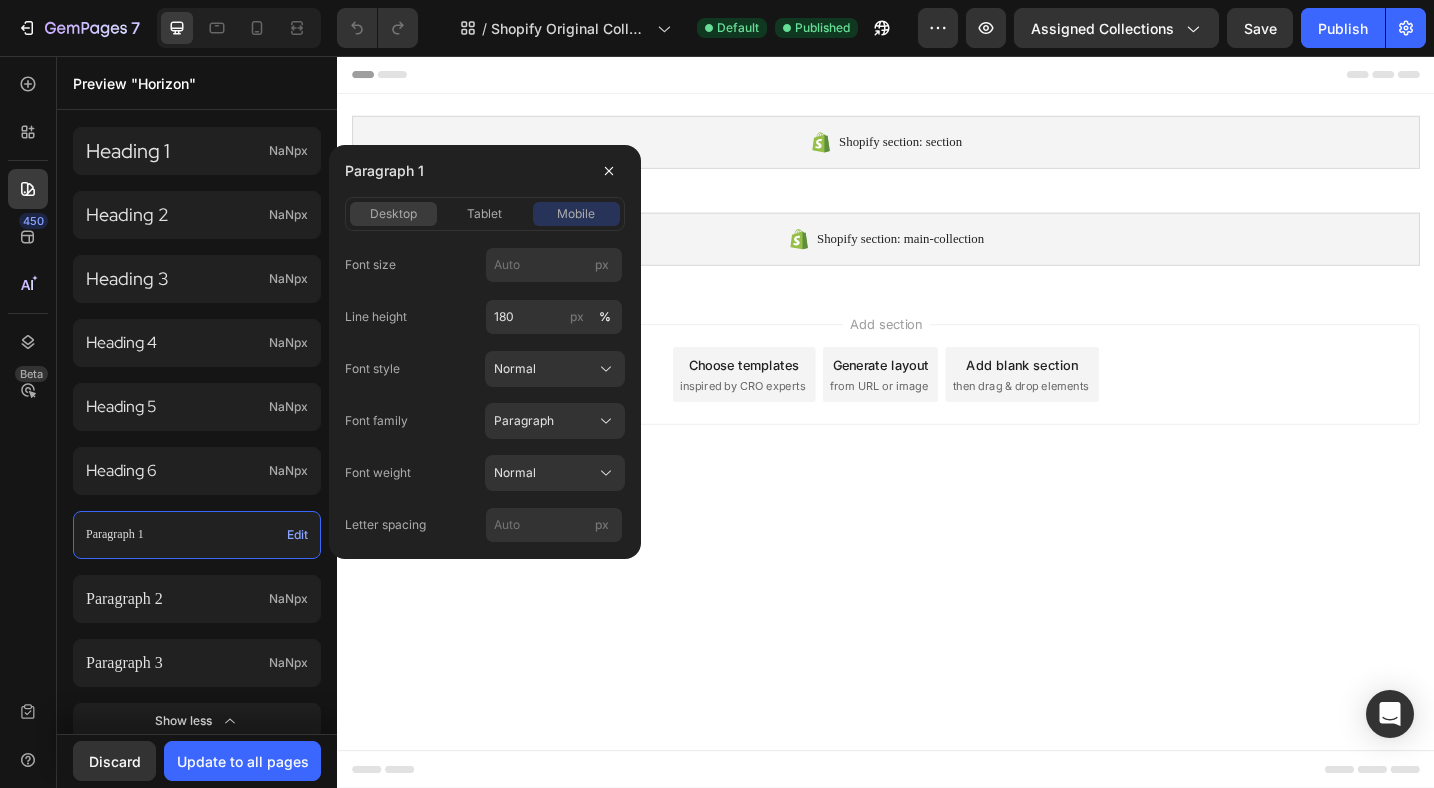 click on "desktop" at bounding box center (393, 214) 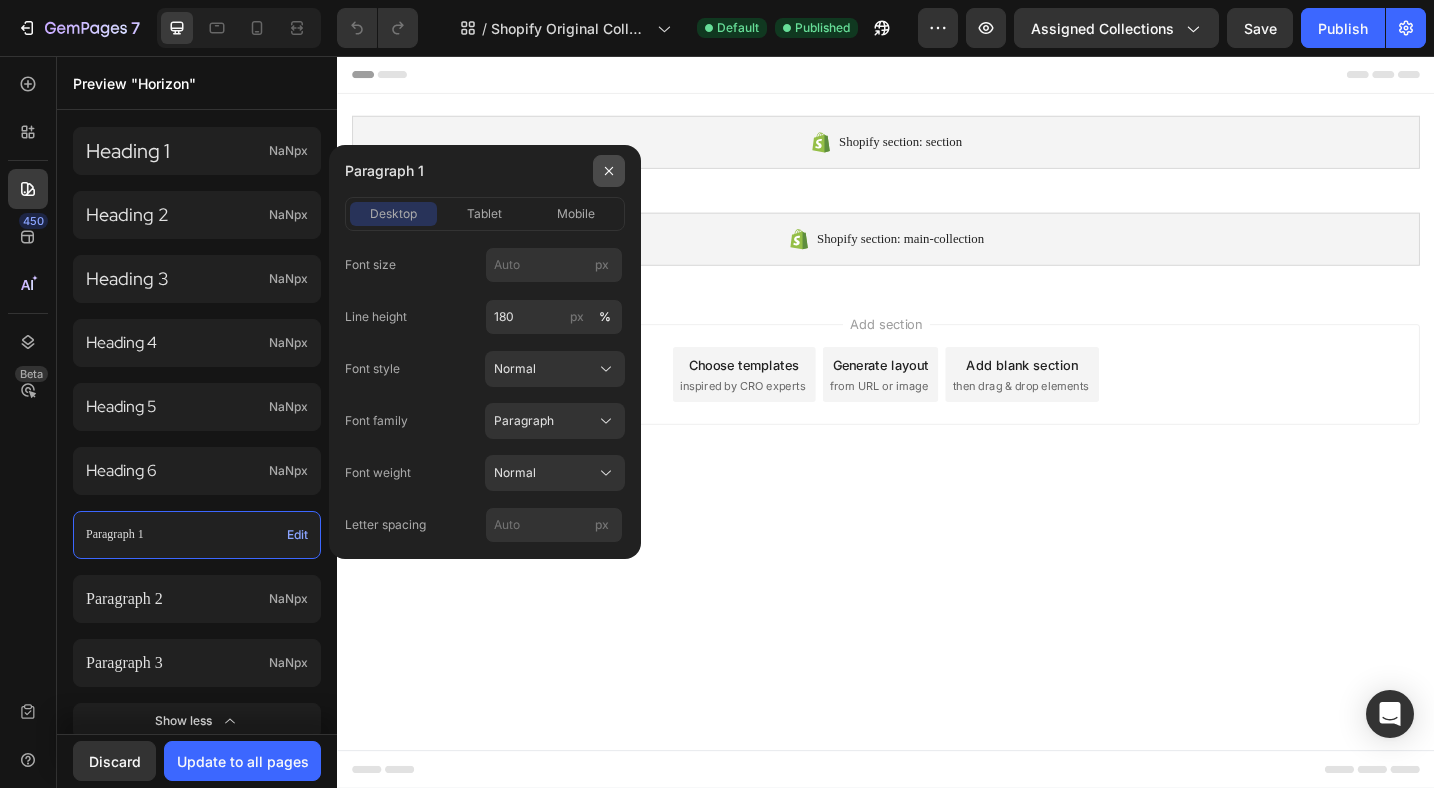 click 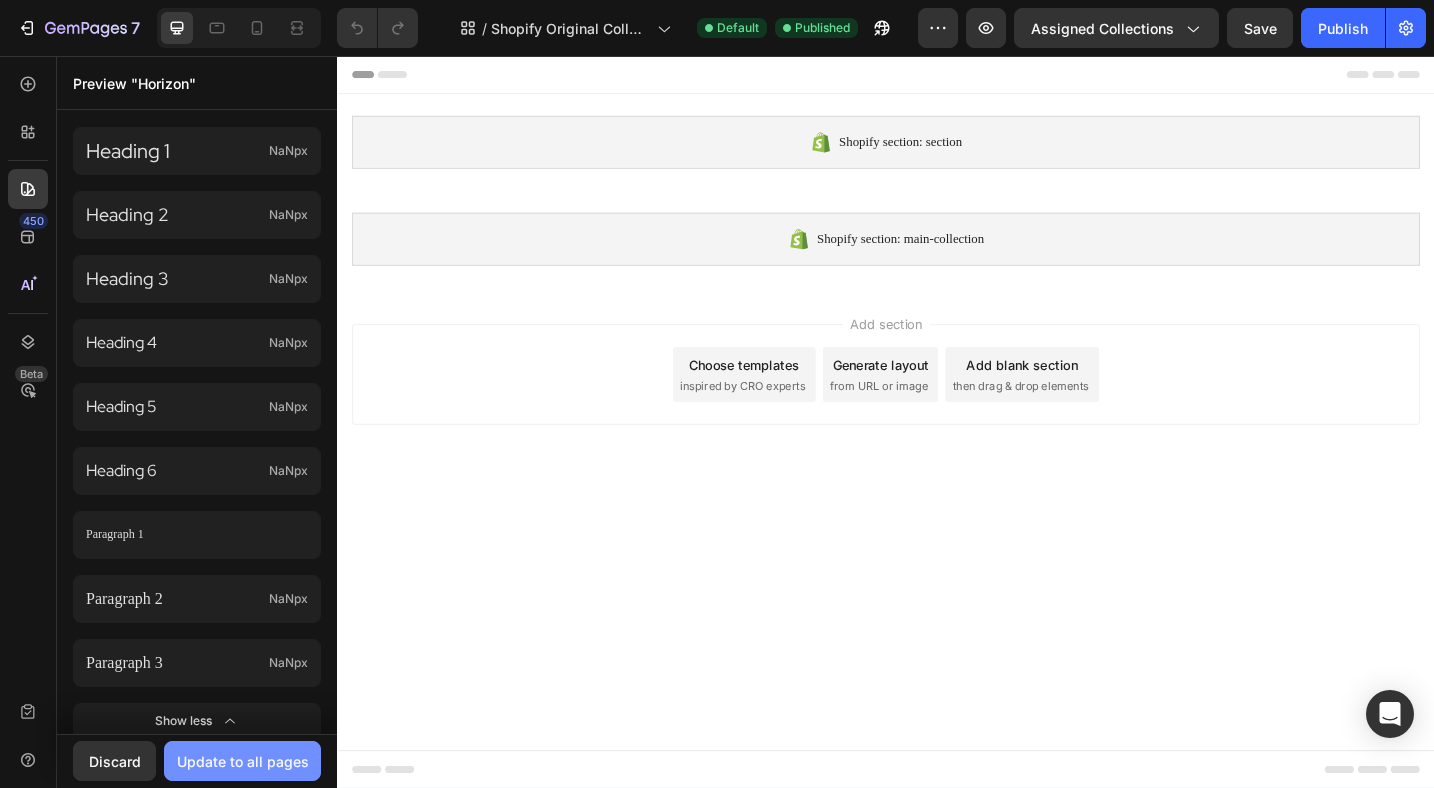 click on "Update to all pages" at bounding box center [243, 761] 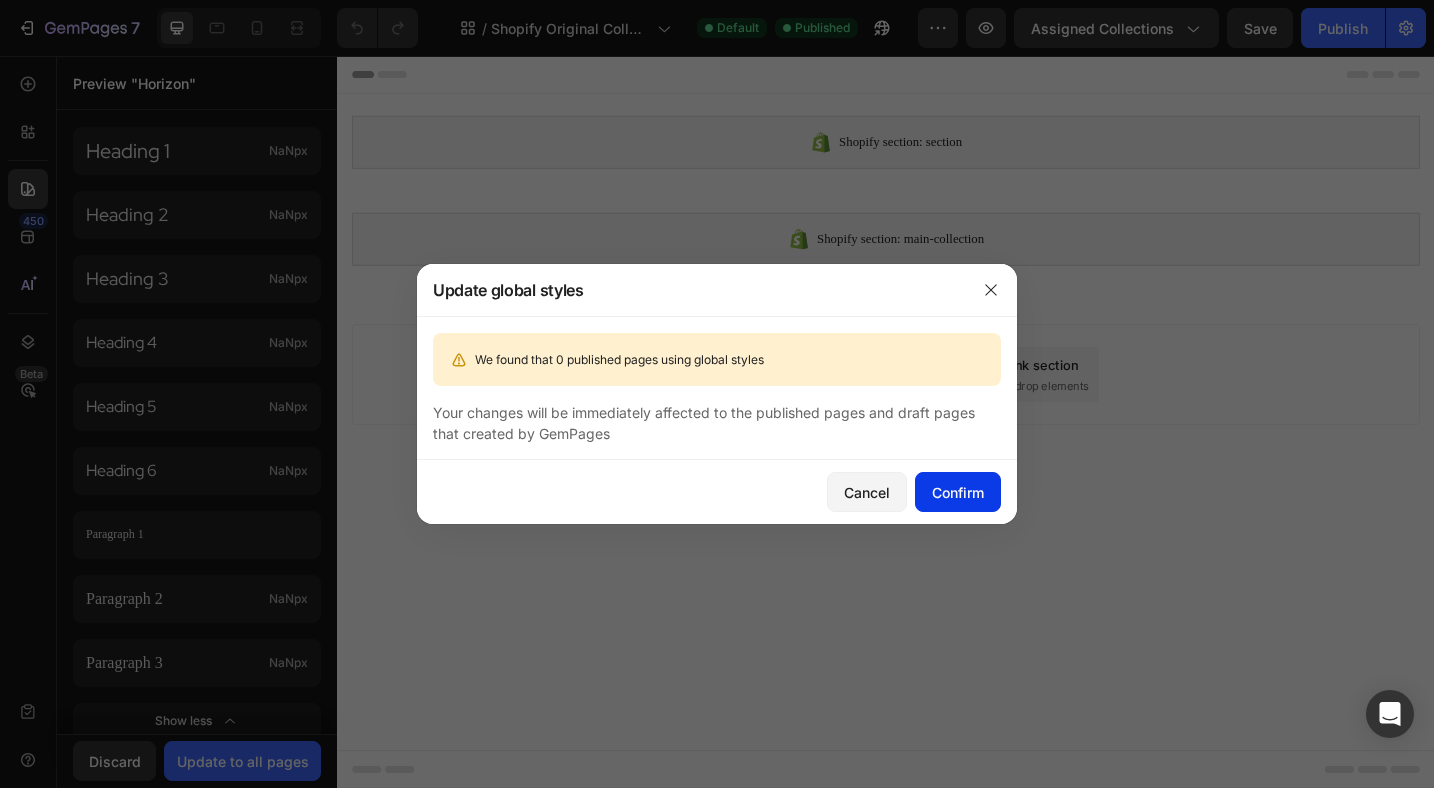 click on "Confirm" at bounding box center [958, 492] 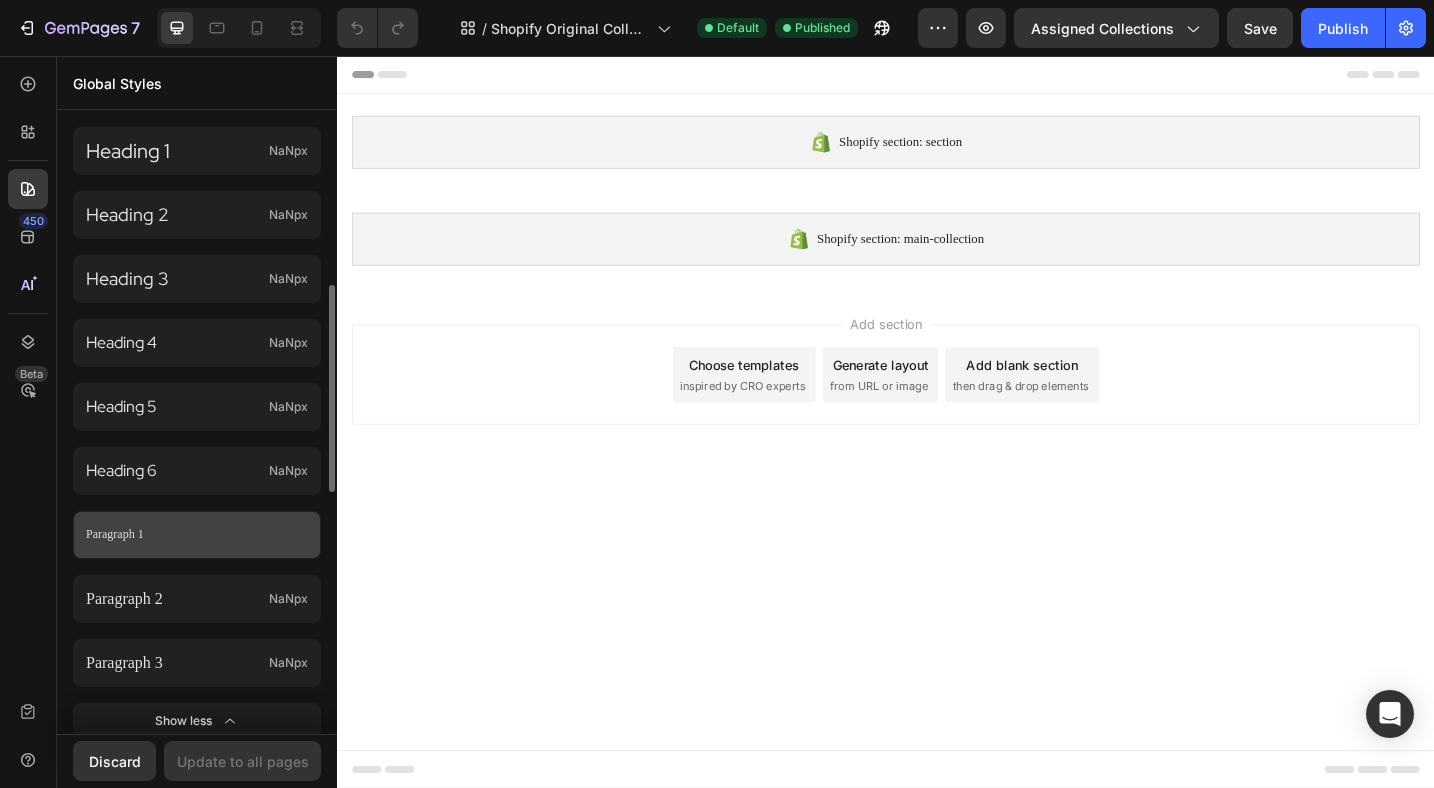 click on "Paragraph 1" at bounding box center [193, 535] 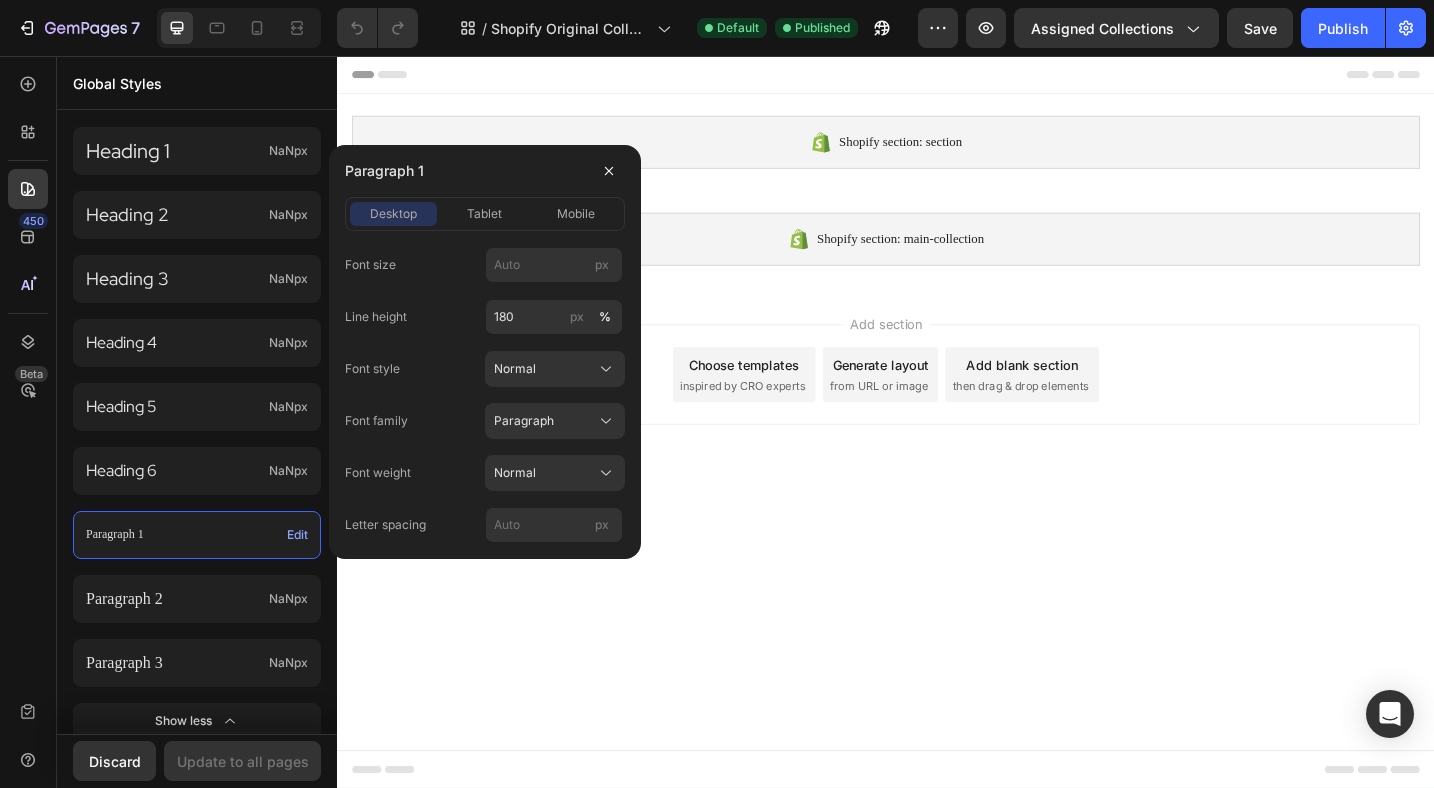 click on "Paragraph 1" at bounding box center (182, 535) 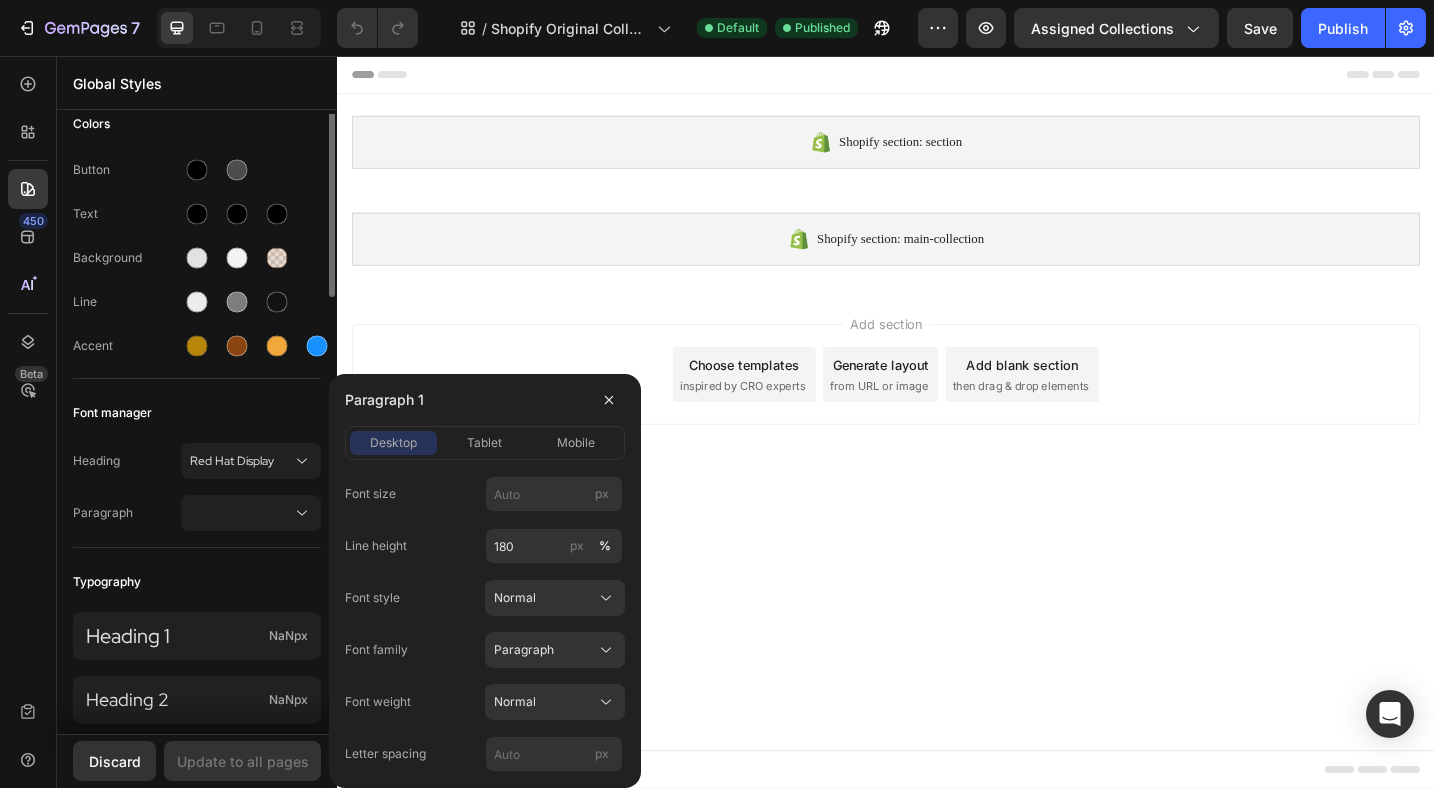 scroll, scrollTop: 0, scrollLeft: 0, axis: both 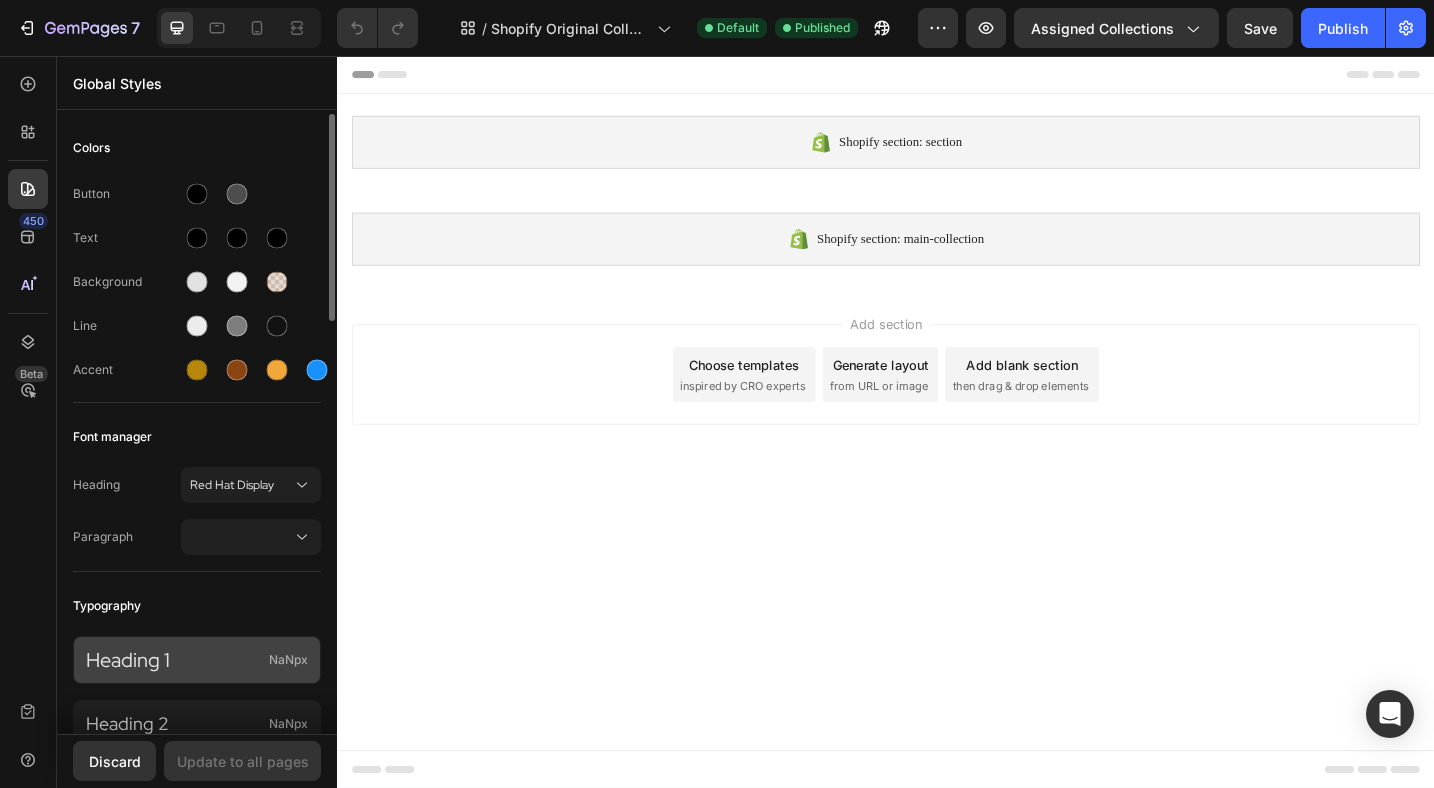 click on "Heading 1" at bounding box center [173, 660] 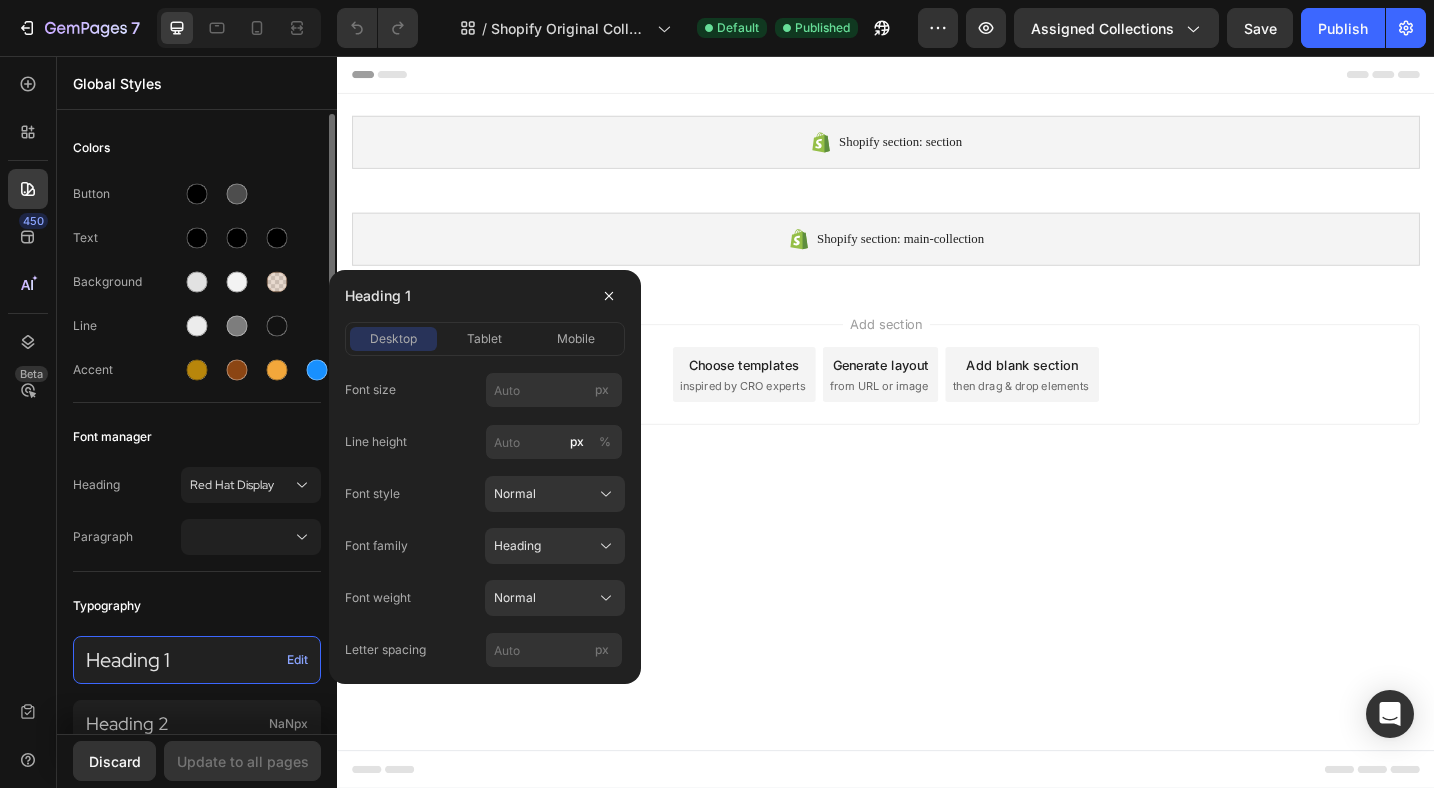 click on "Typography" at bounding box center (197, 606) 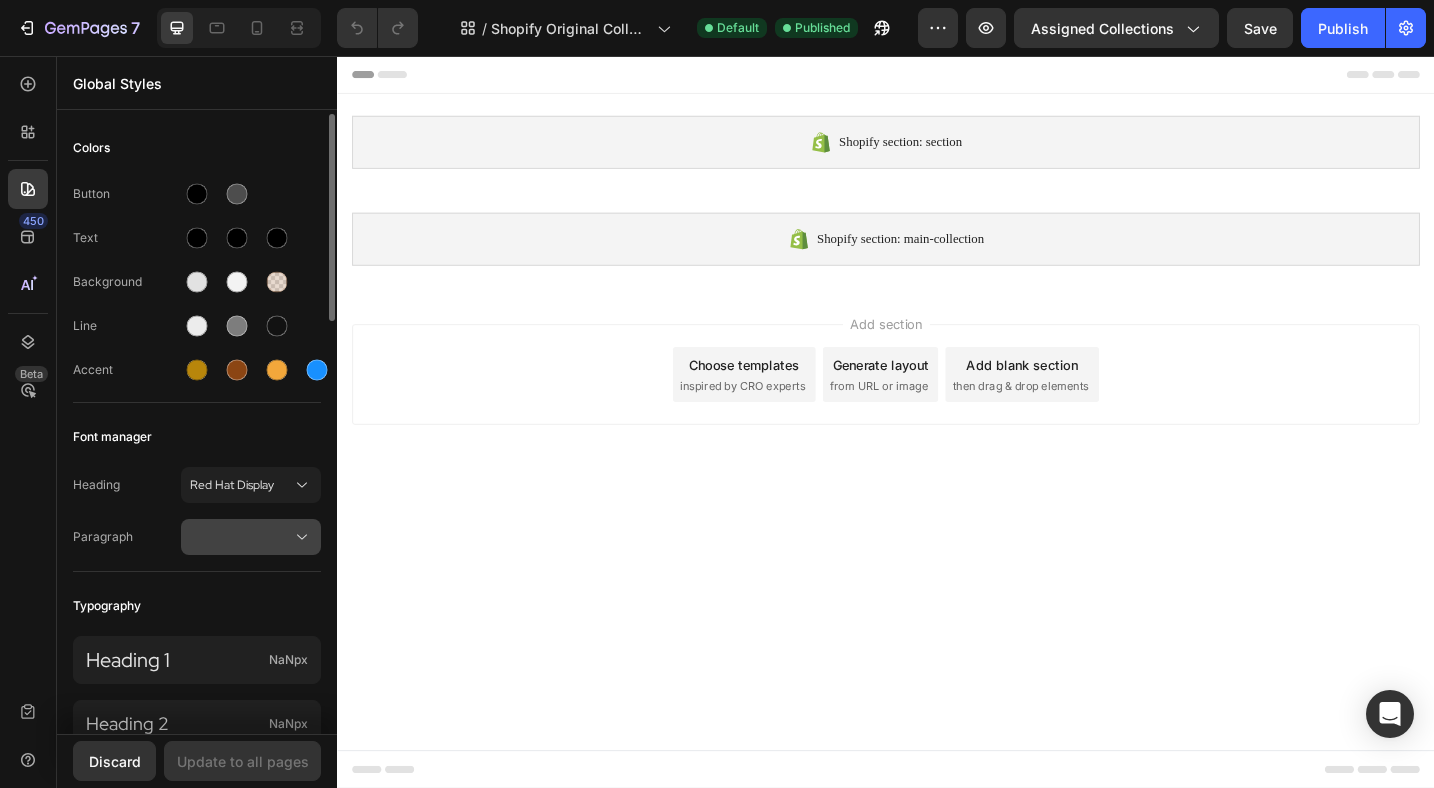 click at bounding box center [251, 537] 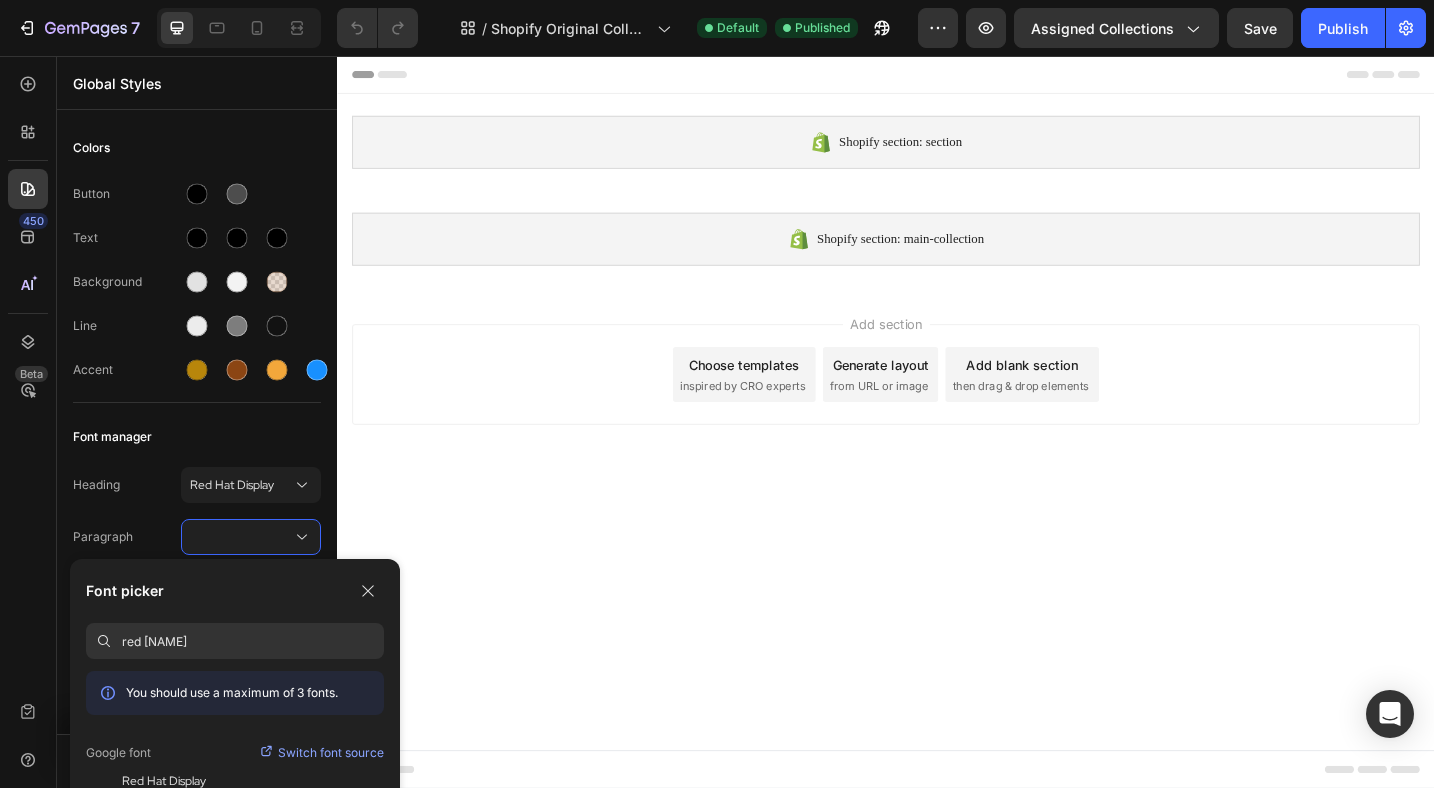 type on "red [NAME]" 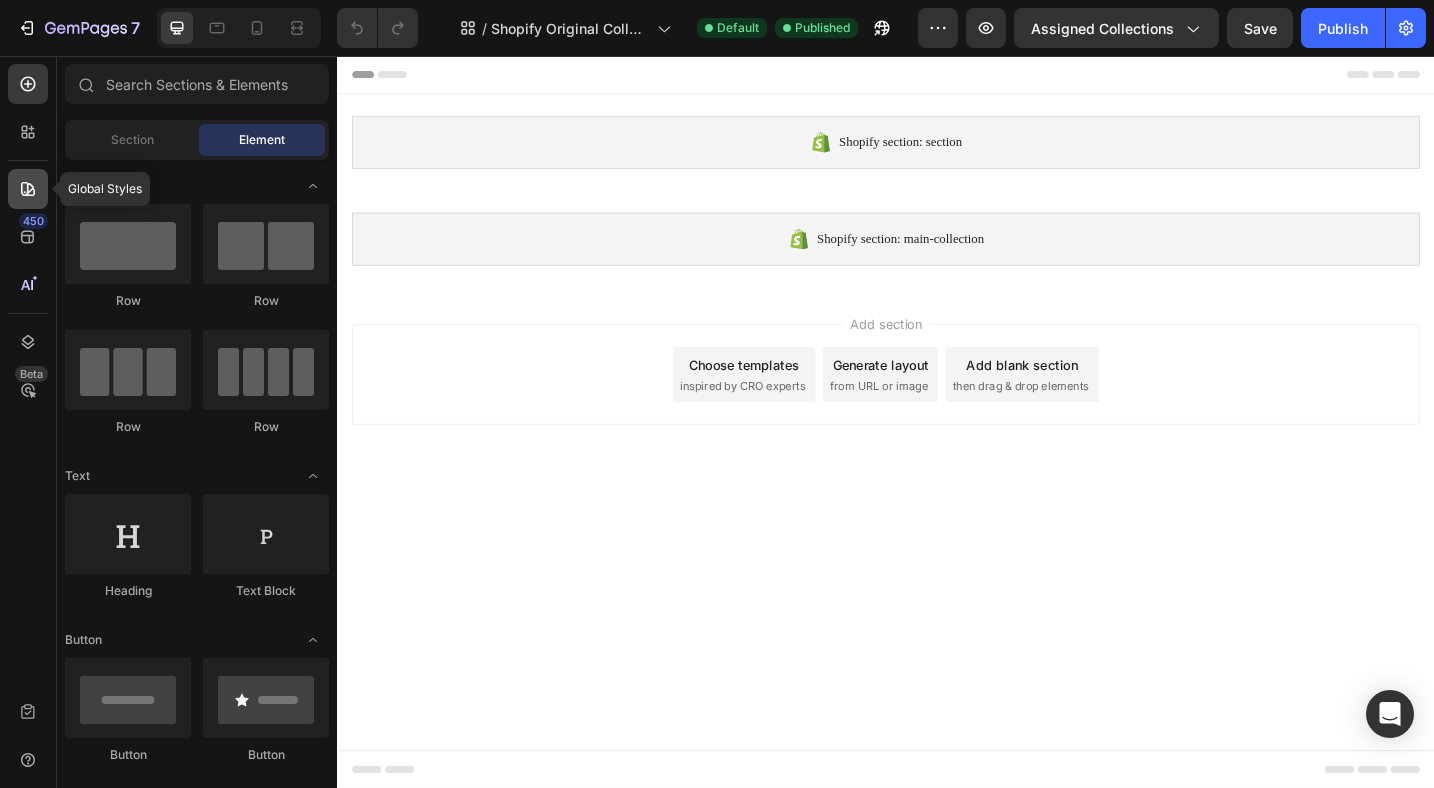 click 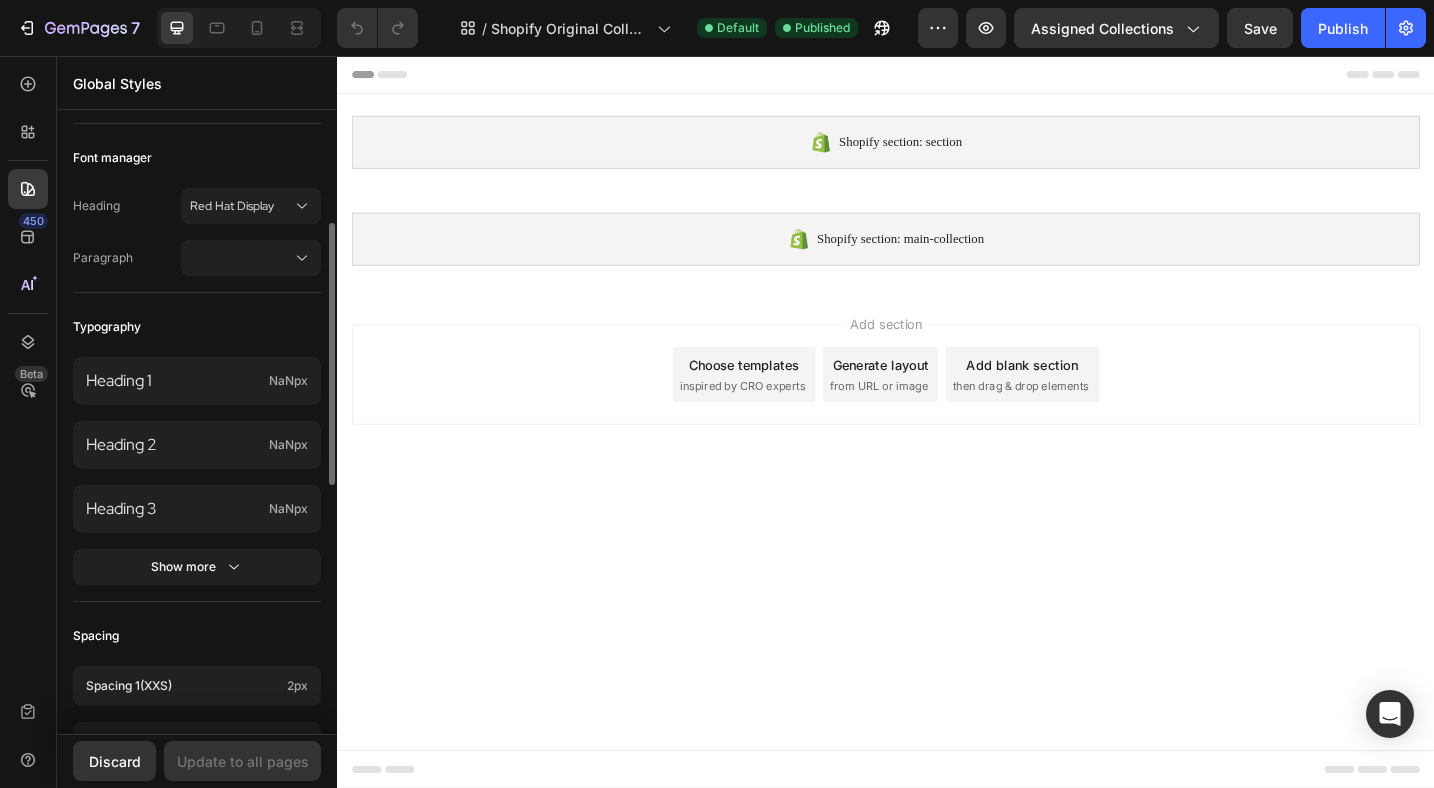 scroll, scrollTop: 273, scrollLeft: 0, axis: vertical 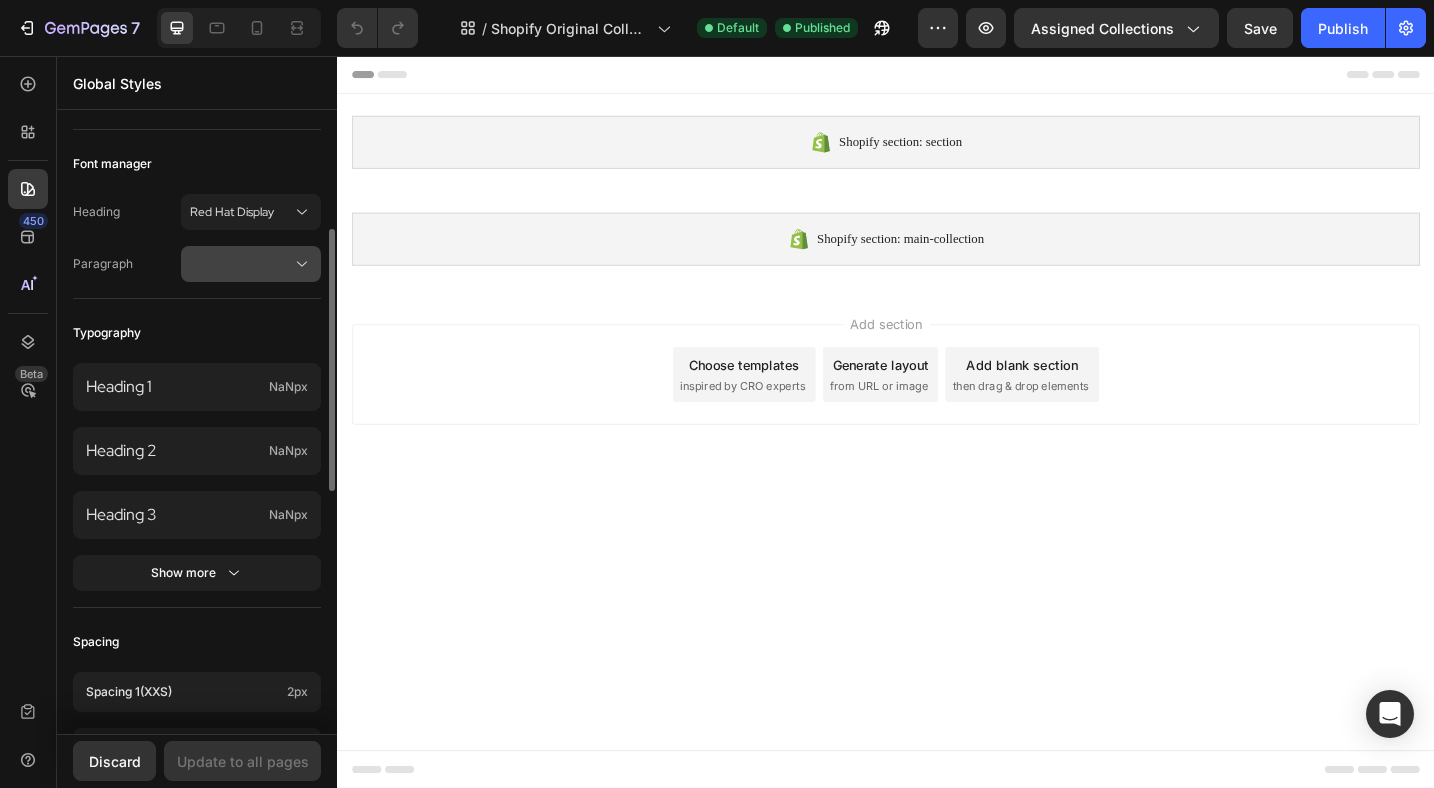 click 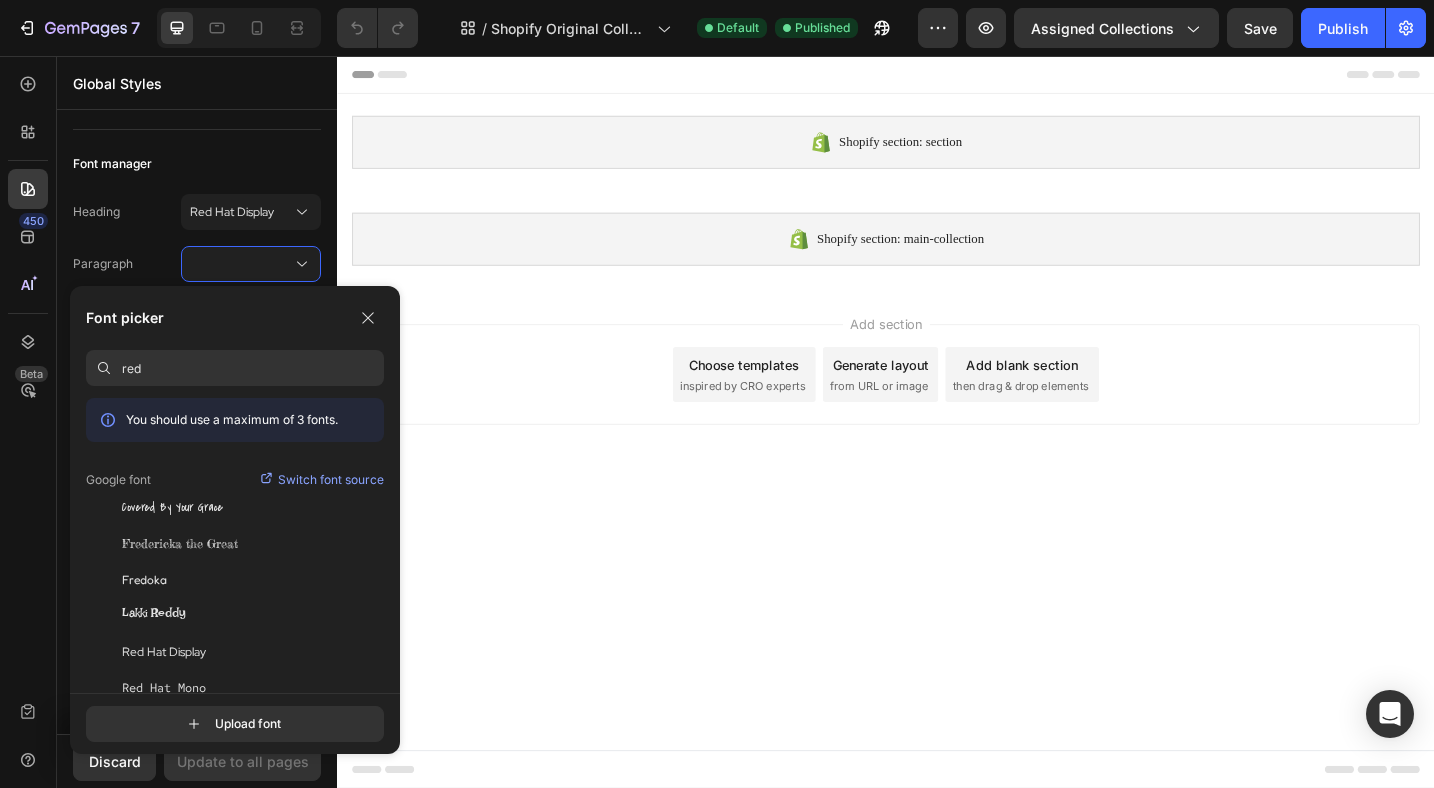 click on "red" at bounding box center (253, 368) 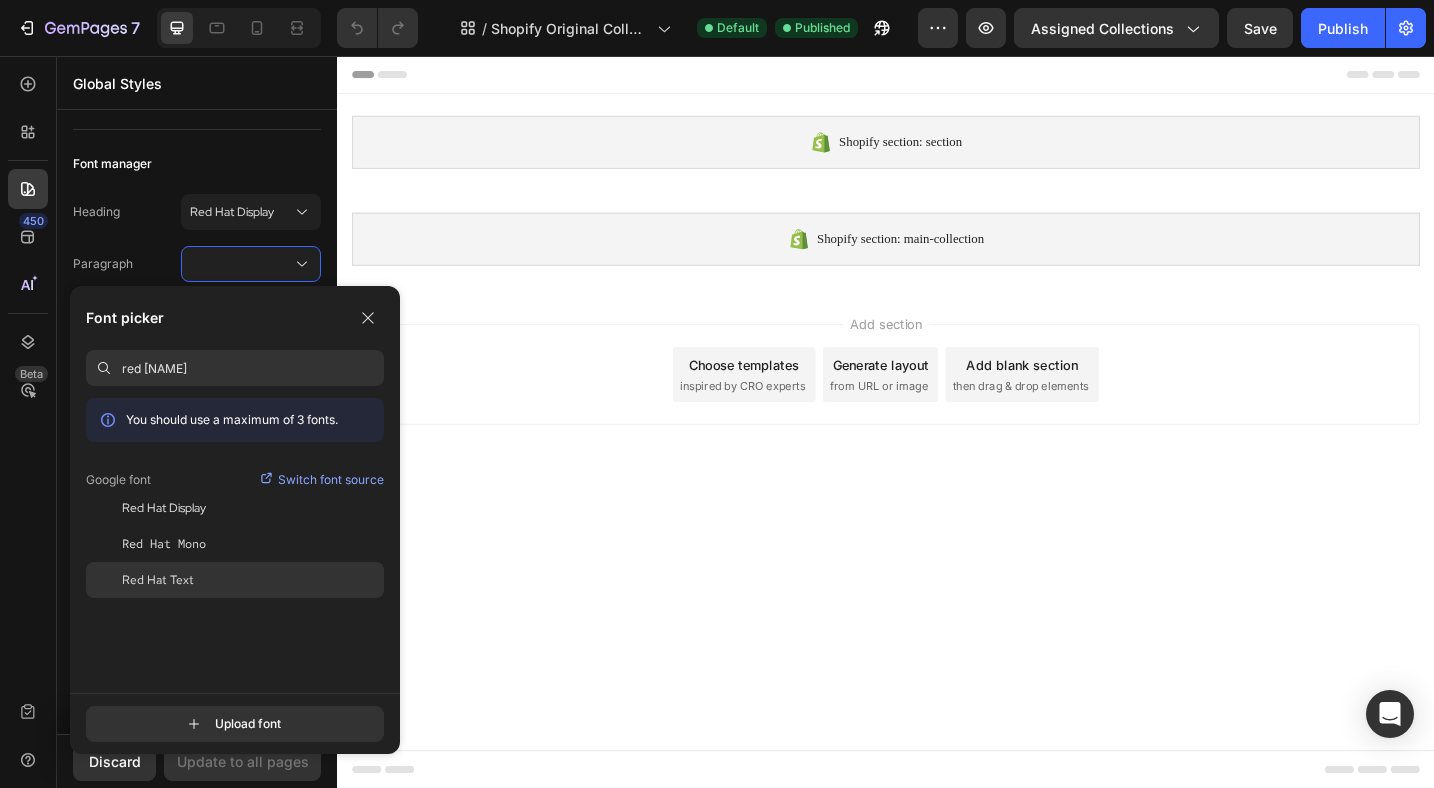 type on "red [NAME]" 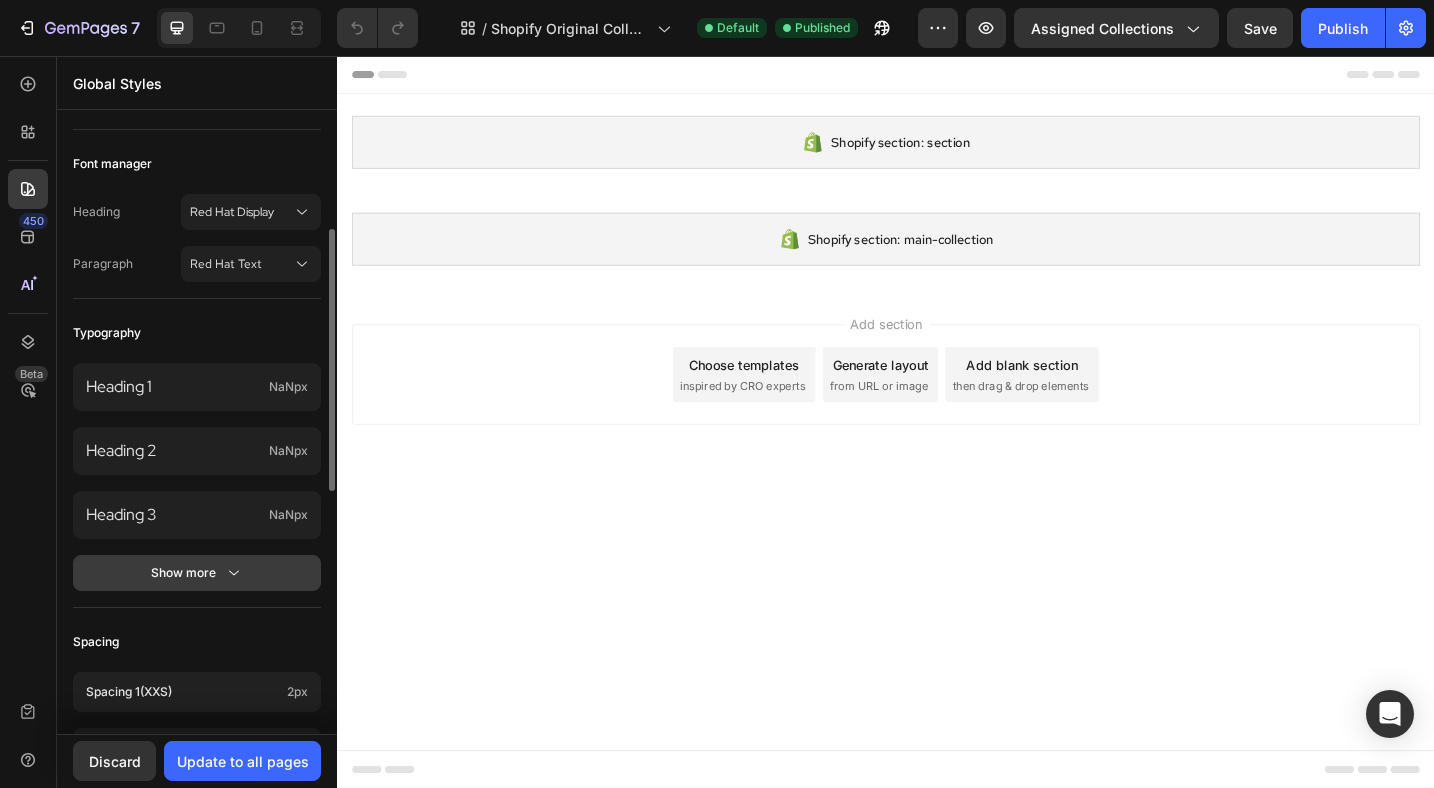 click 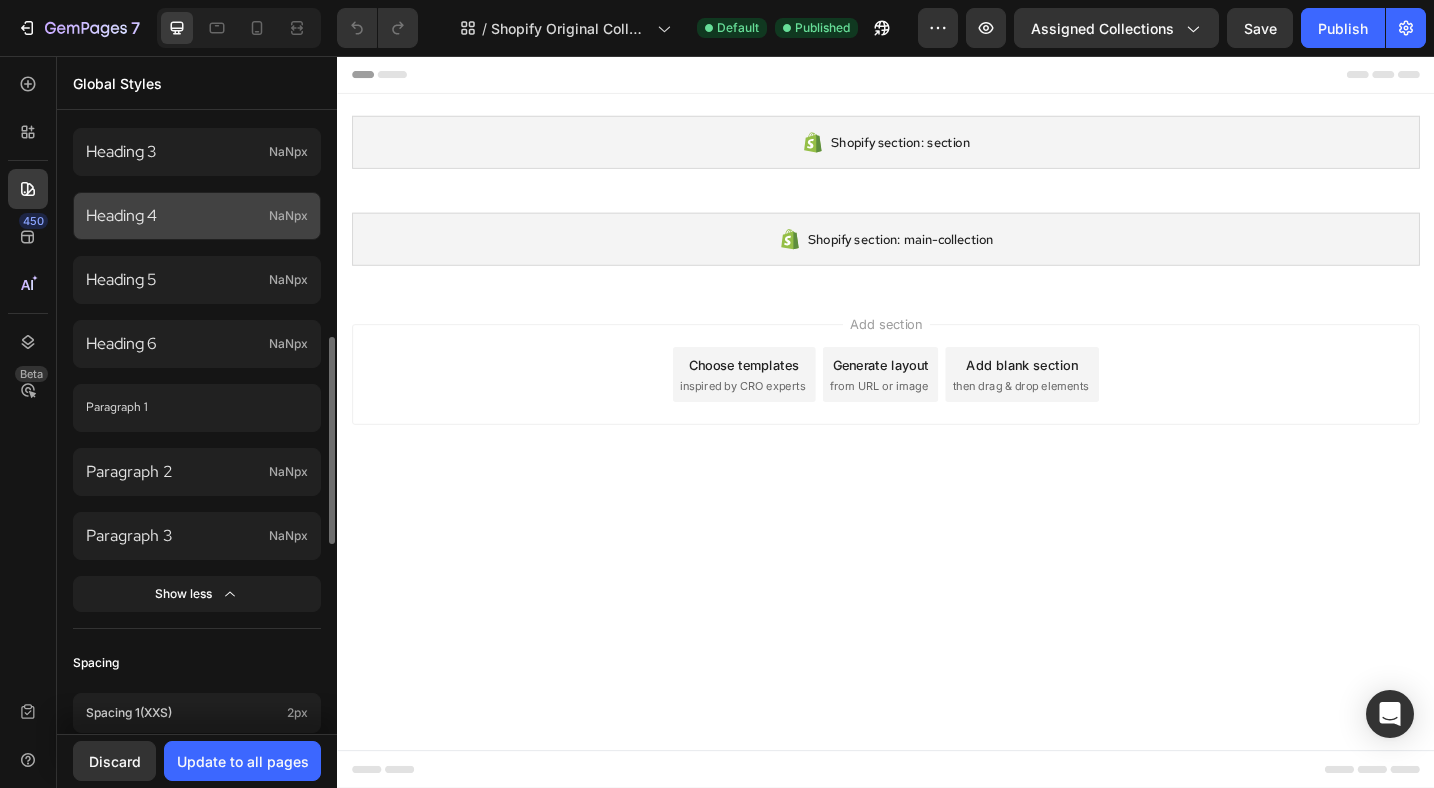 scroll, scrollTop: 643, scrollLeft: 0, axis: vertical 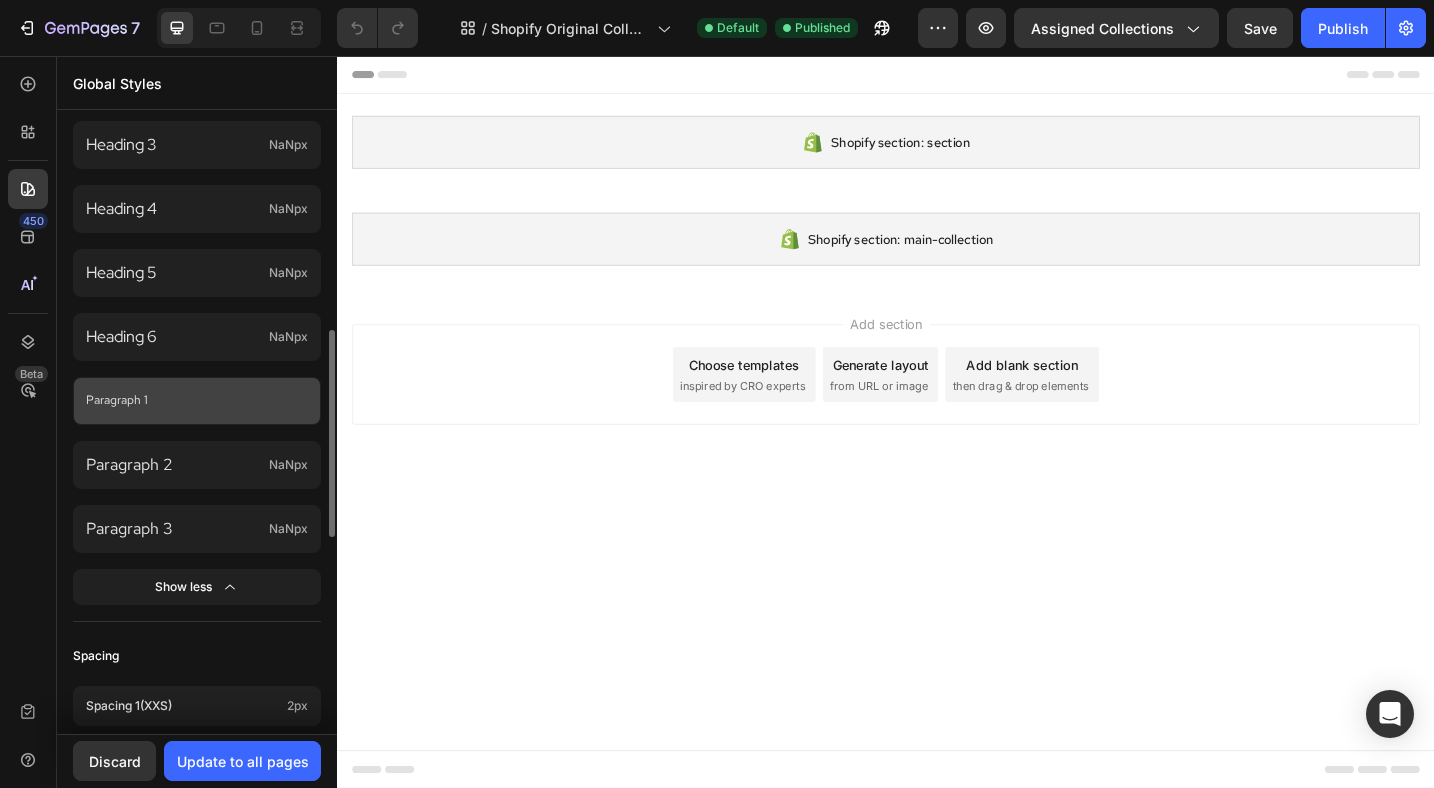 click on "Paragraph 1" at bounding box center (193, 401) 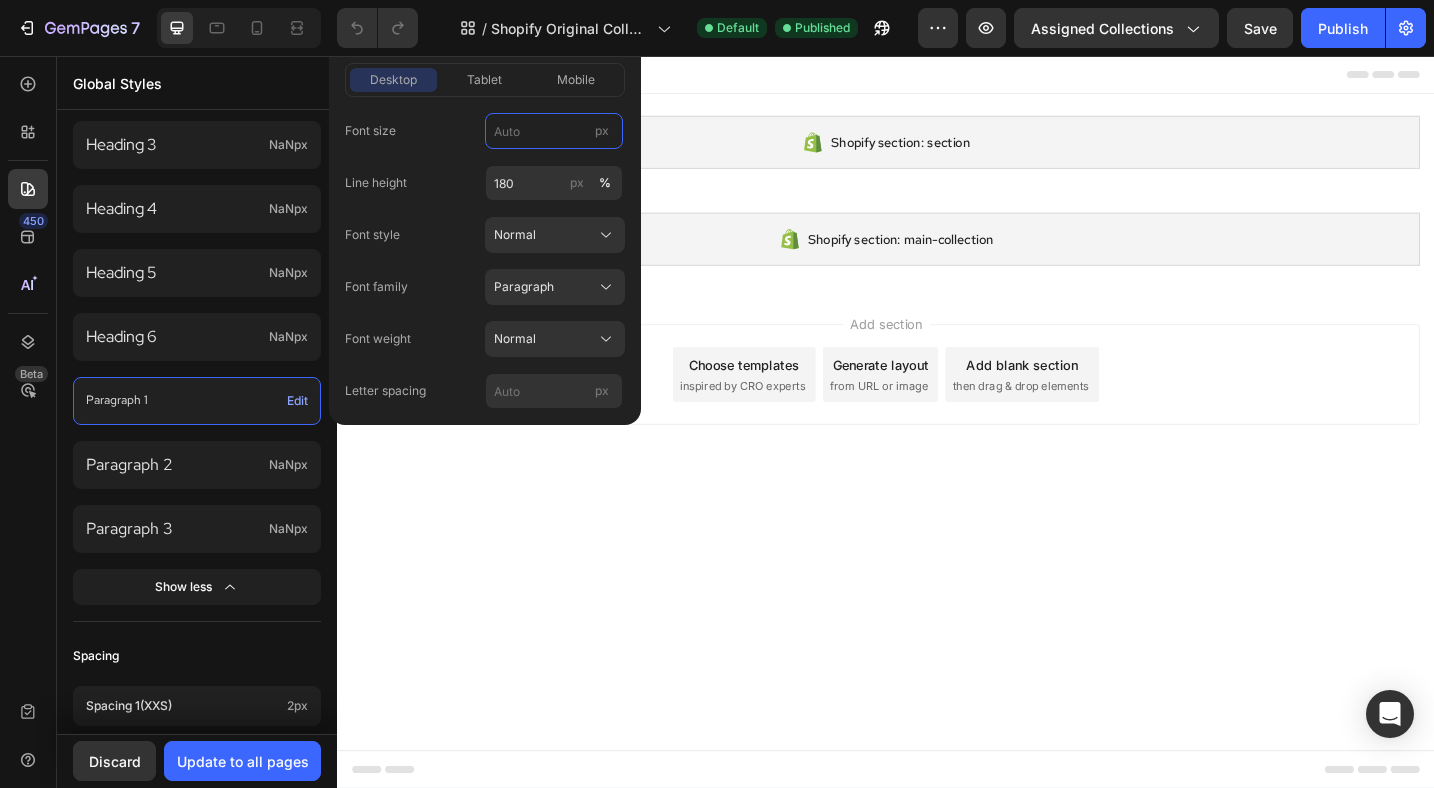 click on "px" at bounding box center [554, 131] 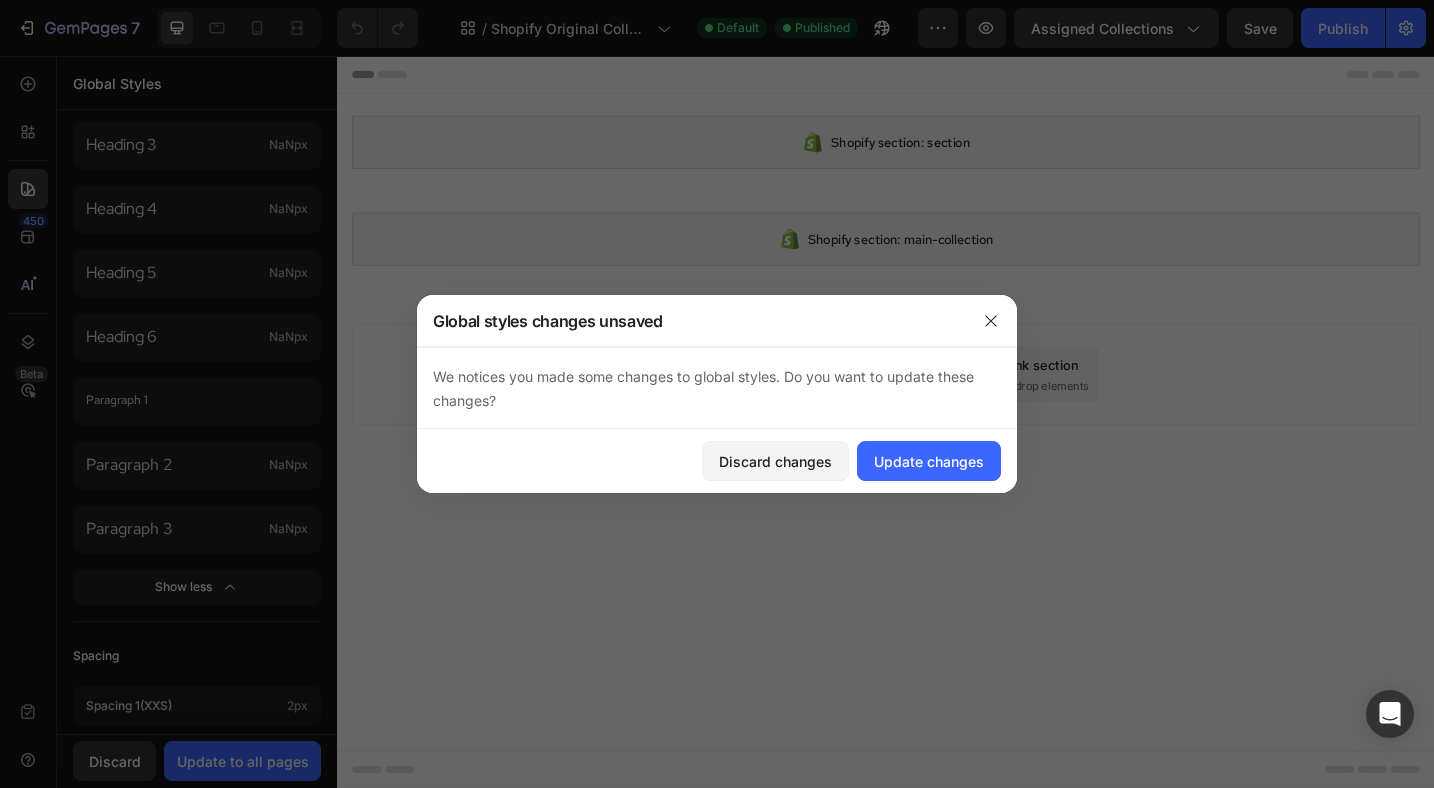 click on "Add section Choose templates inspired by CRO experts Generate layout from URL or image Add blank section then drag & drop elements" at bounding box center [937, 408] 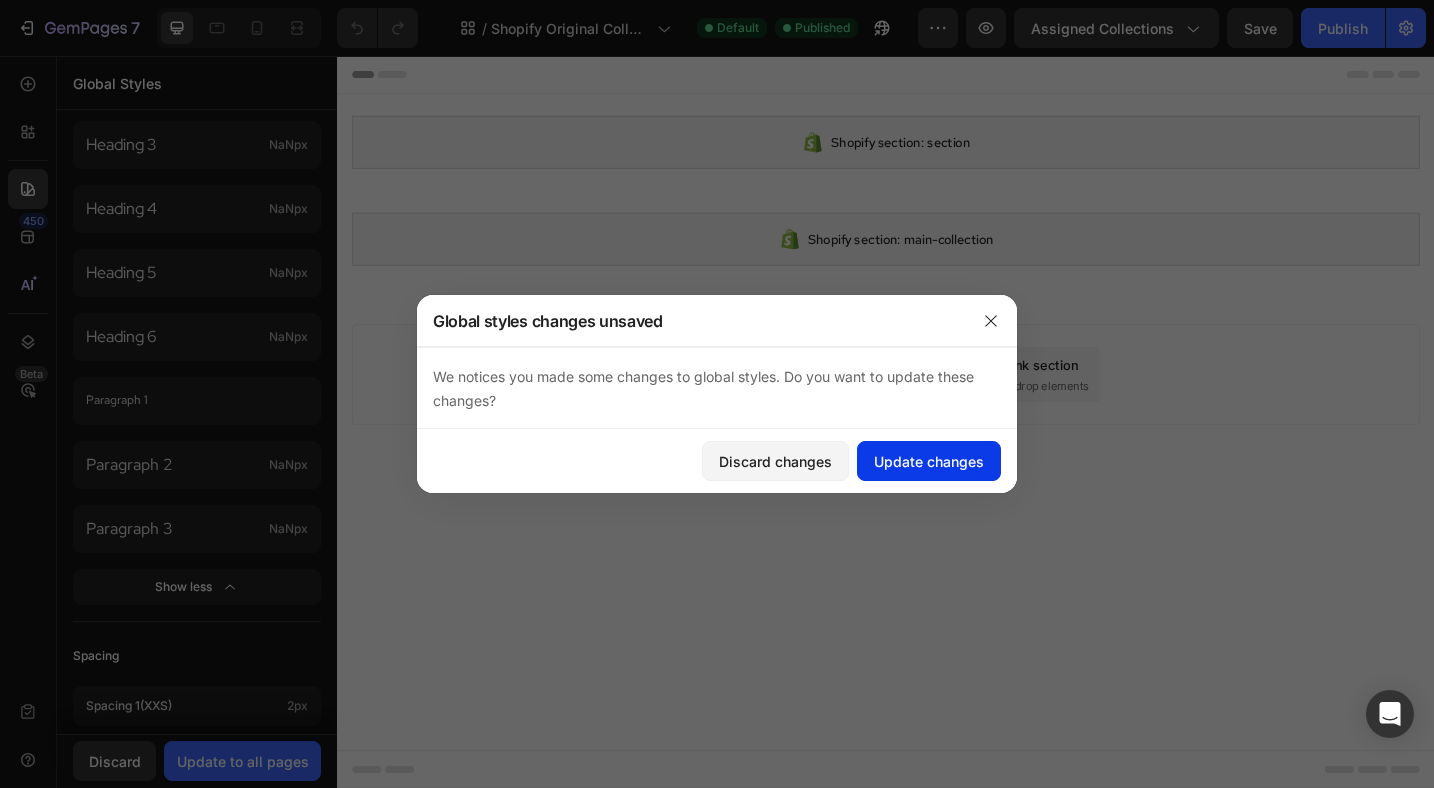 click on "Update changes" at bounding box center (929, 461) 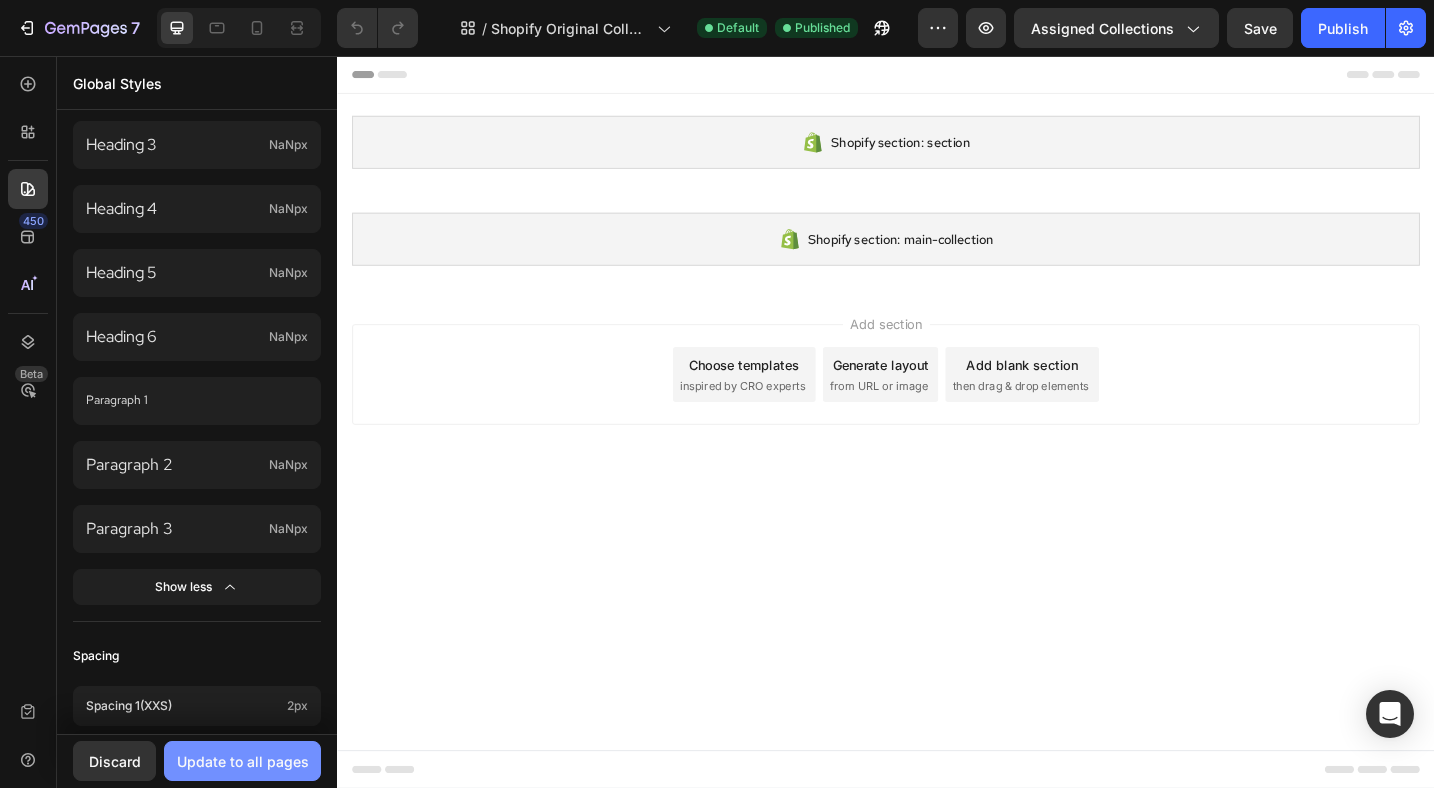 click on "Update to all pages" at bounding box center (243, 761) 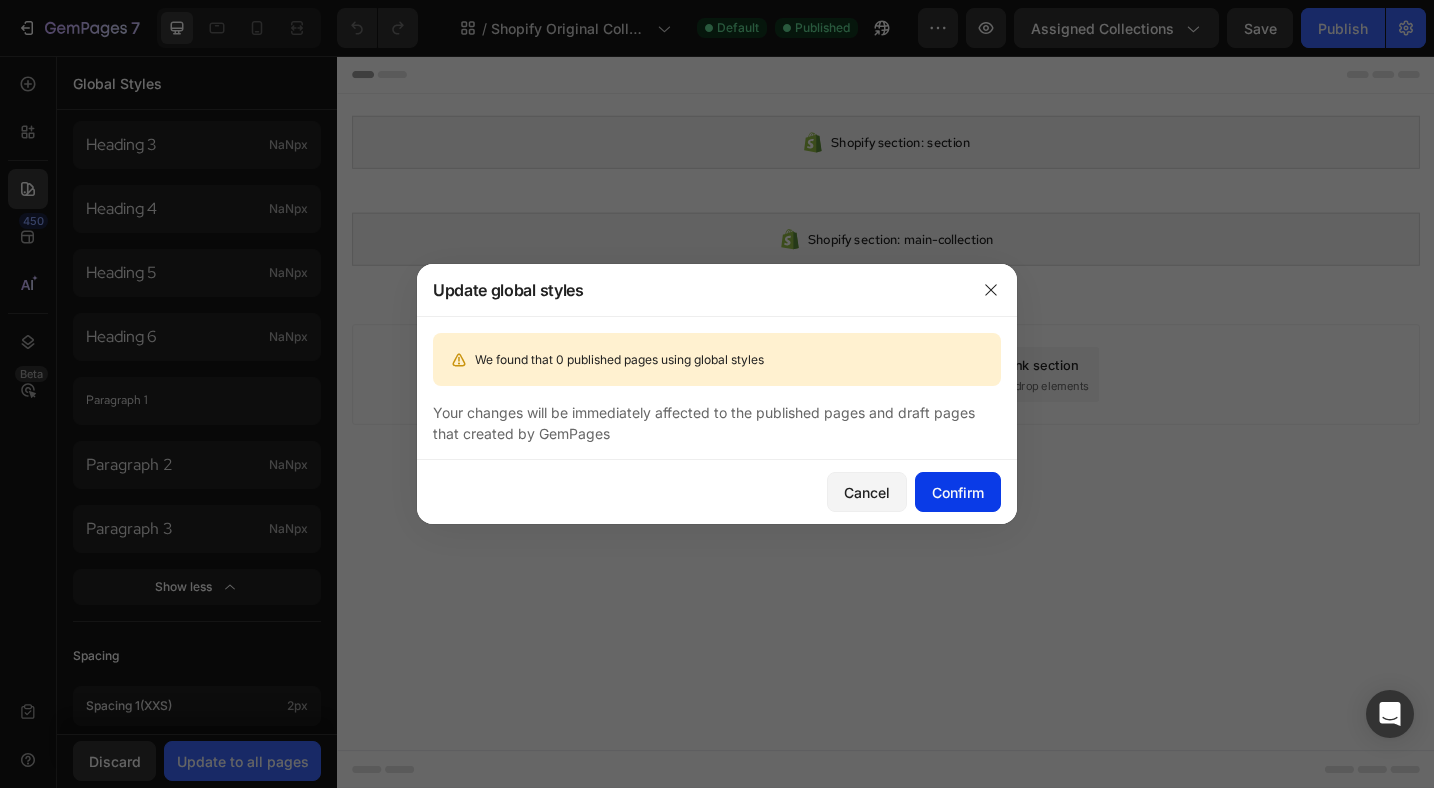 click on "Confirm" at bounding box center (958, 492) 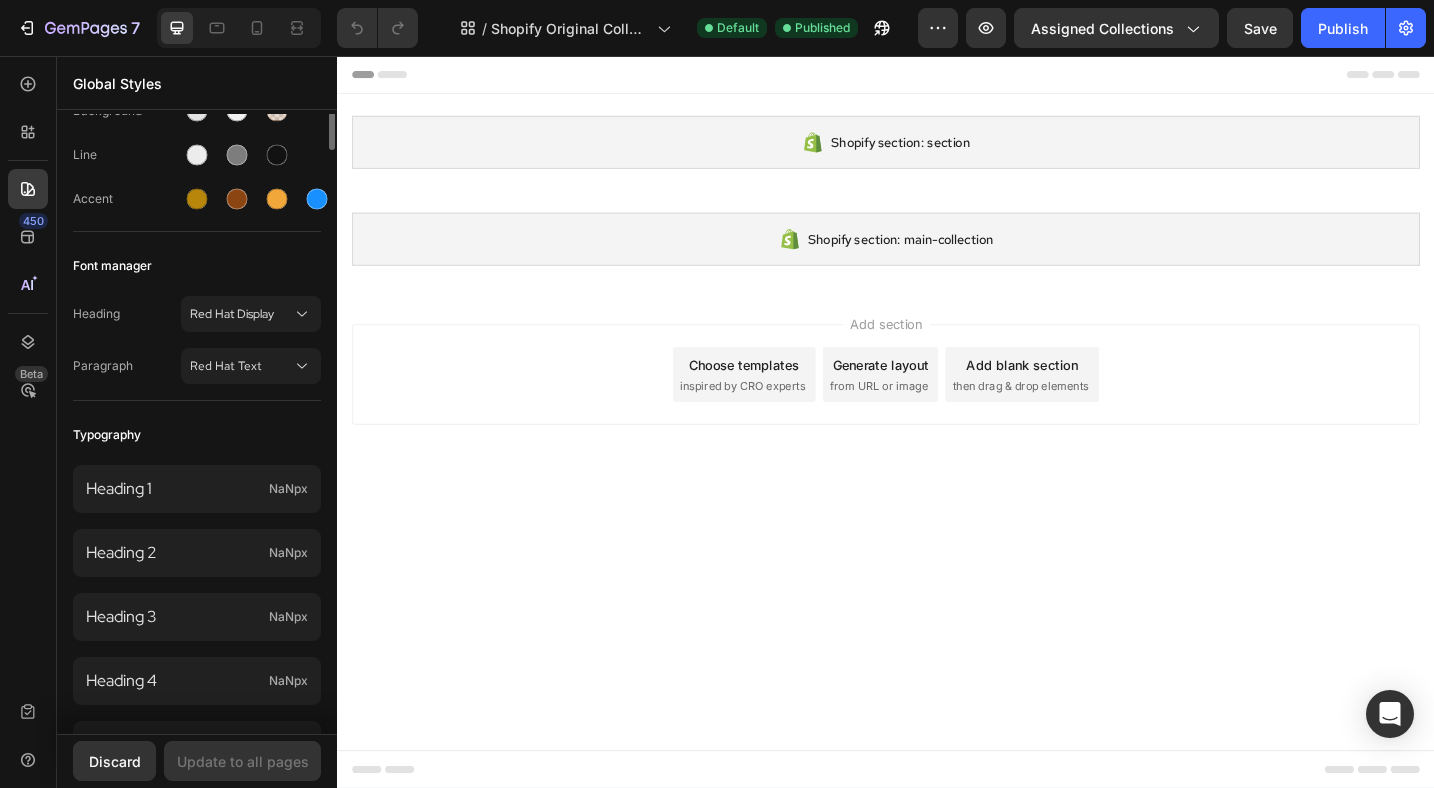 scroll, scrollTop: 0, scrollLeft: 0, axis: both 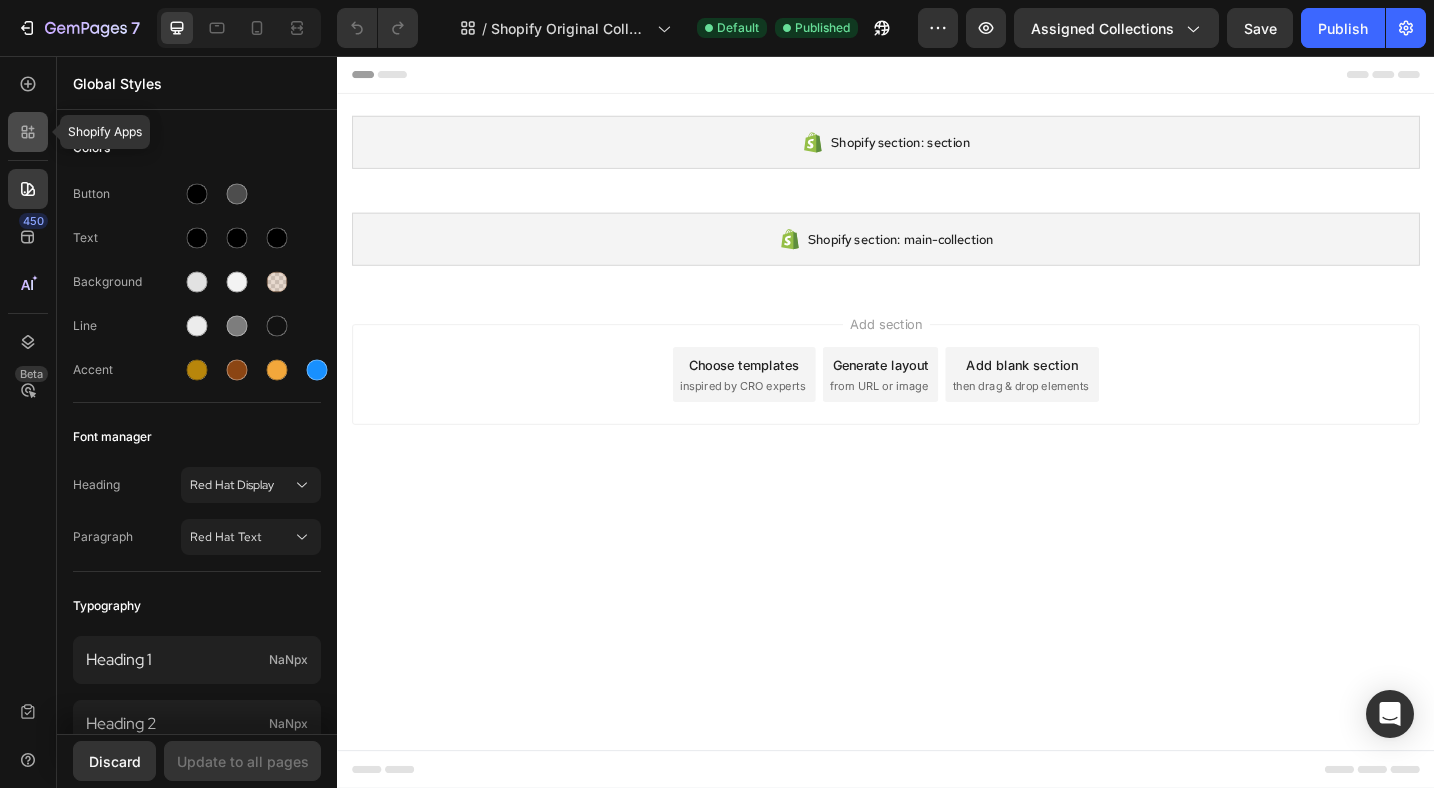 click 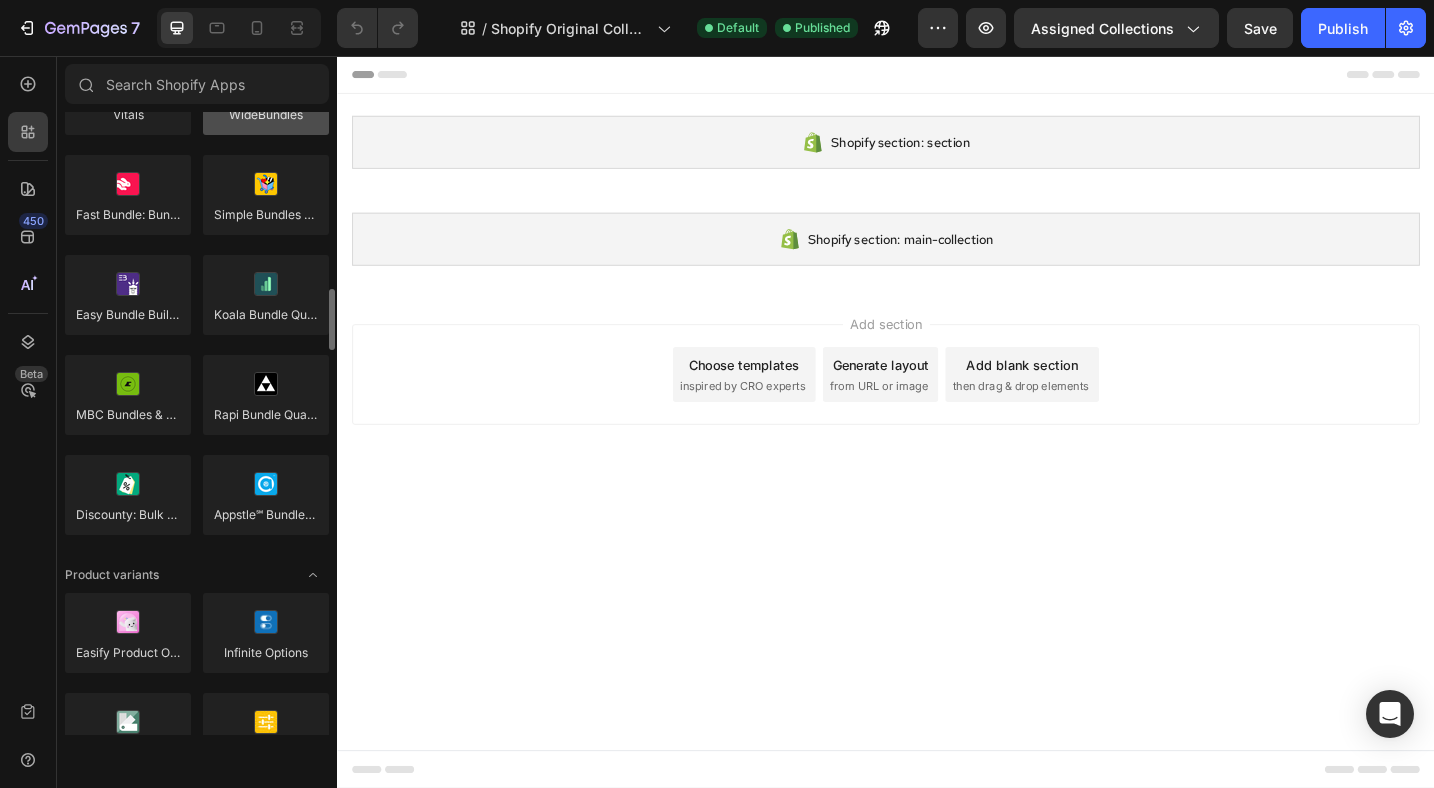 scroll, scrollTop: 1779, scrollLeft: 0, axis: vertical 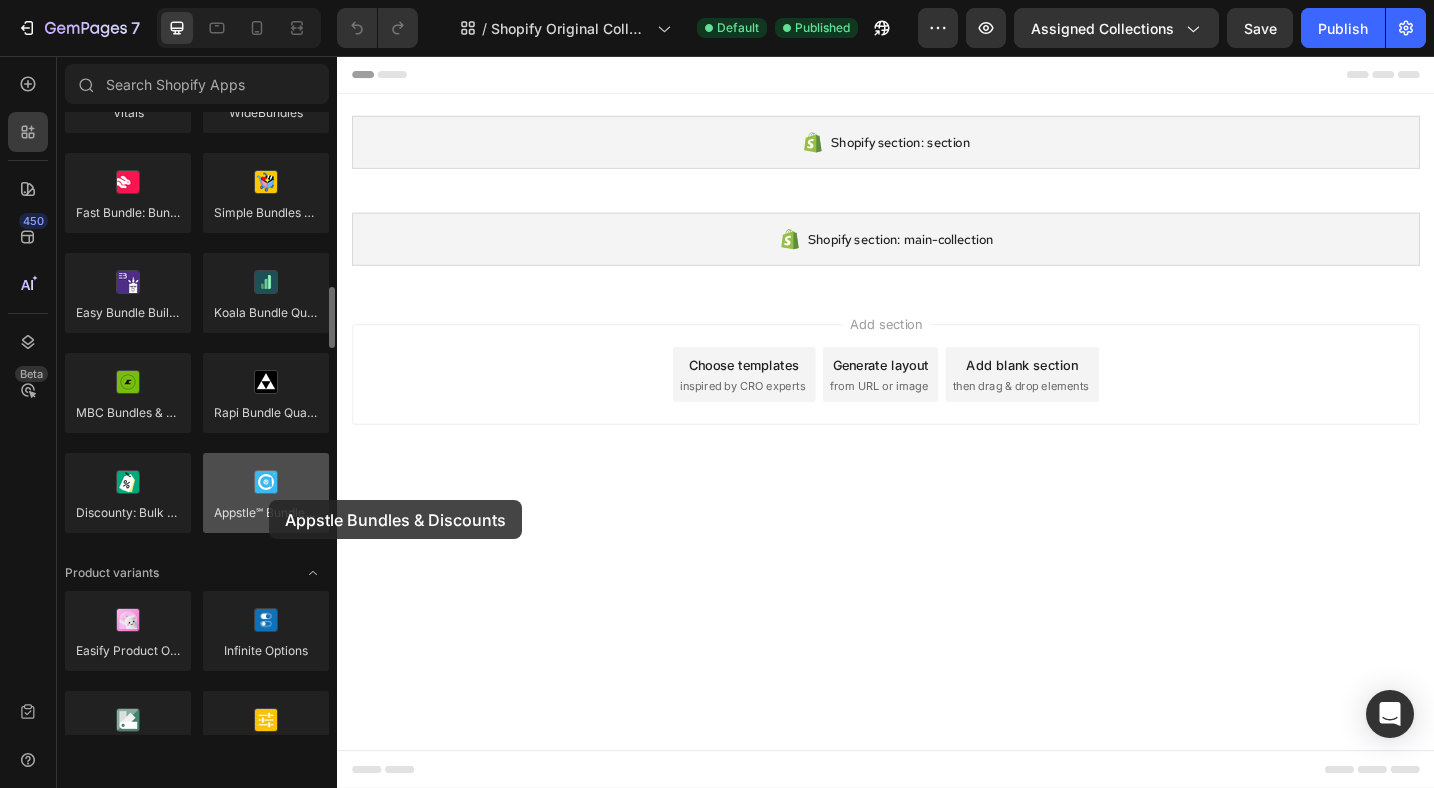 click at bounding box center [266, 493] 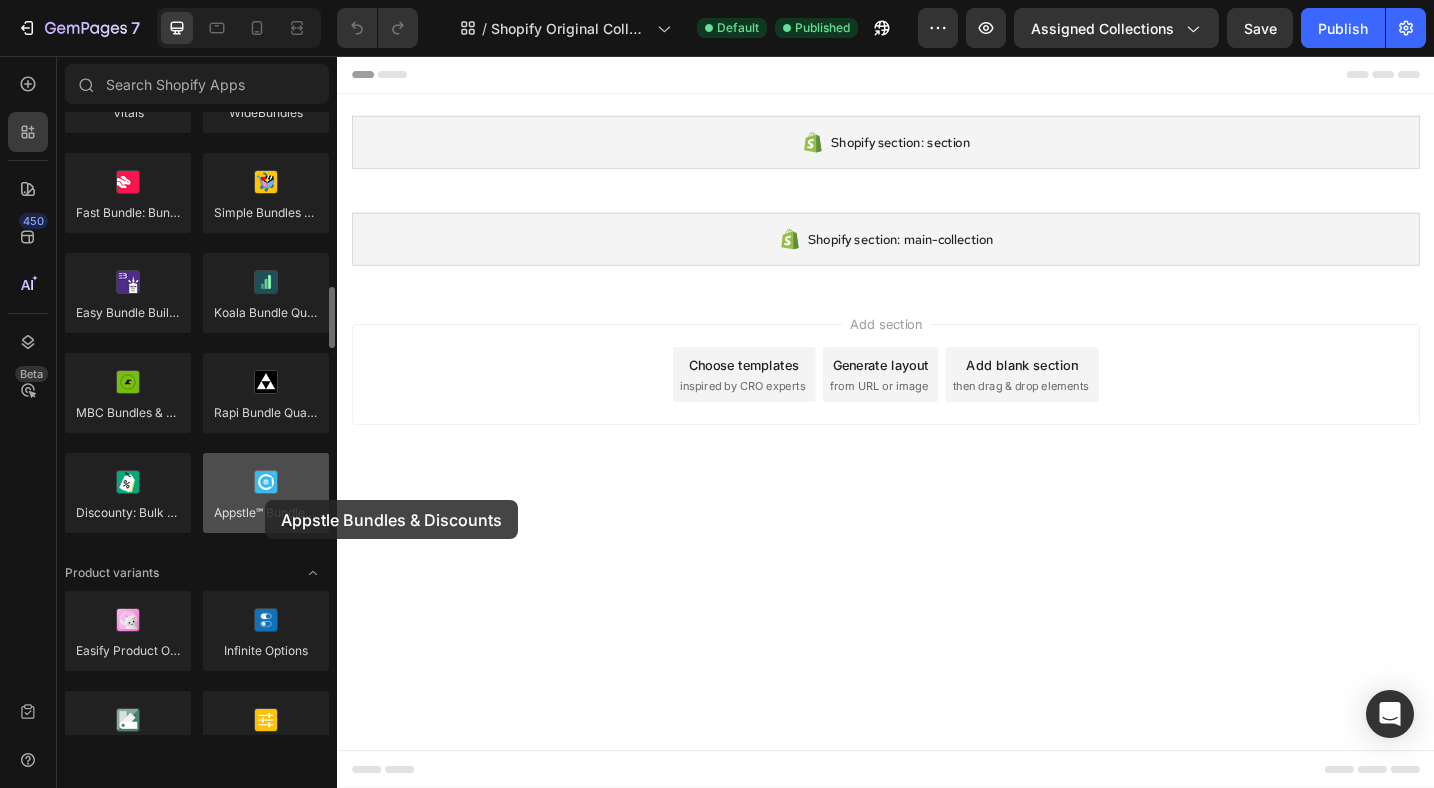 click at bounding box center (266, 493) 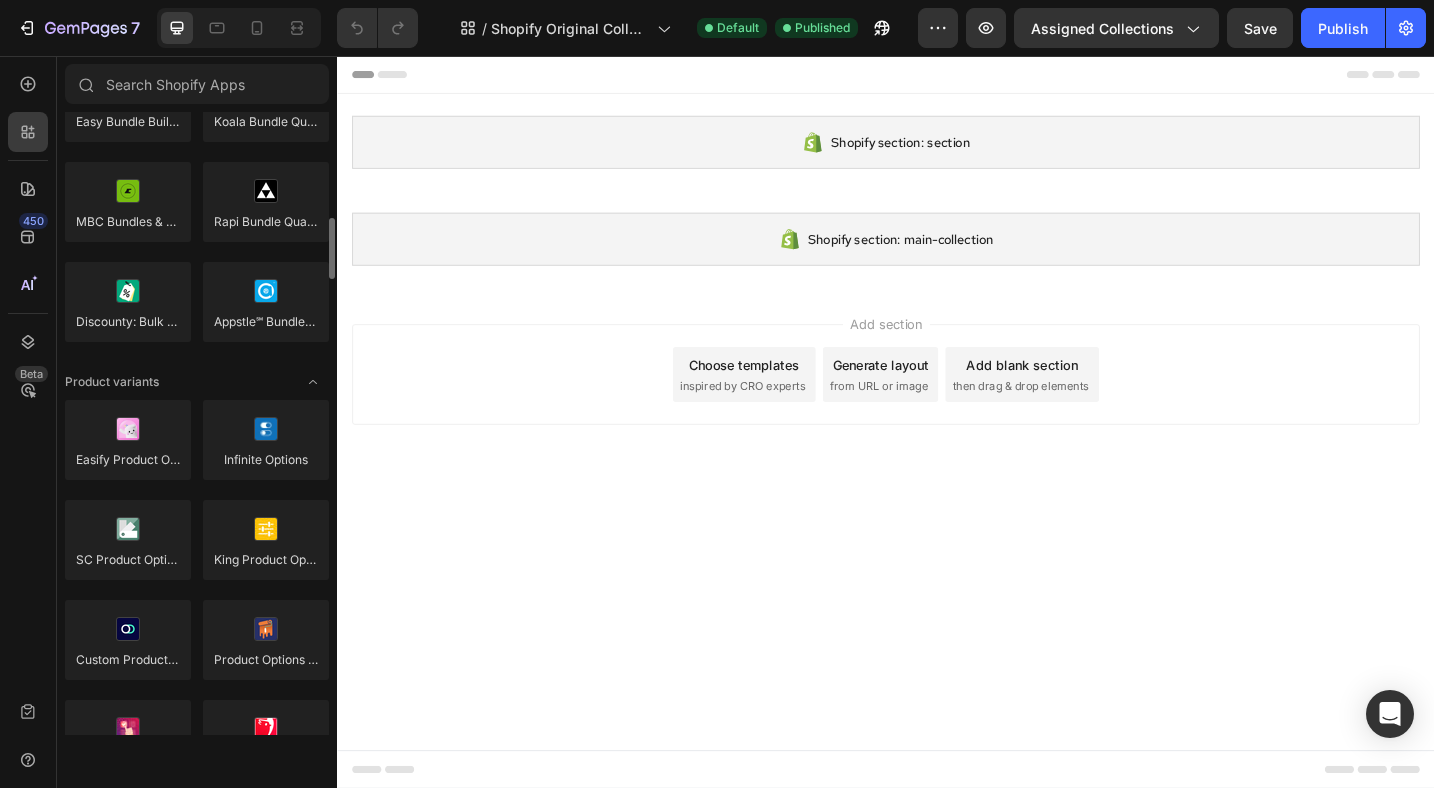 scroll, scrollTop: 1841, scrollLeft: 0, axis: vertical 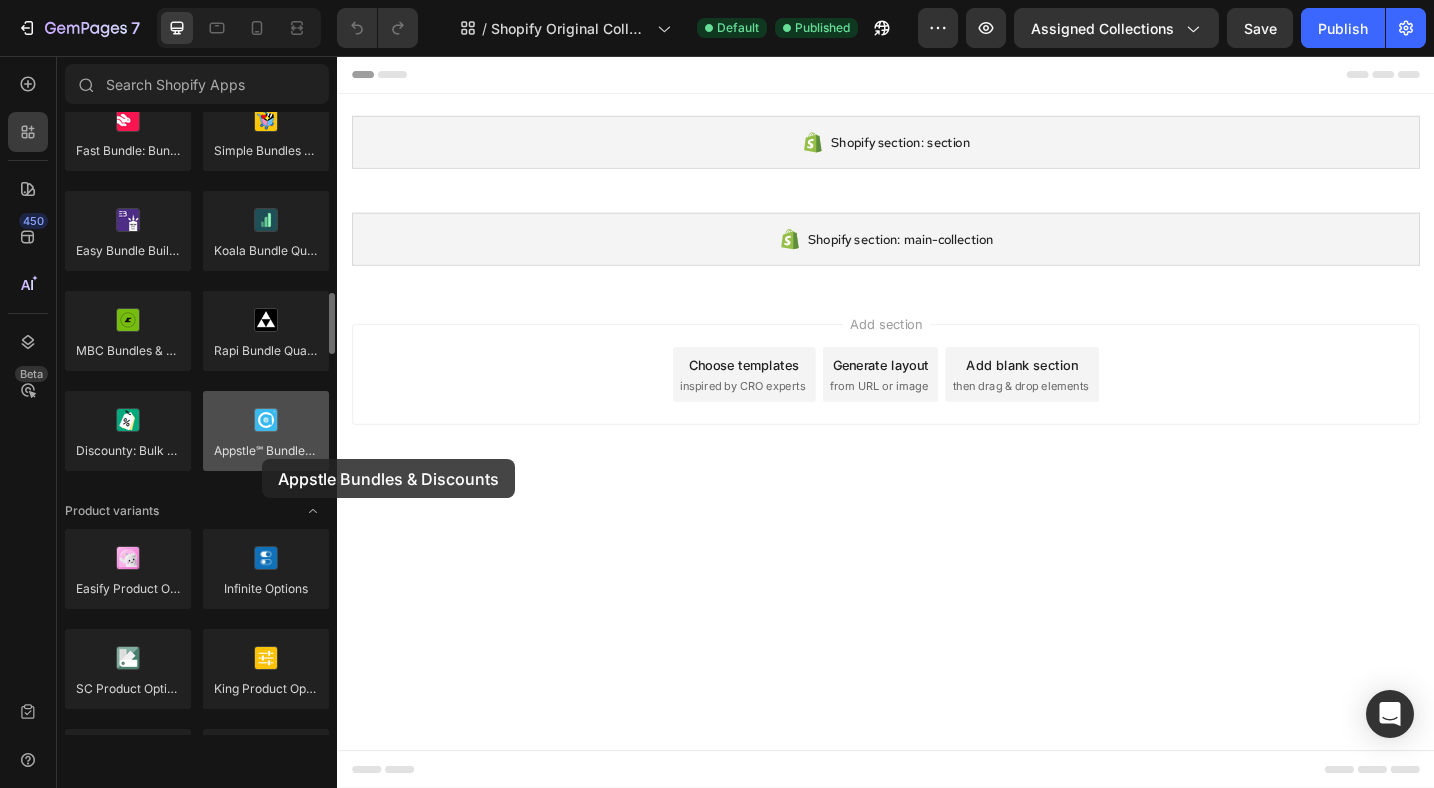 click at bounding box center (266, 431) 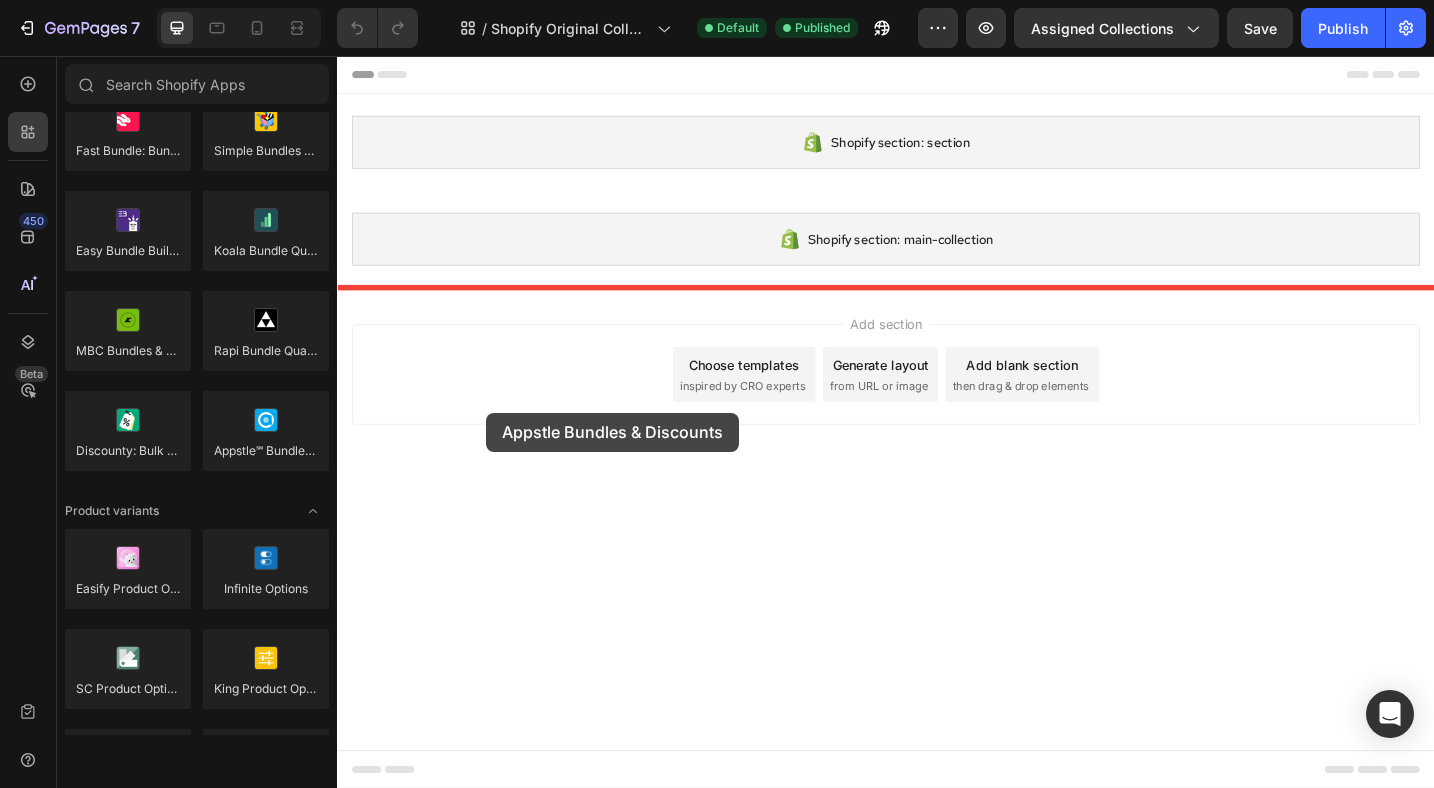 drag, startPoint x: 599, startPoint y: 515, endPoint x: 500, endPoint y: 446, distance: 120.67311 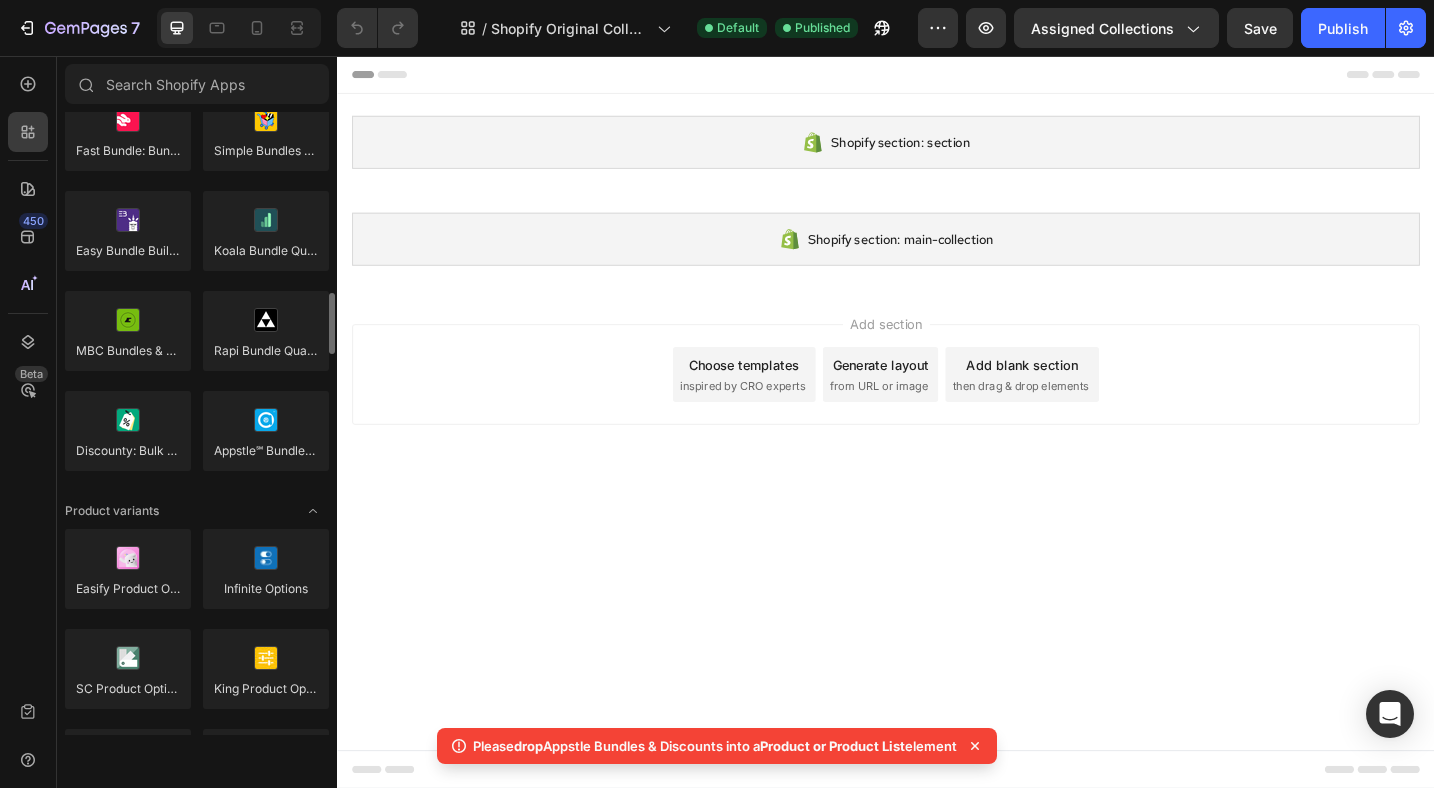 click on "Pumper Bundles Volume Discount
Bundler
Frequently Bought Together
Kaching Bundles
Vitals
WideBundles
Fast Bundle: Bundles Discounts
Simple Bundles & Kits
Easy Bundle Builder | SkaiLama
Koala Bundle Quantity Discount
MBC Bundles & Volume Discount
Rapi Bundle Quantity Breaks
Discounty: Bulk Discount Sales
Appstle℠ Bundles & Discounts" 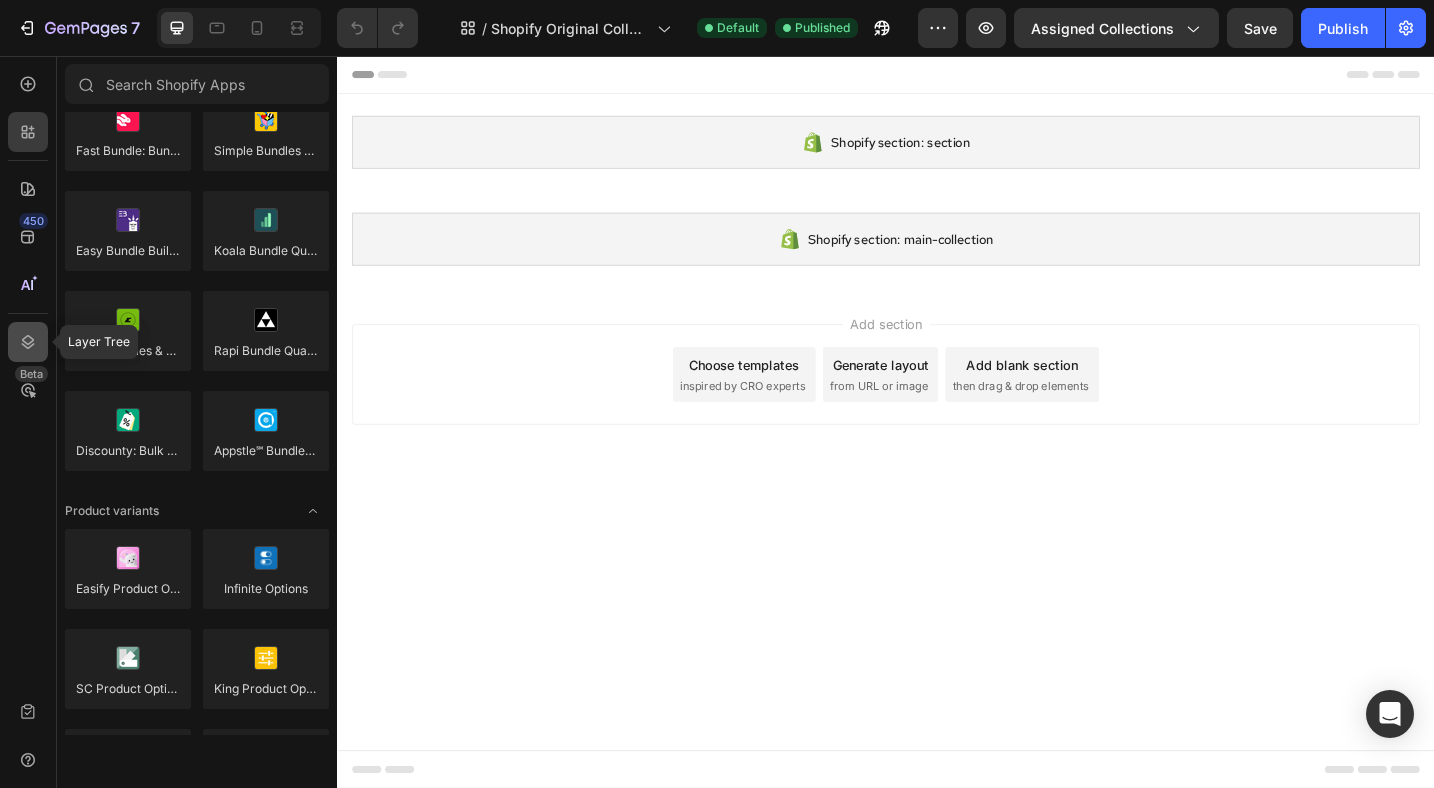 click 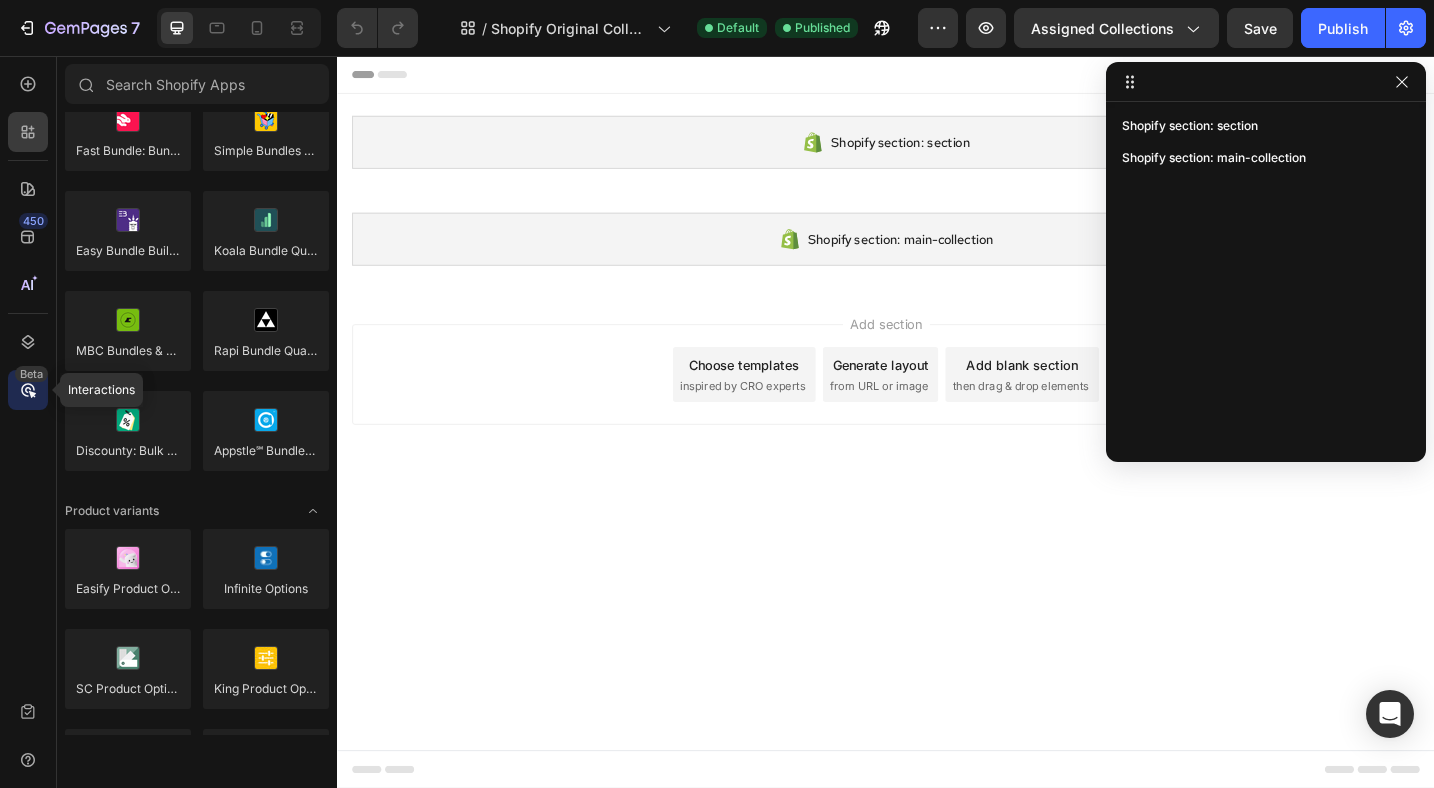 click 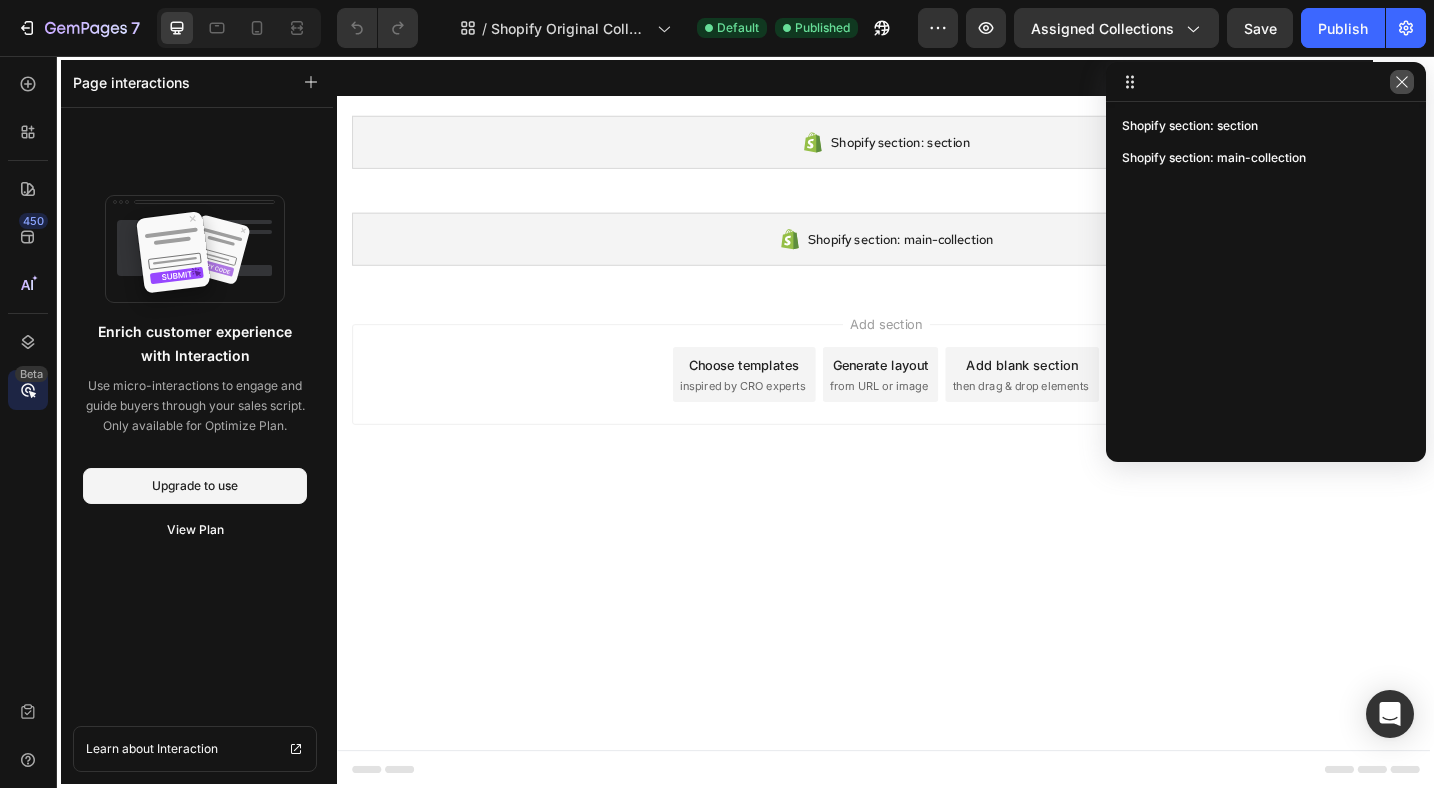 click 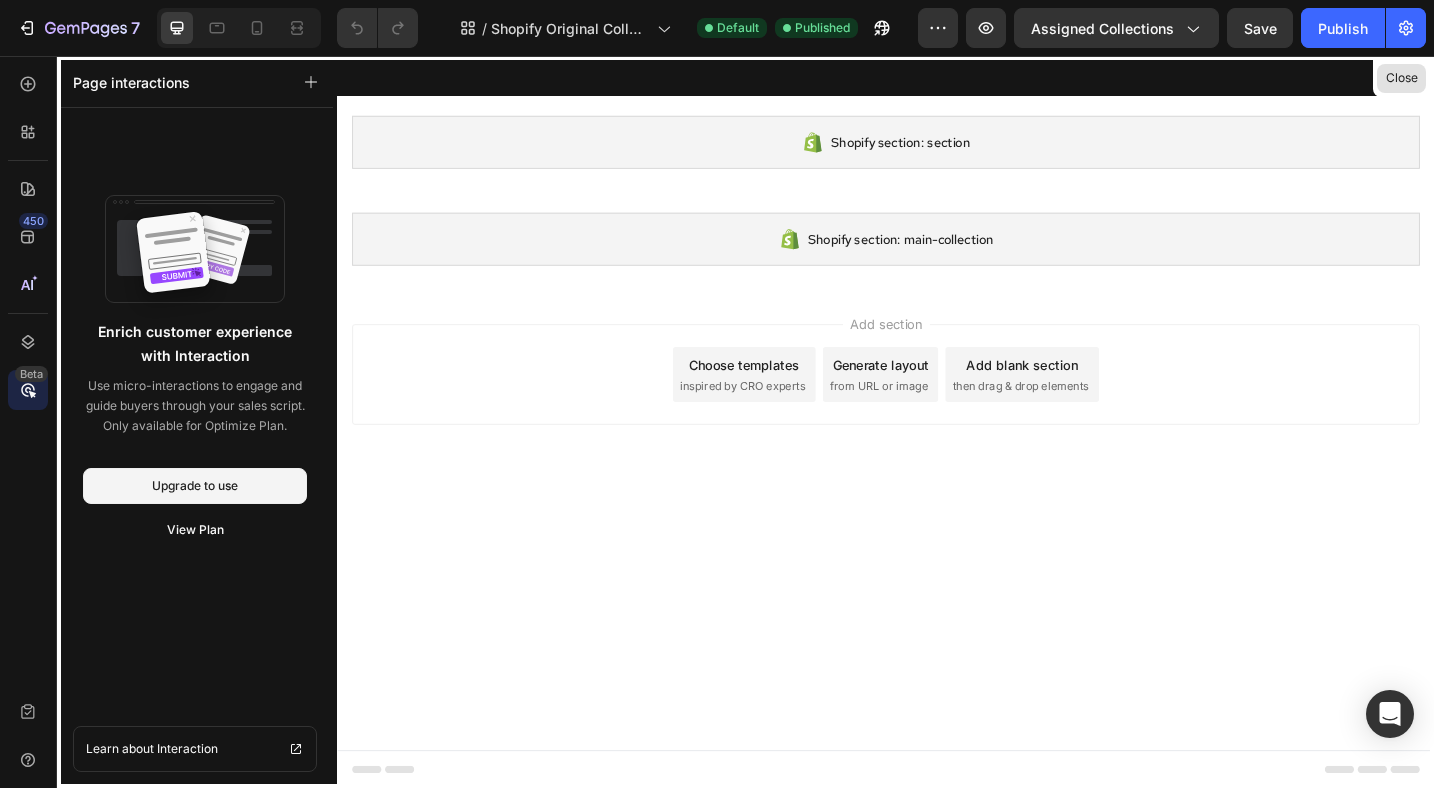 click on "Close" at bounding box center (1401, 78) 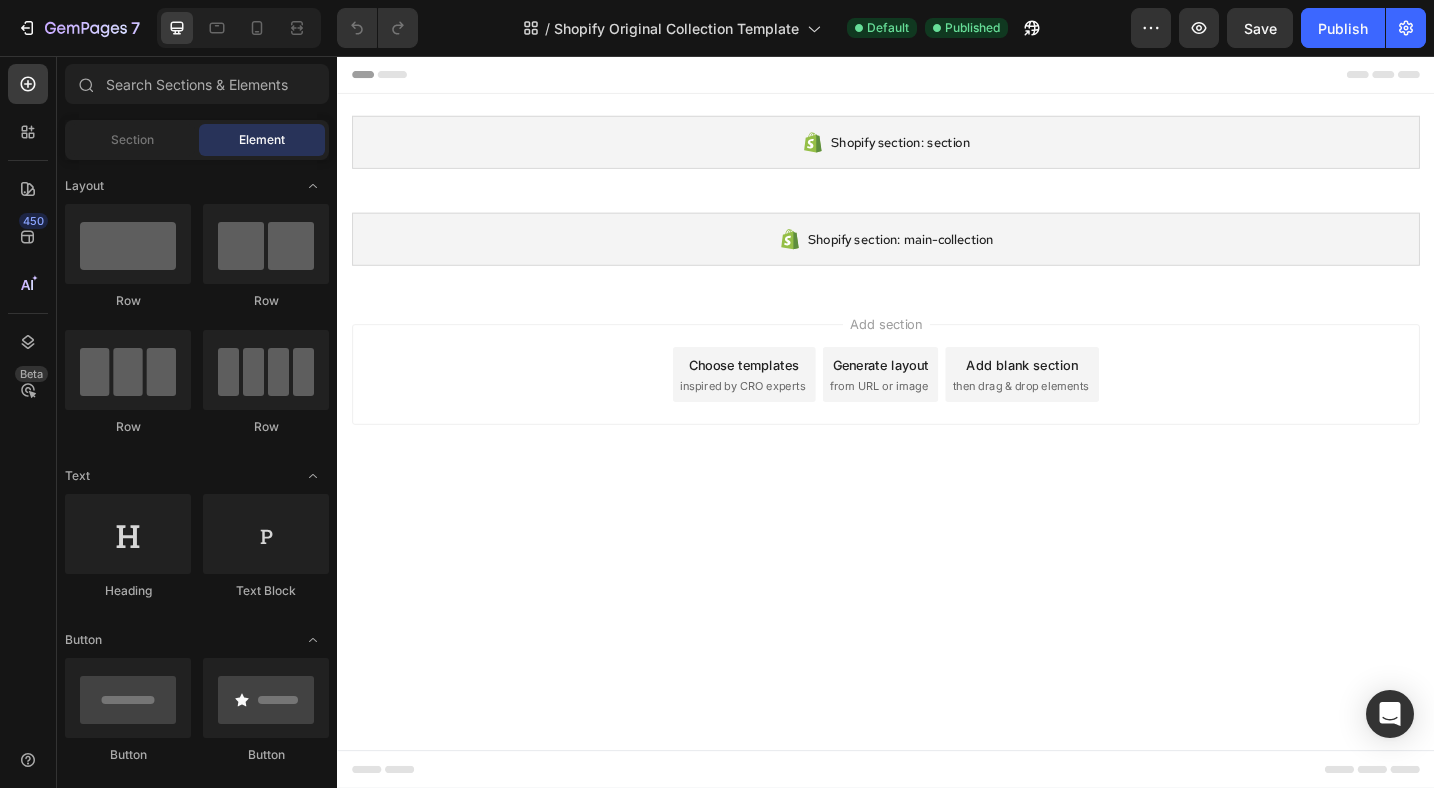 scroll, scrollTop: 1841, scrollLeft: 0, axis: vertical 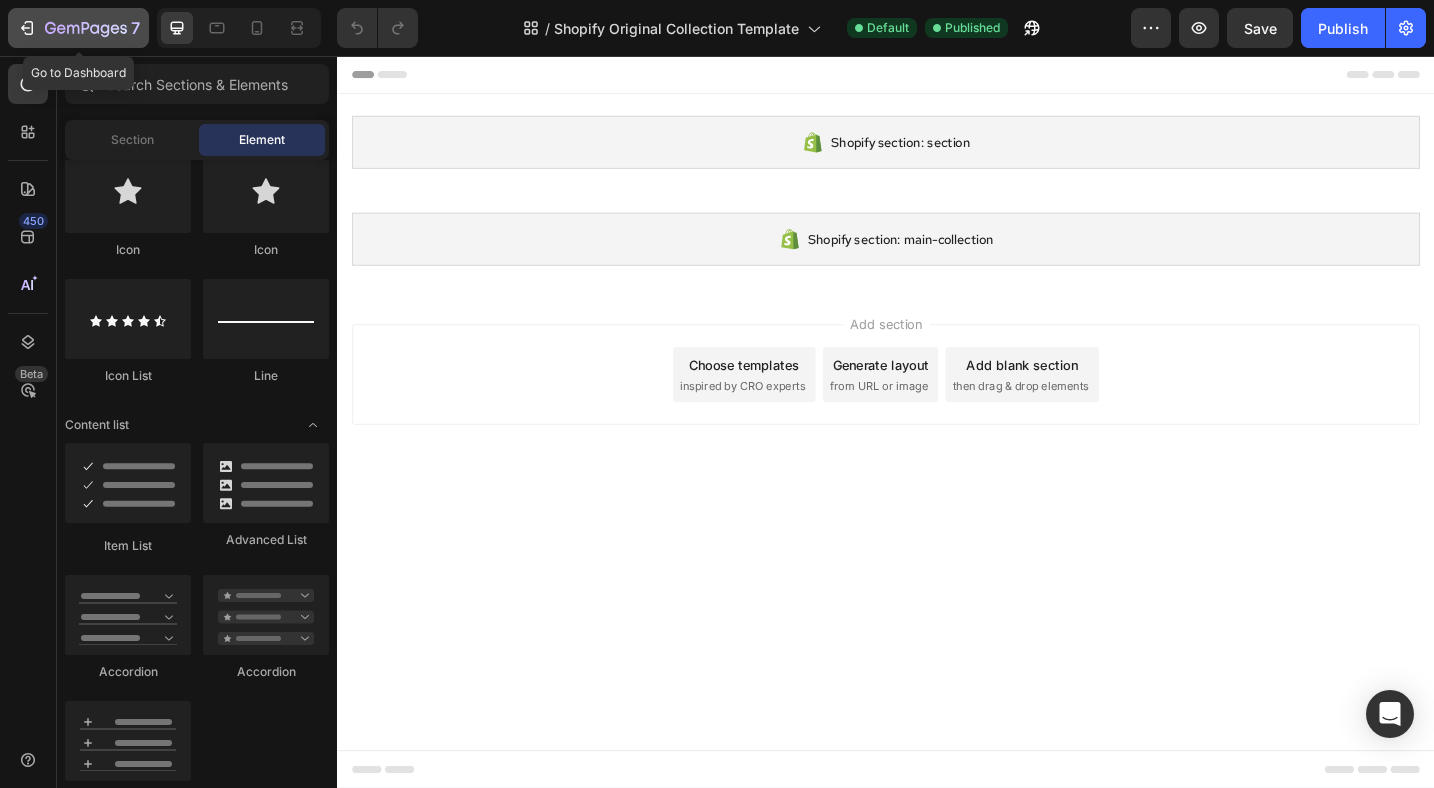 click 